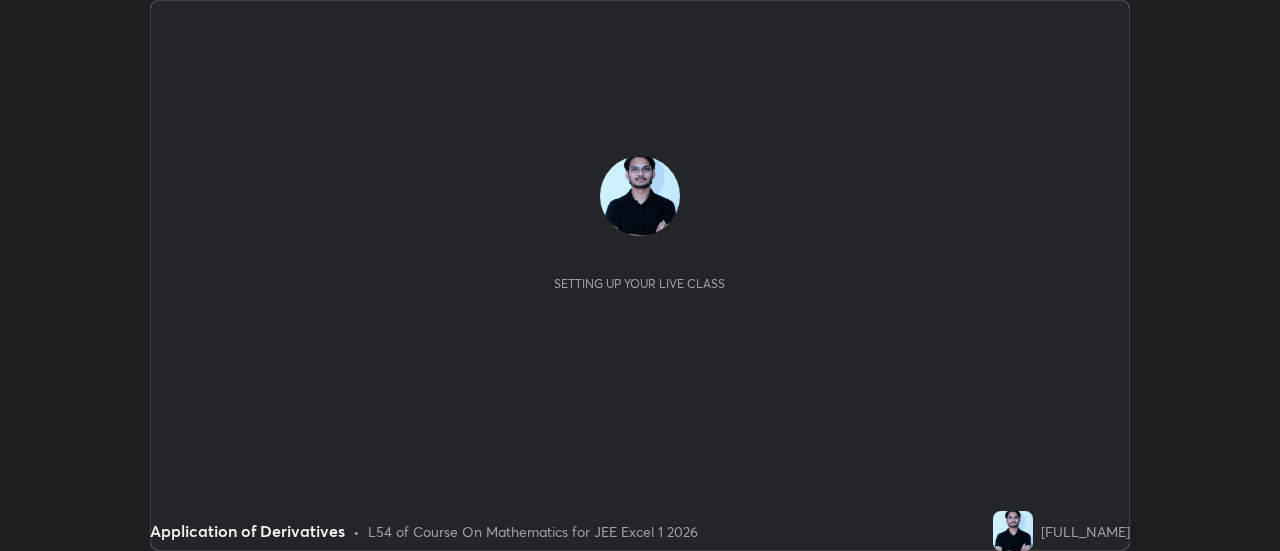 scroll, scrollTop: 0, scrollLeft: 0, axis: both 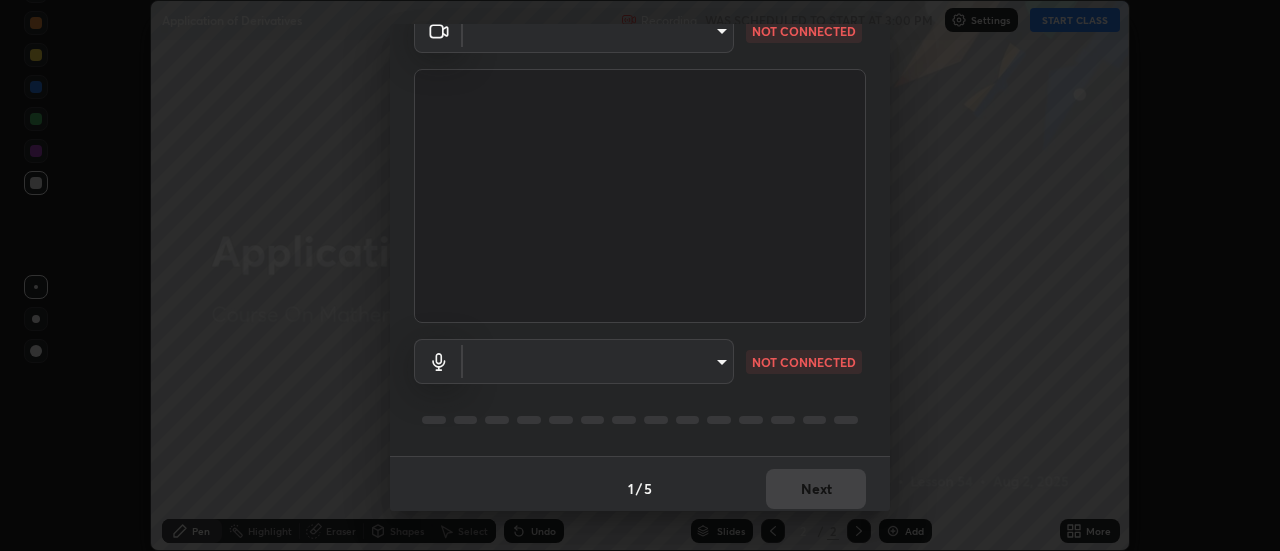 type on "[HASH]" 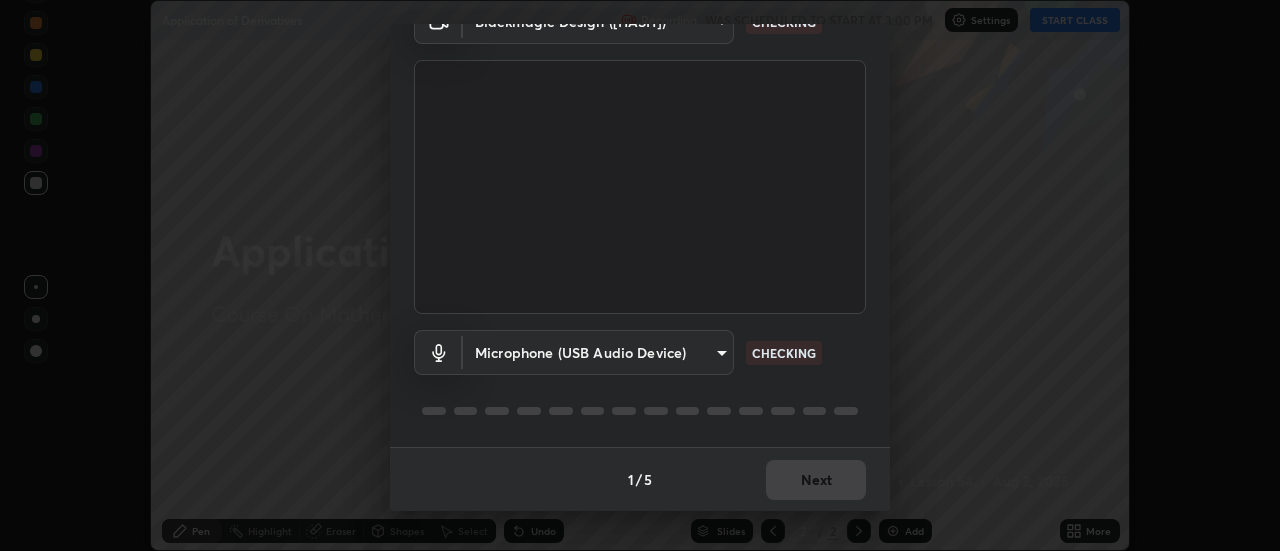 click on "Erase all Application of Derivatives Recording WAS SCHEDULED TO START AT  3:00 PM Settings START CLASS Setting up your live class Application of Derivatives • L54 of Course On Mathematics for JEE Excel 1 2026 [FULL_NAME] Pen Highlight Eraser Shapes Select Undo Slides 2 / 2 Add More No doubts shared Encourage your learners to ask a doubt for better clarity Report an issue Reason for reporting Buffering Chat not working Audio - Video sync issue Educator video quality low ​ Attach an image Report Media settings Blackmagic Design ([HASH]) [HASH] CHECKING Microphone (USB Audio Device) [HASH] CHECKING 1 / 5 Next" at bounding box center (640, 275) 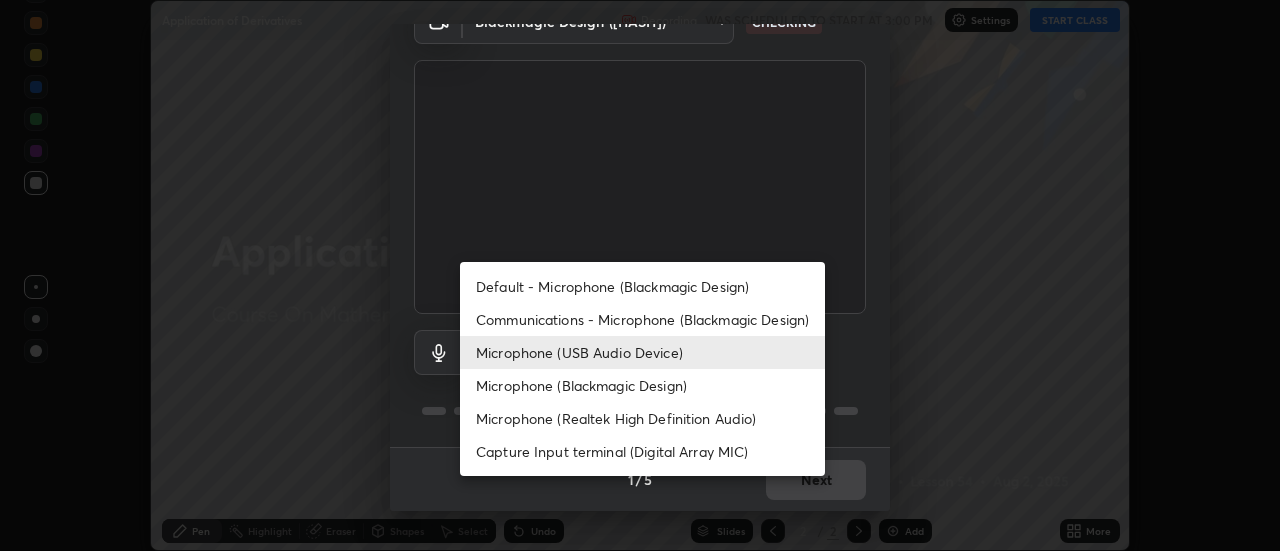 click on "Microphone (USB Audio Device)" at bounding box center [642, 352] 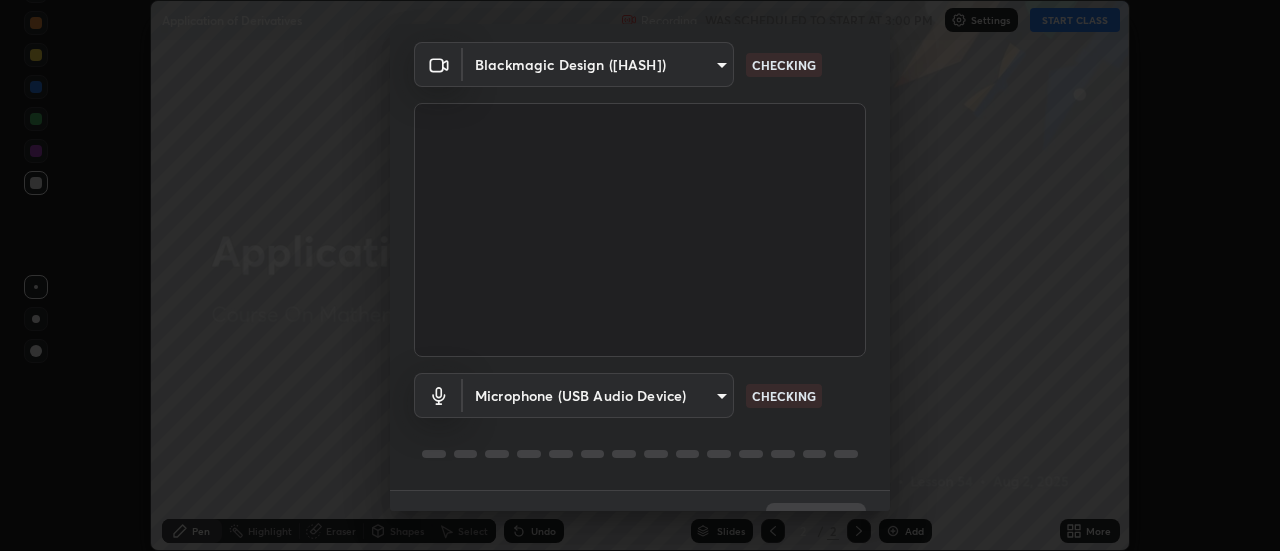 scroll, scrollTop: 105, scrollLeft: 0, axis: vertical 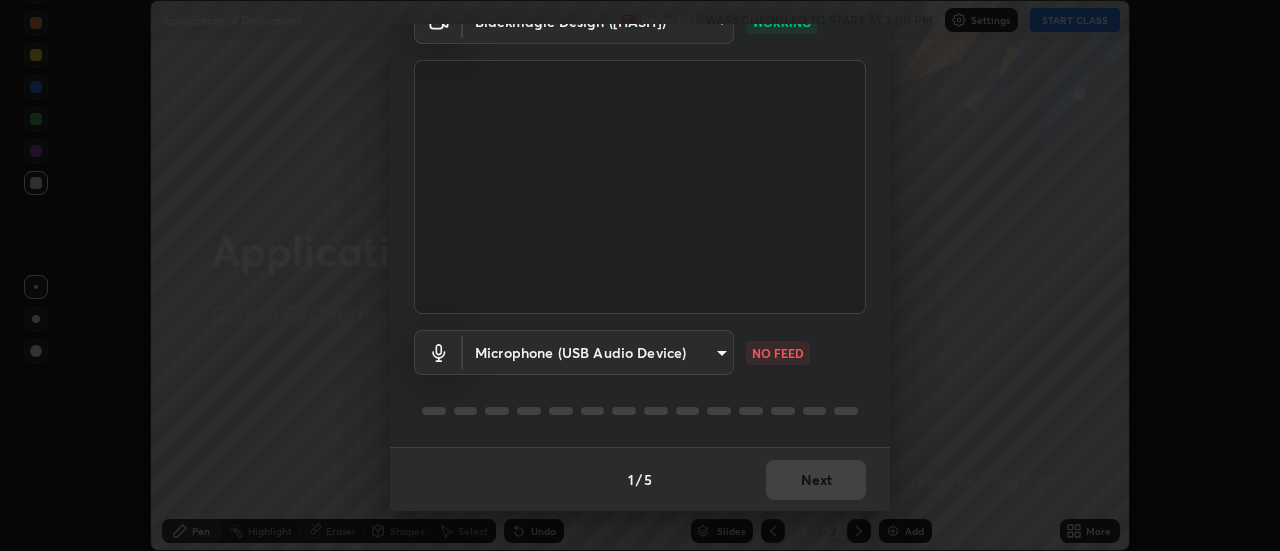 click on "Erase all Application of Derivatives Recording WAS SCHEDULED TO START AT  3:00 PM Settings START CLASS Setting up your live class Application of Derivatives • L54 of Course On Mathematics for JEE Excel 1 2026 [FULL_NAME] Pen Highlight Eraser Shapes Select Undo Slides 2 / 2 Add More No doubts shared Encourage your learners to ask a doubt for better clarity Report an issue Reason for reporting Buffering Chat not working Audio - Video sync issue Educator video quality low ​ Attach an image Report Media settings Blackmagic Design ([HASH]) [HASH] WORKING Microphone (USB Audio Device) [HASH] NO FEED 1 / 5 Next" at bounding box center (640, 275) 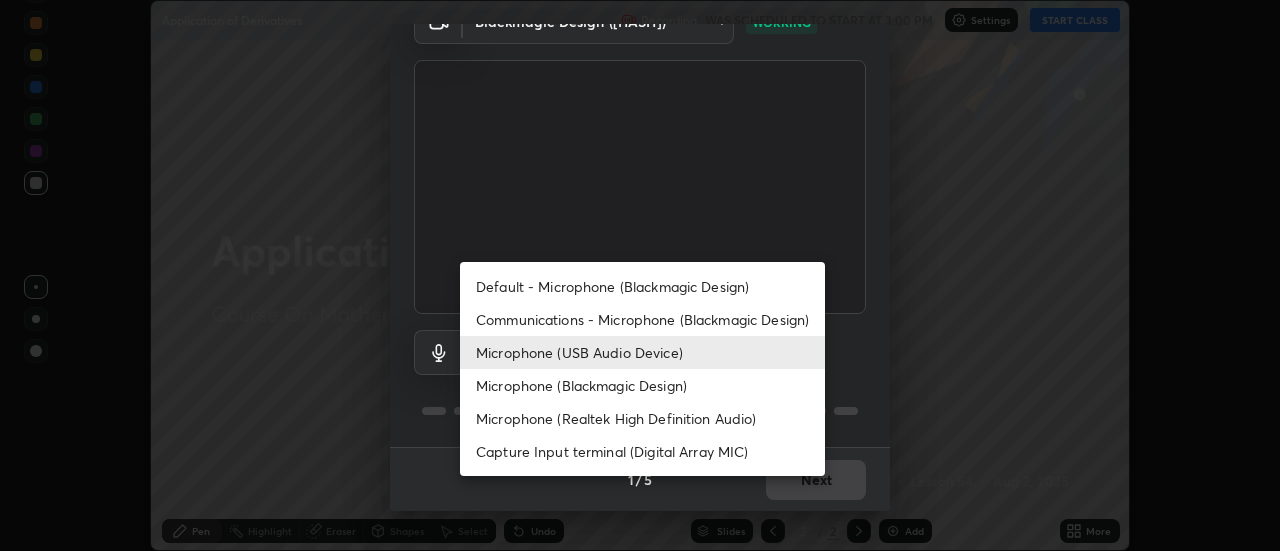 click on "Communications - Microphone ([PRODUCT])" at bounding box center [642, 319] 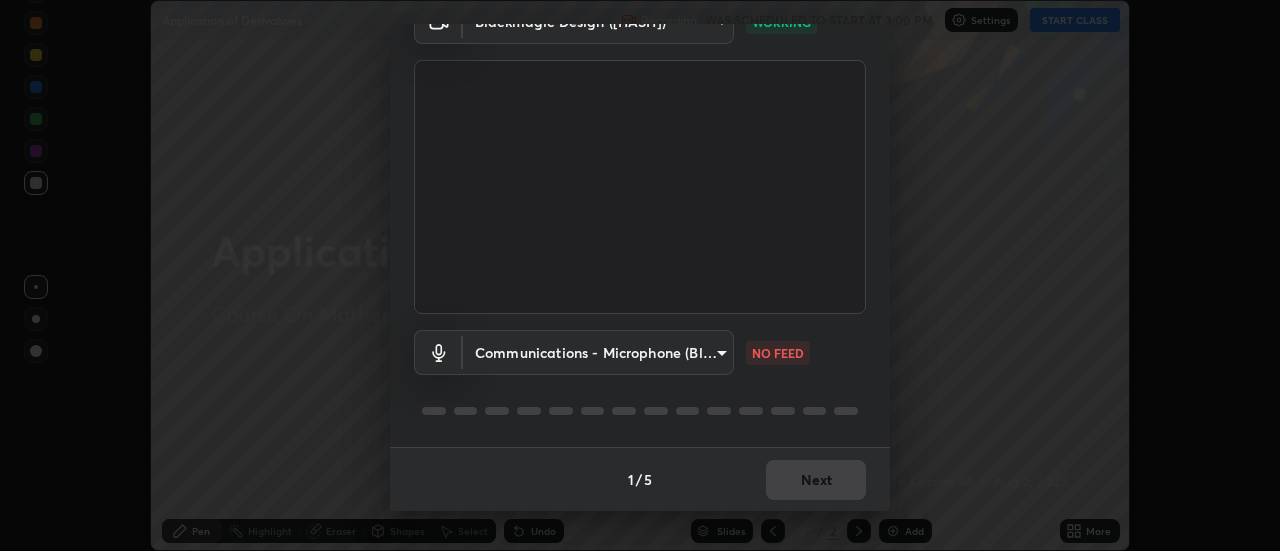 click on "Erase all Application of Derivatives Recording WAS SCHEDULED TO START AT  3:00 PM Settings START CLASS Setting up your live class Application of Derivatives • L54 of Course On Mathematics for JEE Excel 1 2026 Manvendra Lodha Pen Highlight Eraser Shapes Select Undo Slides 2 / 2 Add More No doubts shared Encourage your learners to ask a doubt for better clarity Report an issue Reason for reporting Buffering Chat not working Audio - Video sync issue Educator video quality low ​ Attach an image Report Media settings Blackmagic Design (1edb:be55) c7a51431d2d4d02d0c44c51ce4009818c6536e43b8521817f66a1190081b90fe WORKING Communications - Microphone (Blackmagic Design) communications NO FEED 1 / 5 Next Default - Microphone (Blackmagic Design) Communications - Microphone (Blackmagic Design) Microphone (USB Audio Device) Microphone (Blackmagic Design) Microphone (Realtek High Definition Audio) Capture Input terminal (Digital Array MIC)" at bounding box center [640, 275] 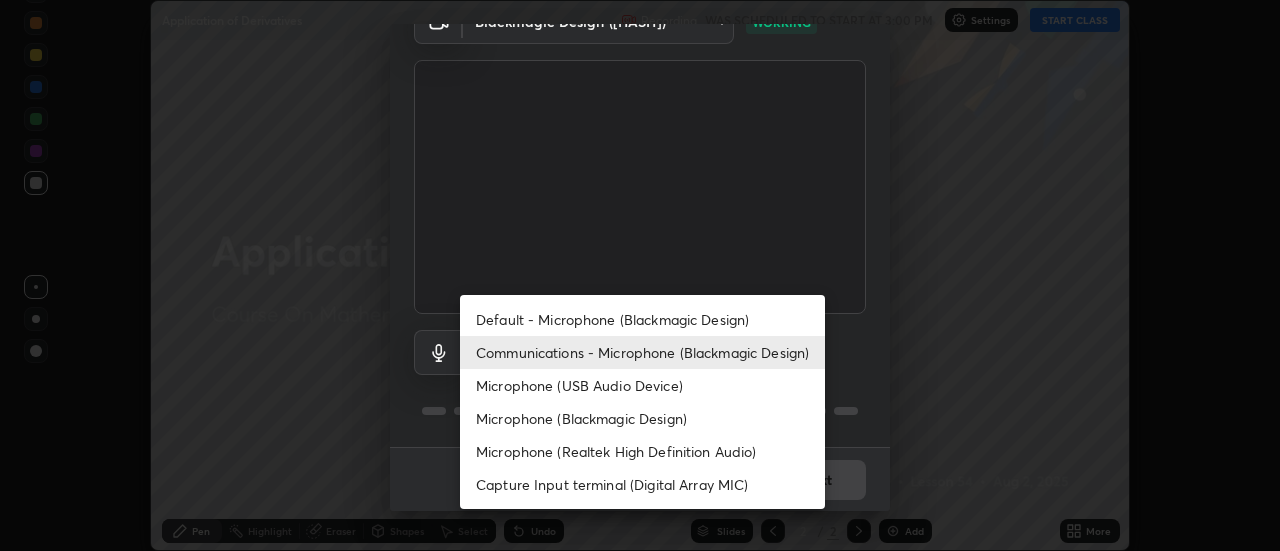 click on "Microphone (USB Audio Device)" at bounding box center [642, 385] 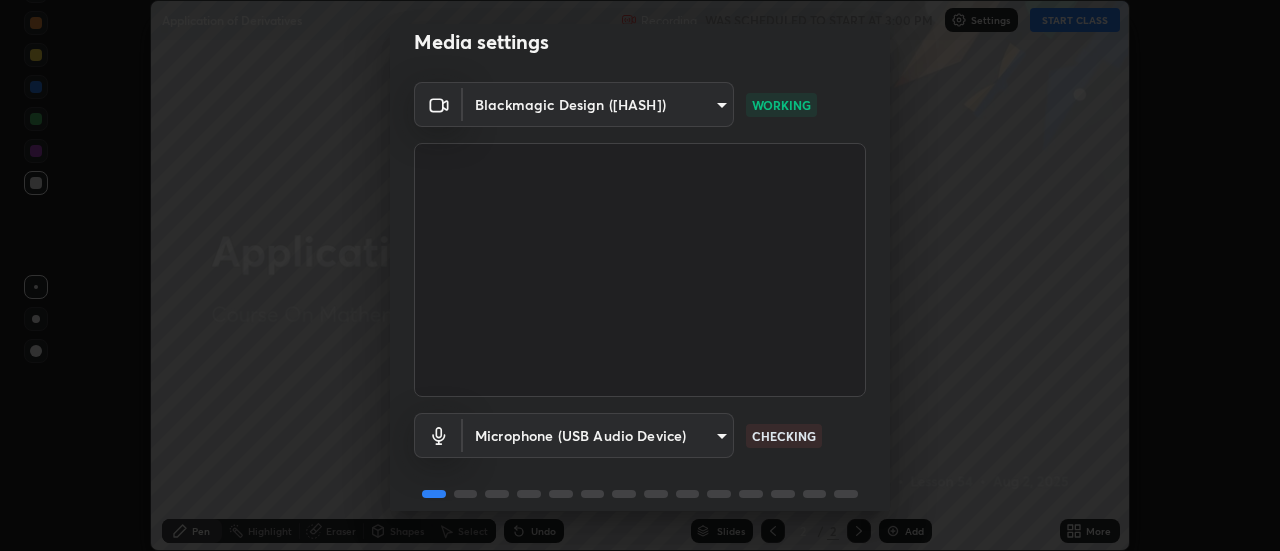 scroll, scrollTop: 105, scrollLeft: 0, axis: vertical 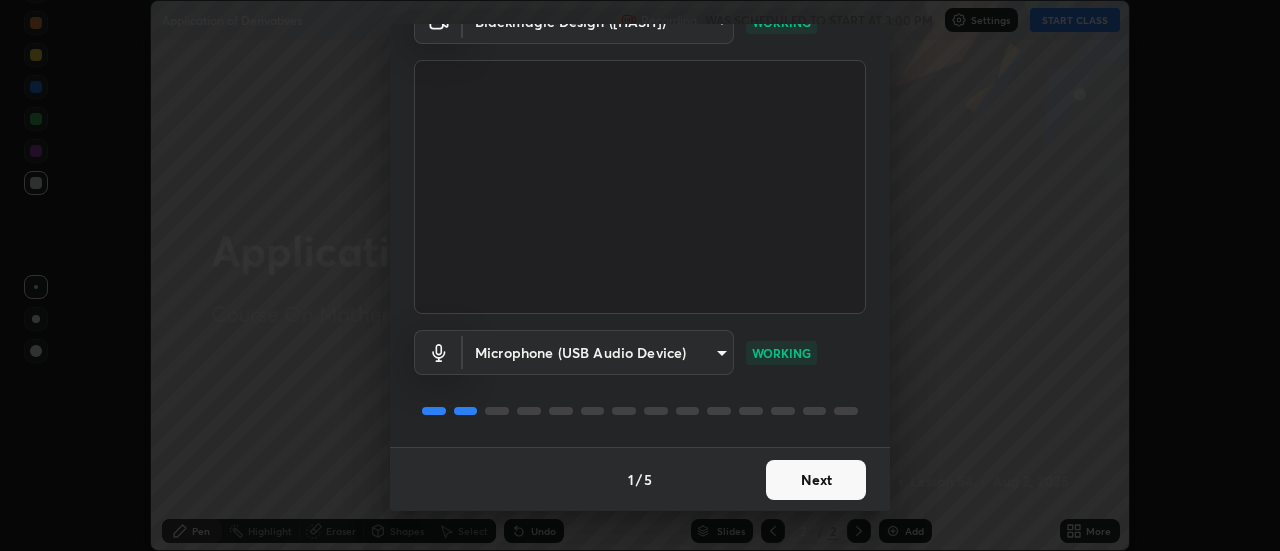 click on "Next" at bounding box center [816, 480] 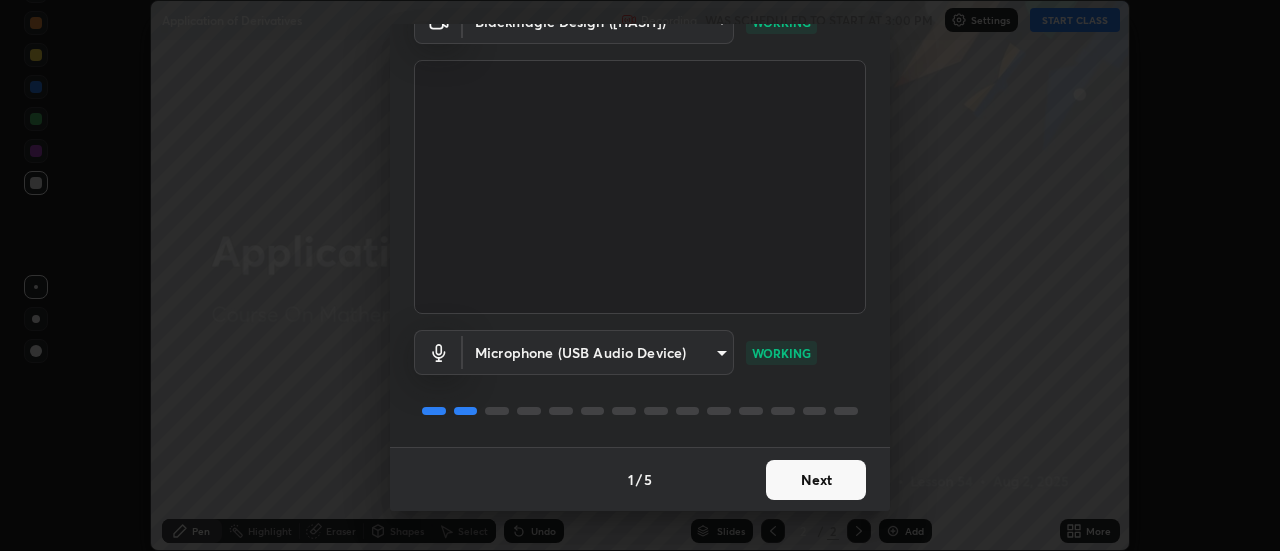 scroll, scrollTop: 0, scrollLeft: 0, axis: both 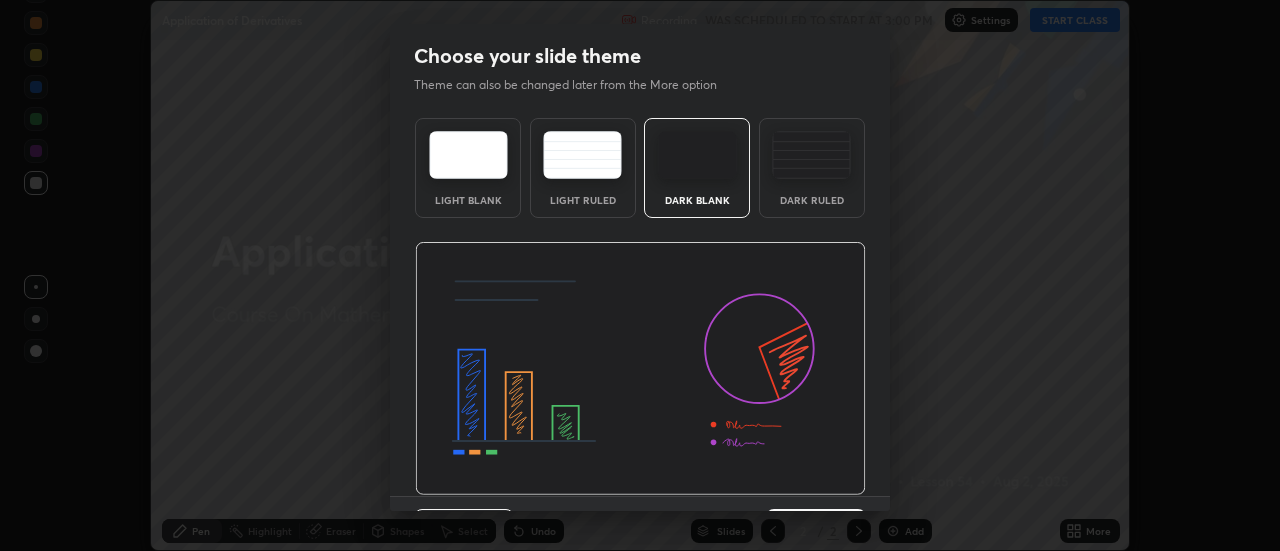 click at bounding box center [640, 369] 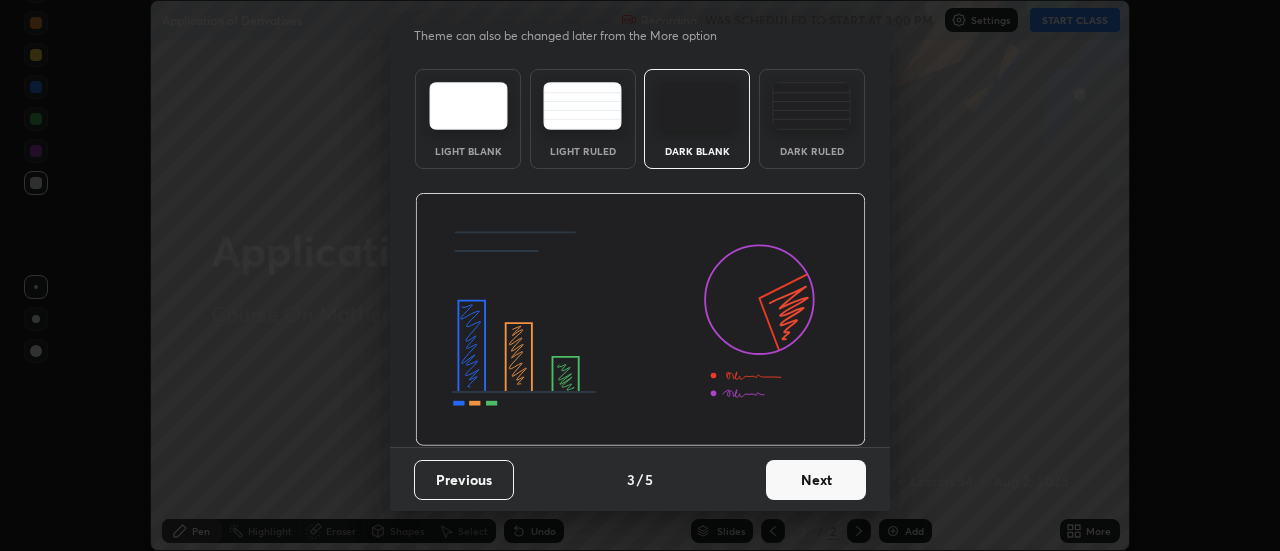 click on "Next" at bounding box center [816, 480] 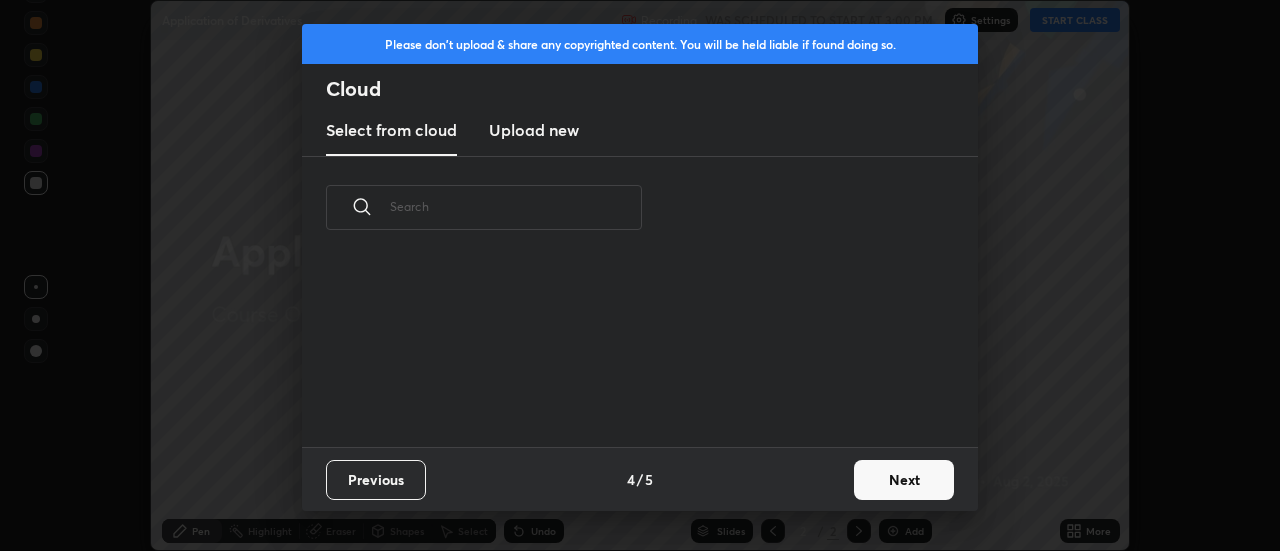 click on "Next" at bounding box center [904, 480] 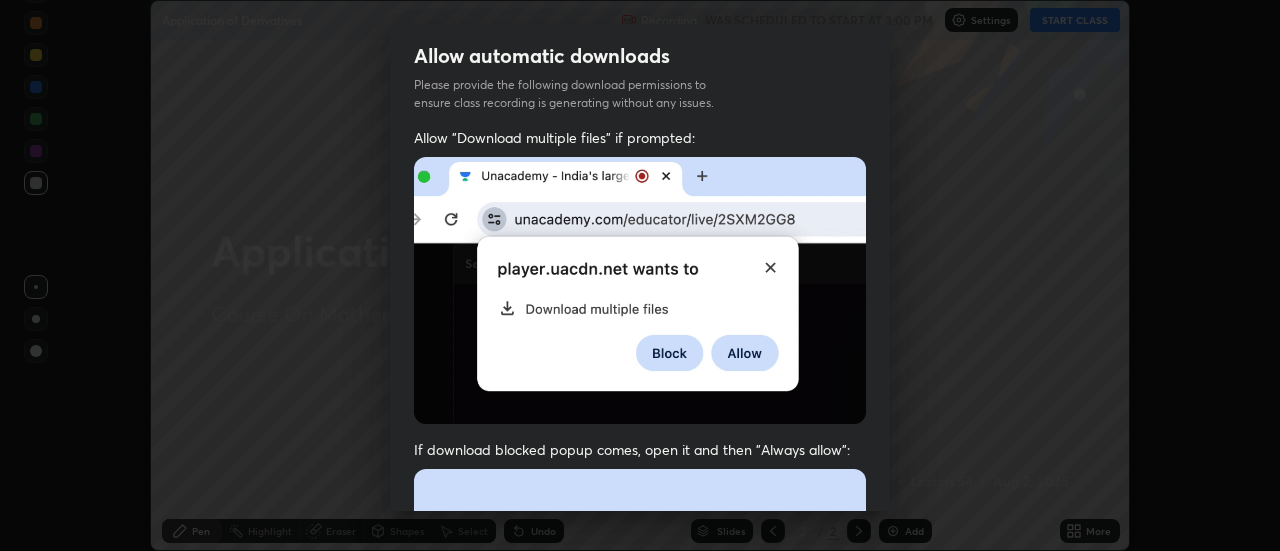 click on "Allow "Download multiple files" if prompted: If download blocked popup comes, open it and then "Always allow": I agree that if I don't provide required permissions, class recording will not be generated" at bounding box center (640, 549) 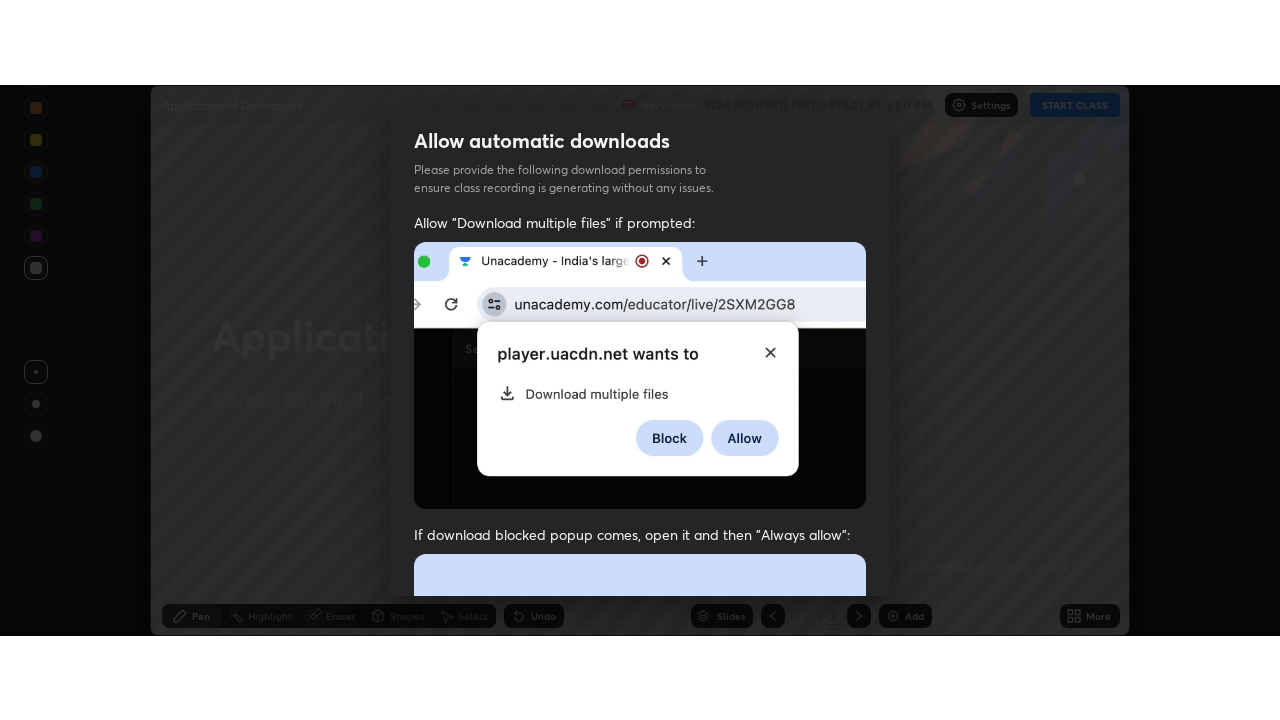 scroll, scrollTop: 513, scrollLeft: 0, axis: vertical 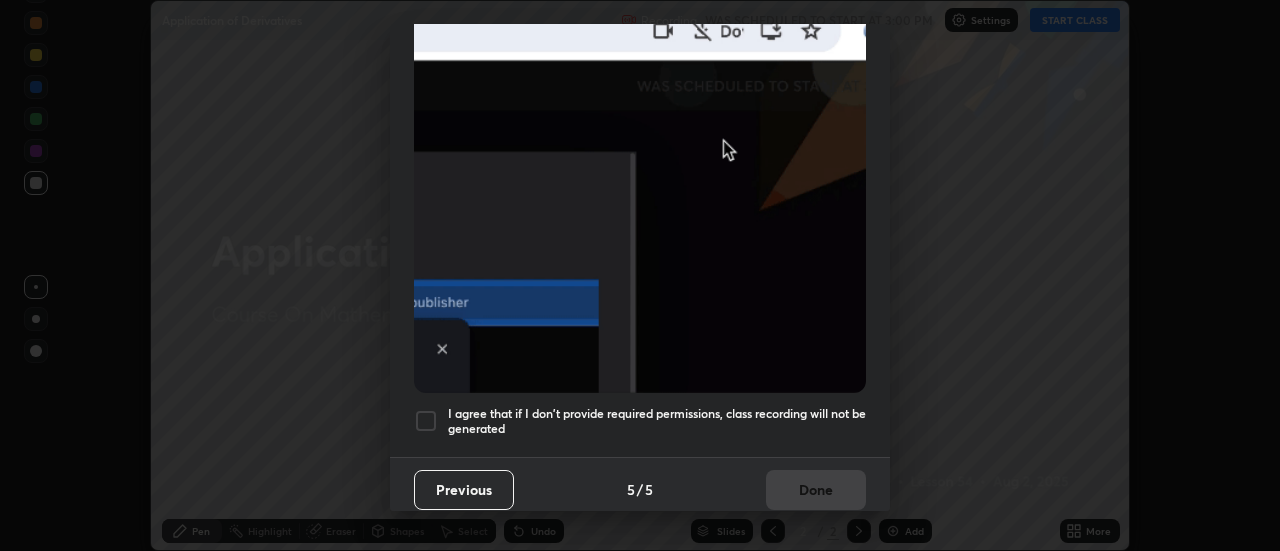 click on "I agree that if I don't provide required permissions, class recording will not be generated" at bounding box center (657, 421) 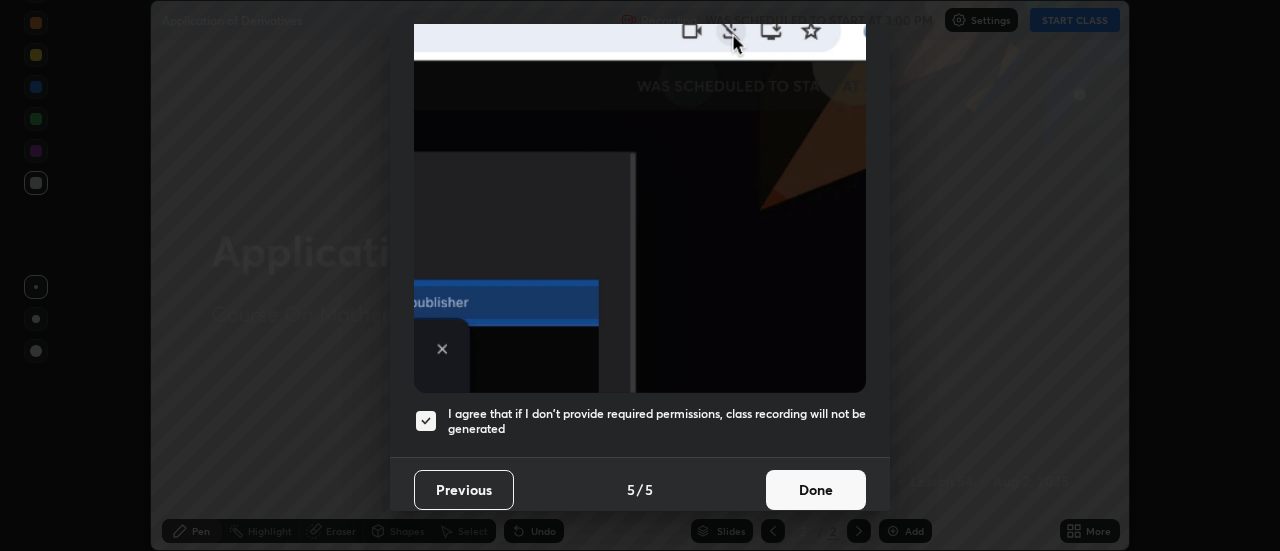 click on "Done" at bounding box center (816, 490) 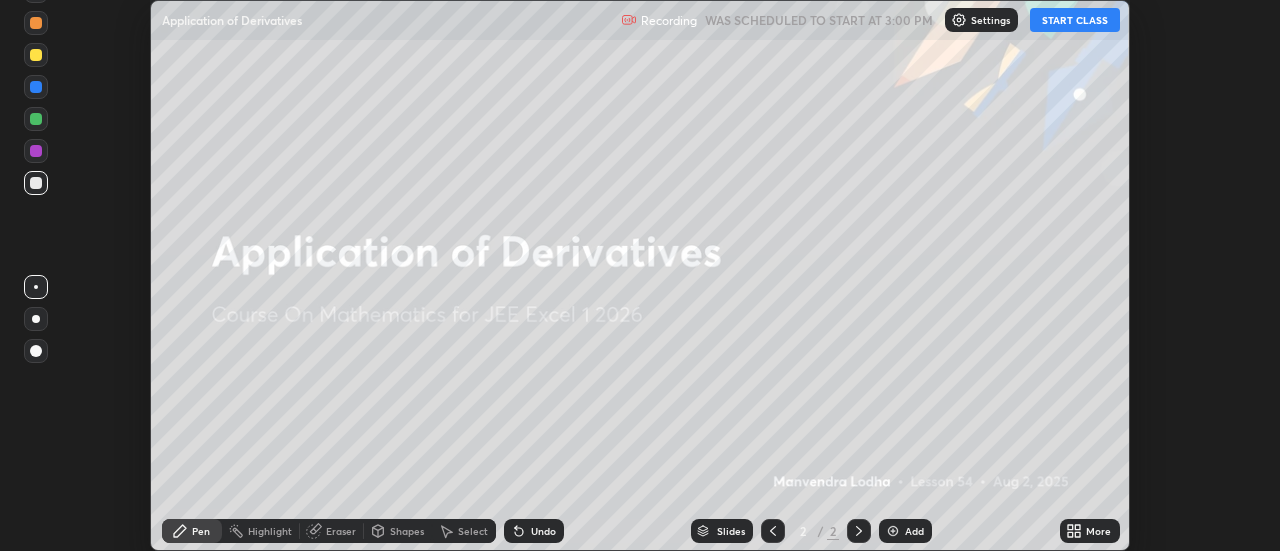 click 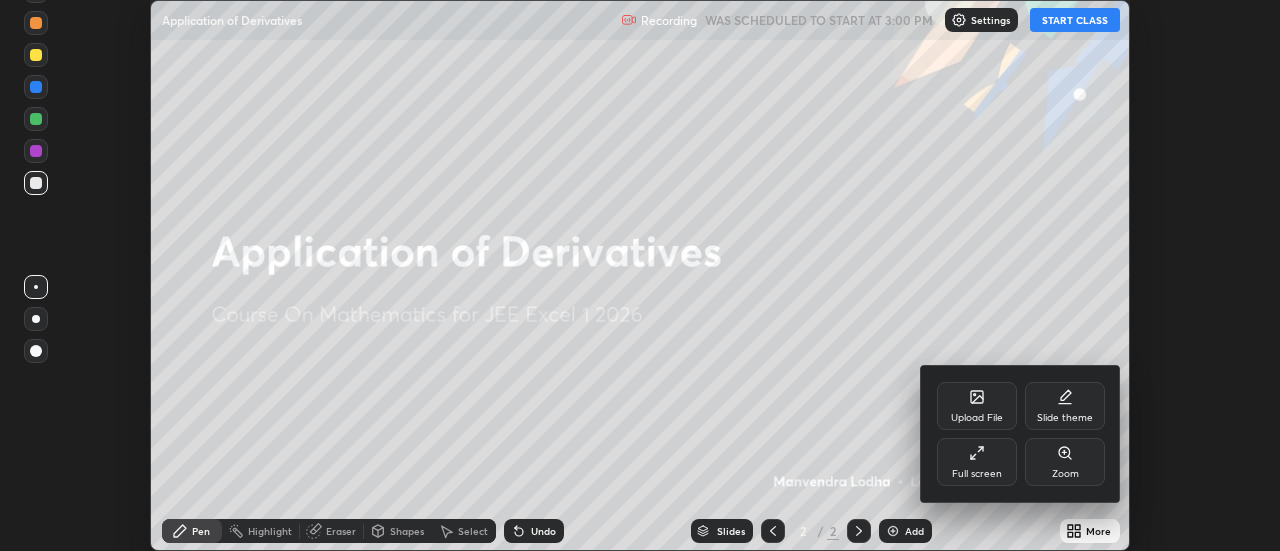 click on "Full screen" at bounding box center [977, 462] 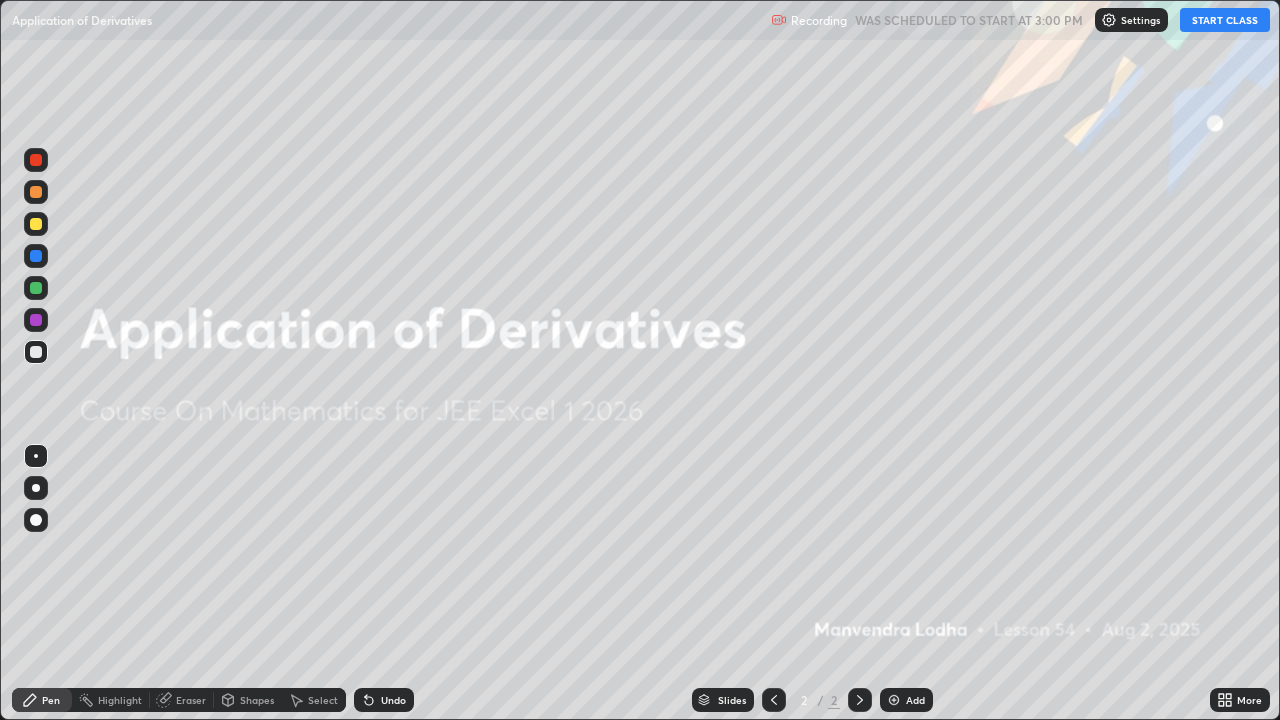 scroll, scrollTop: 99280, scrollLeft: 98720, axis: both 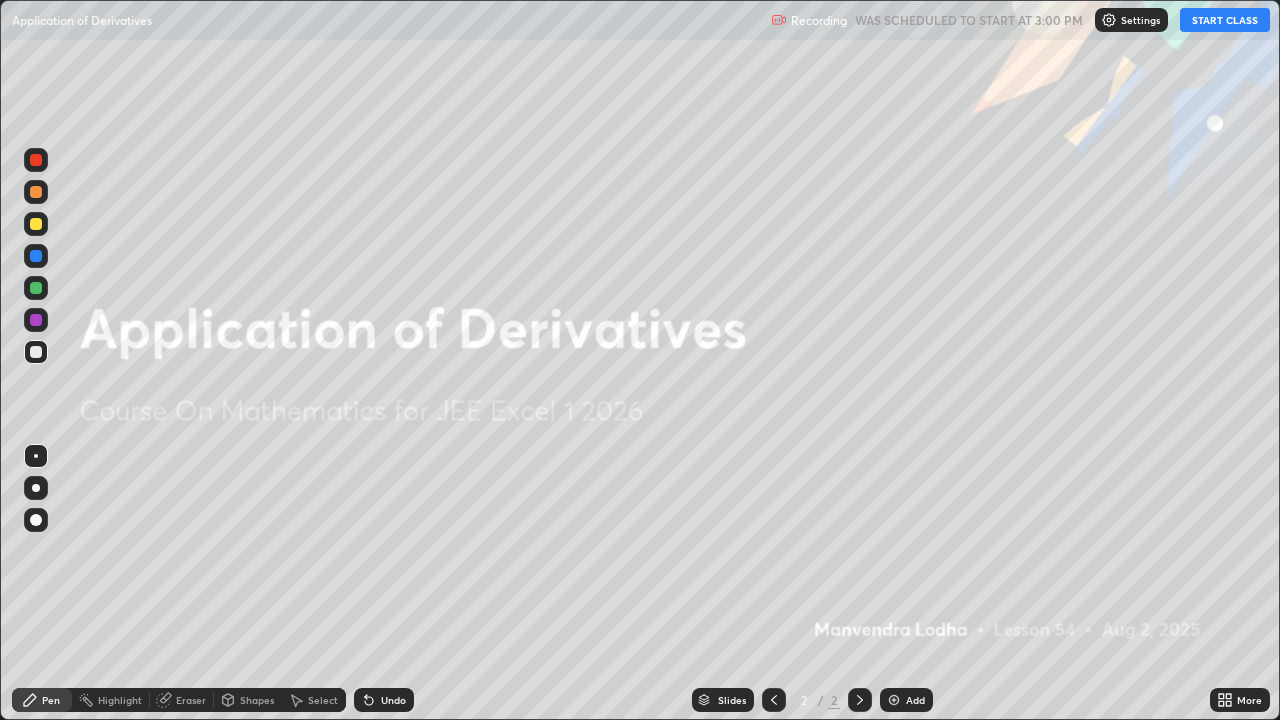 click on "START CLASS" at bounding box center (1225, 20) 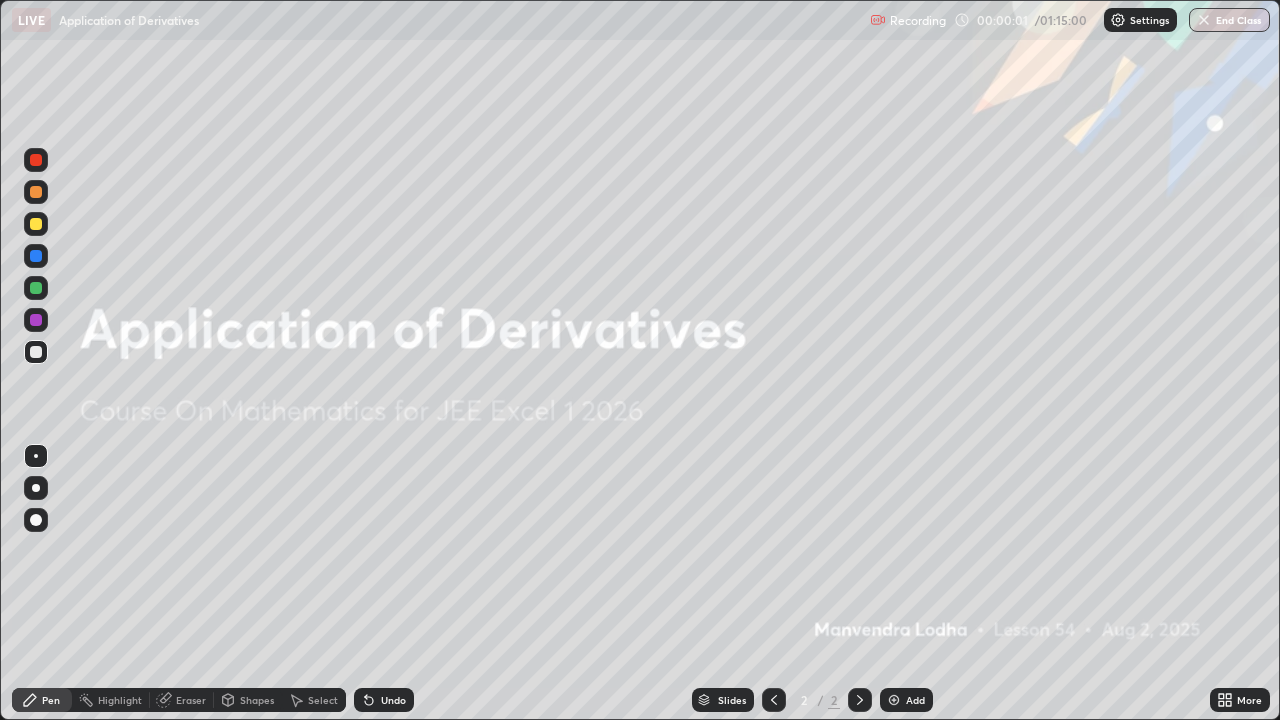 click on "Add" at bounding box center [915, 700] 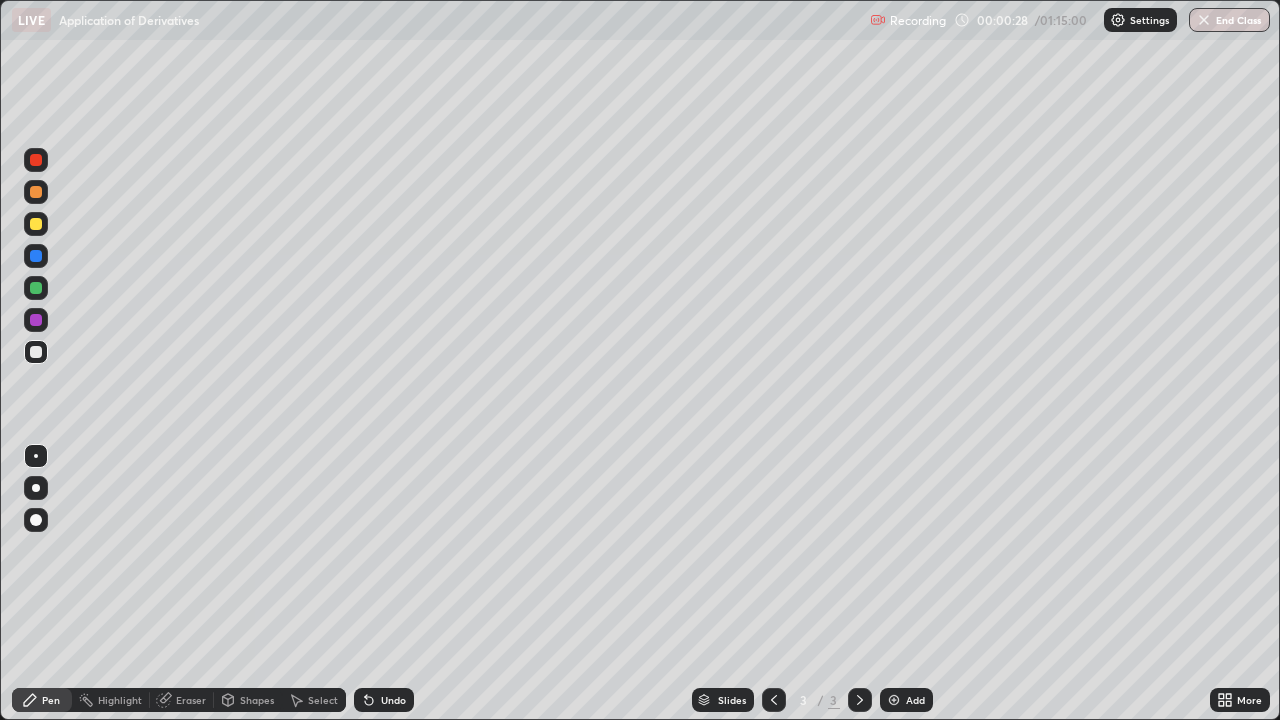click at bounding box center (36, 224) 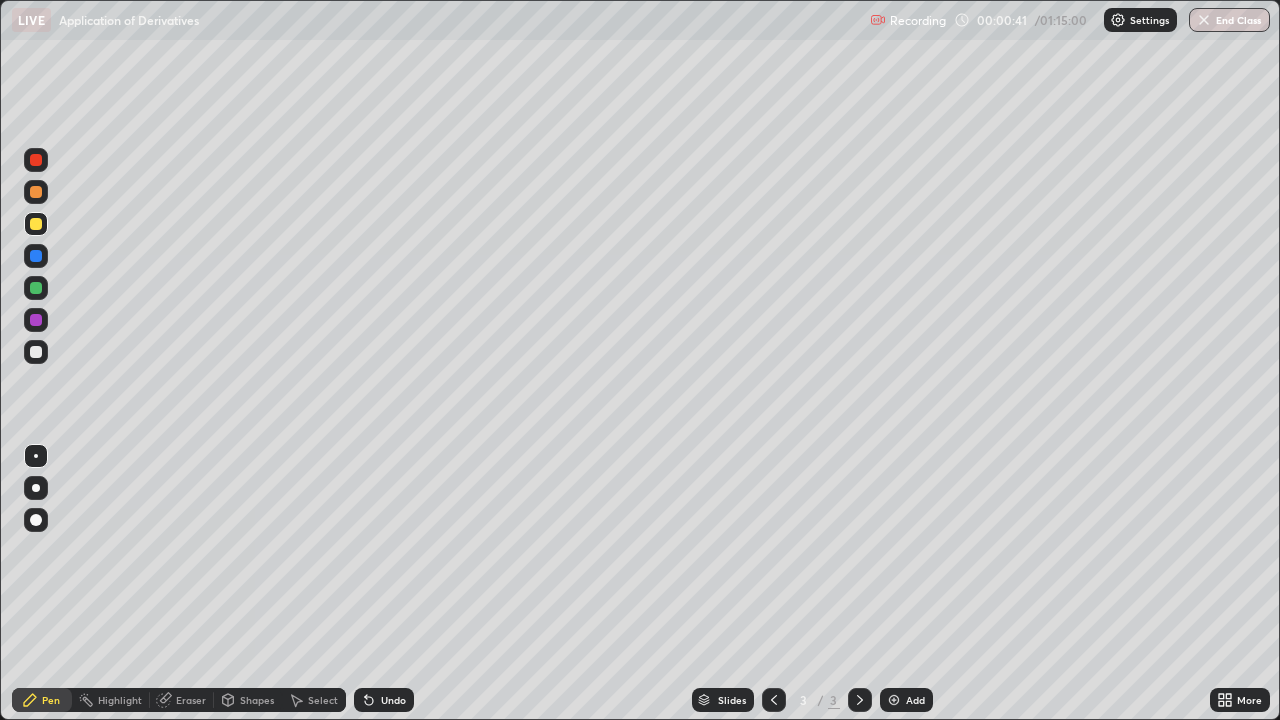 click at bounding box center [36, 352] 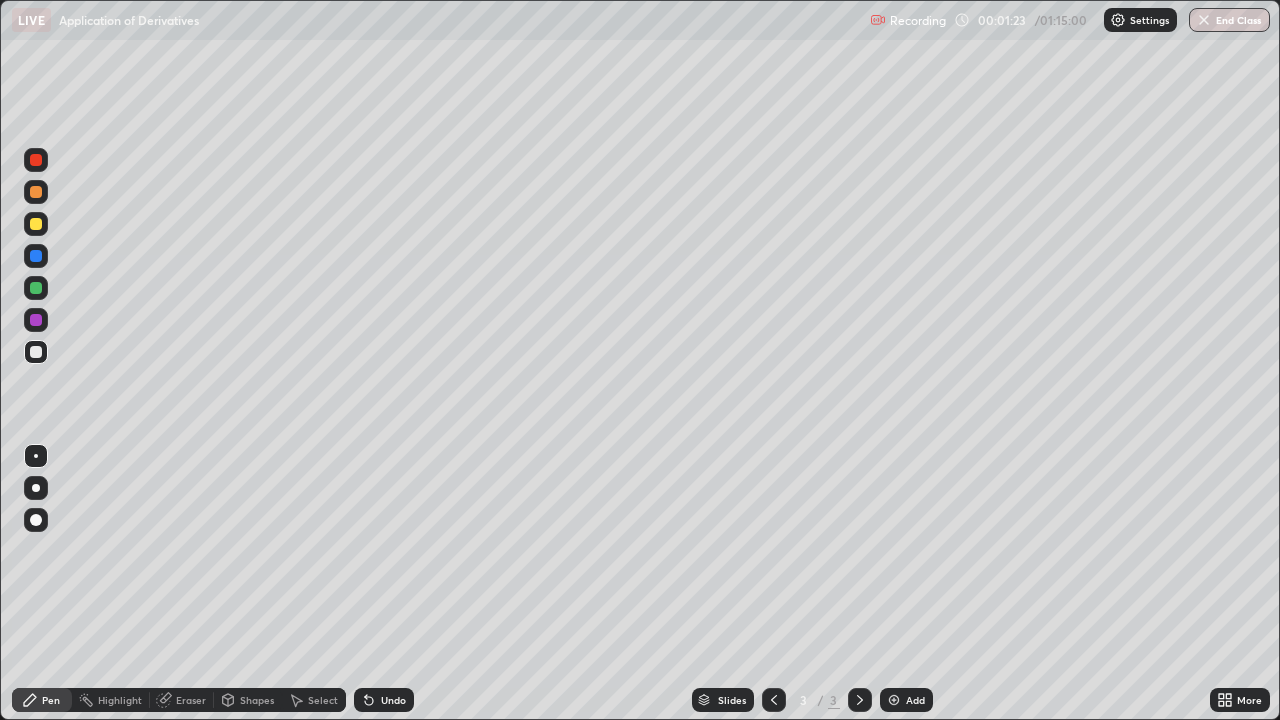 click at bounding box center [36, 288] 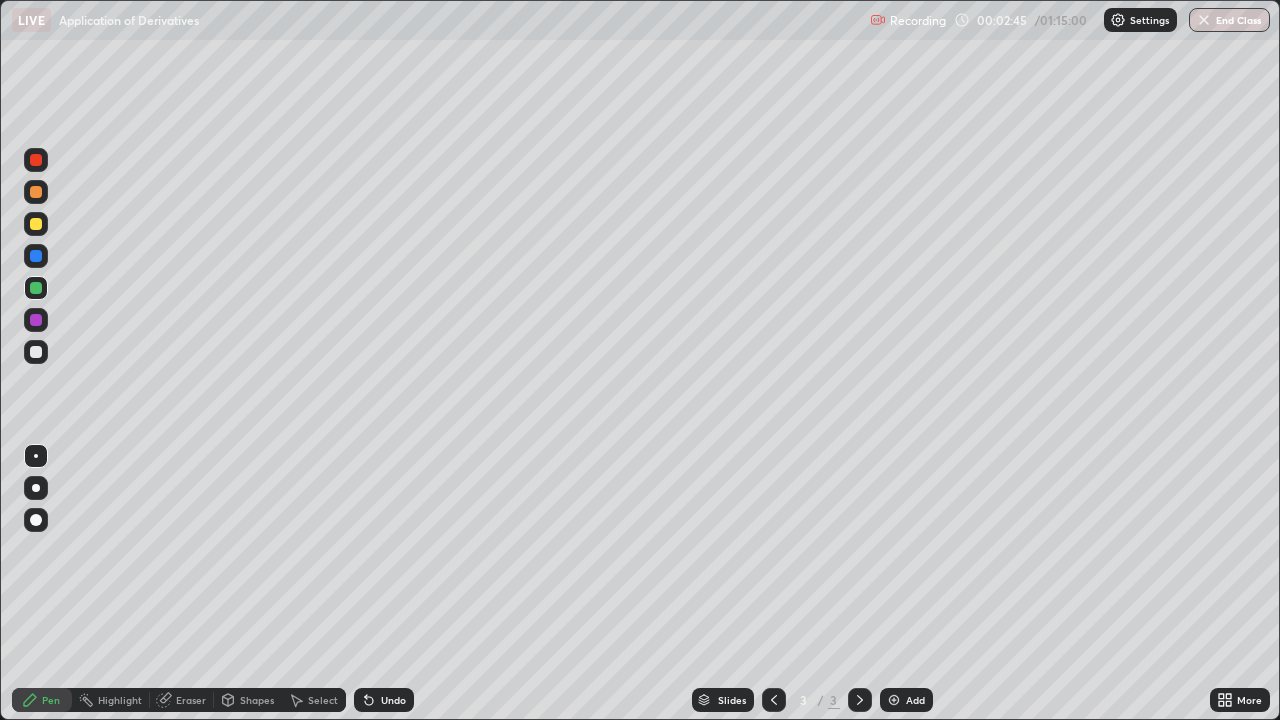click at bounding box center [36, 352] 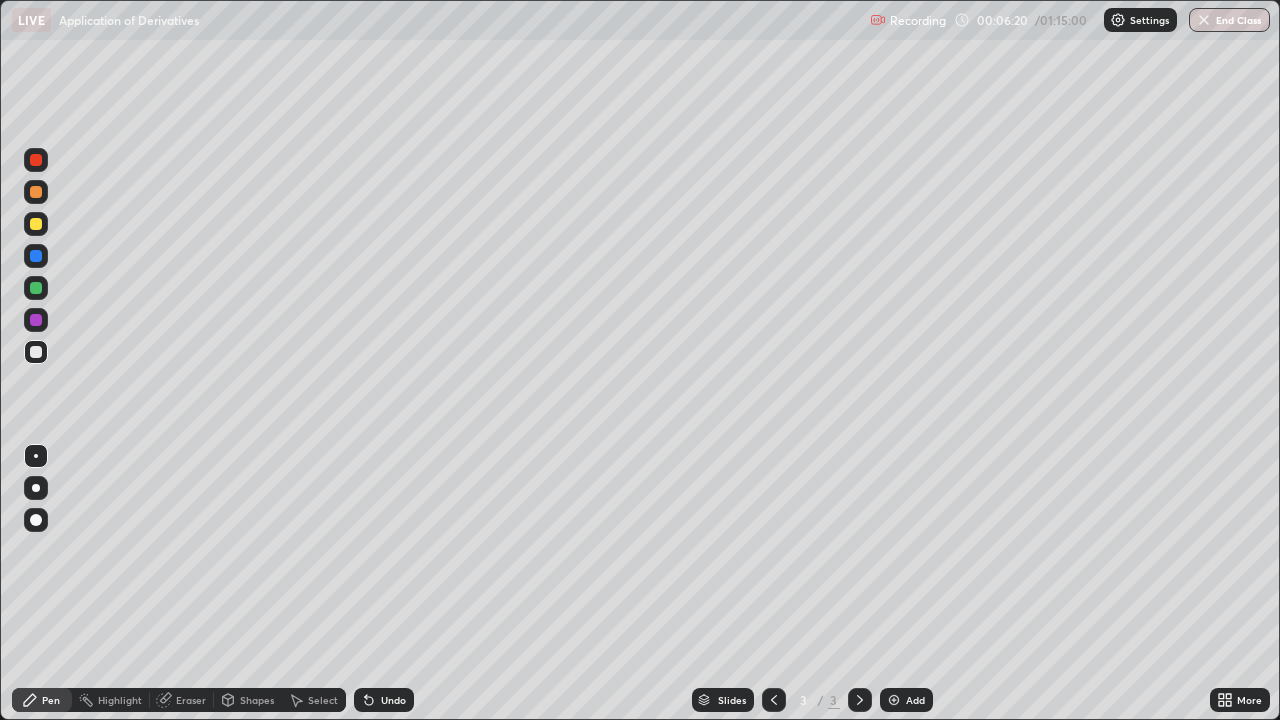 click at bounding box center (894, 700) 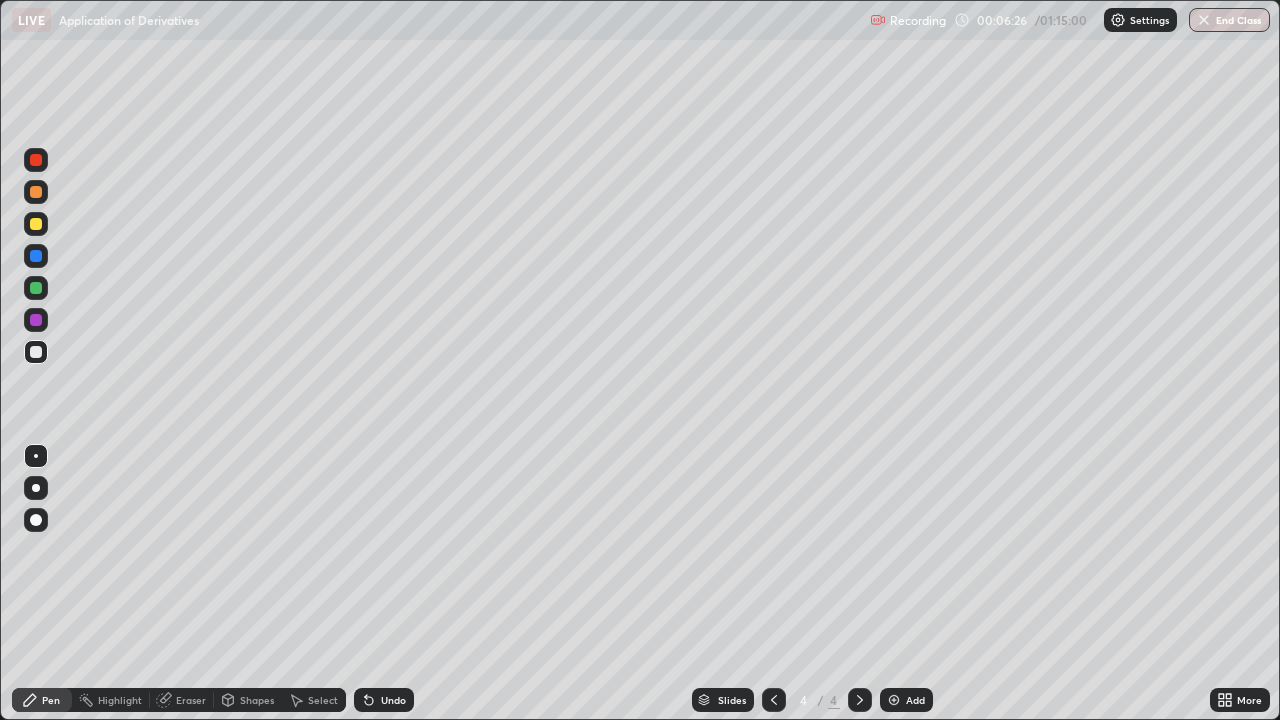 click at bounding box center [36, 224] 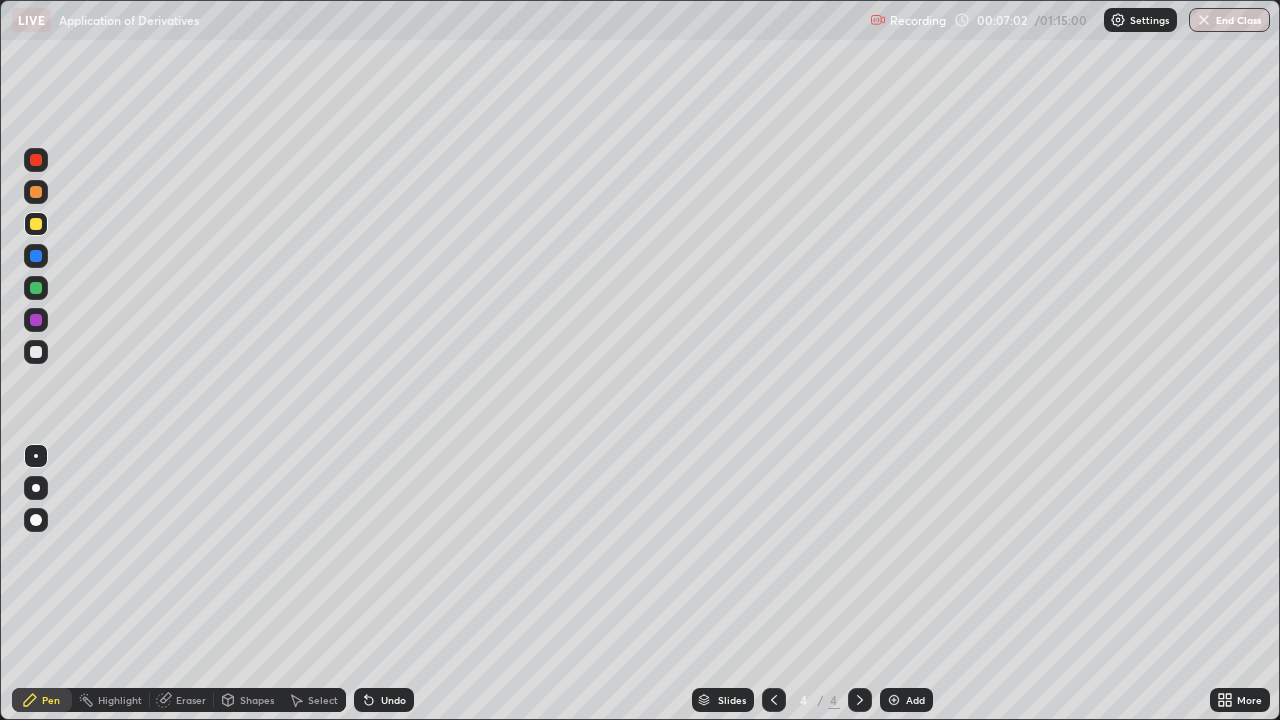 click at bounding box center (36, 352) 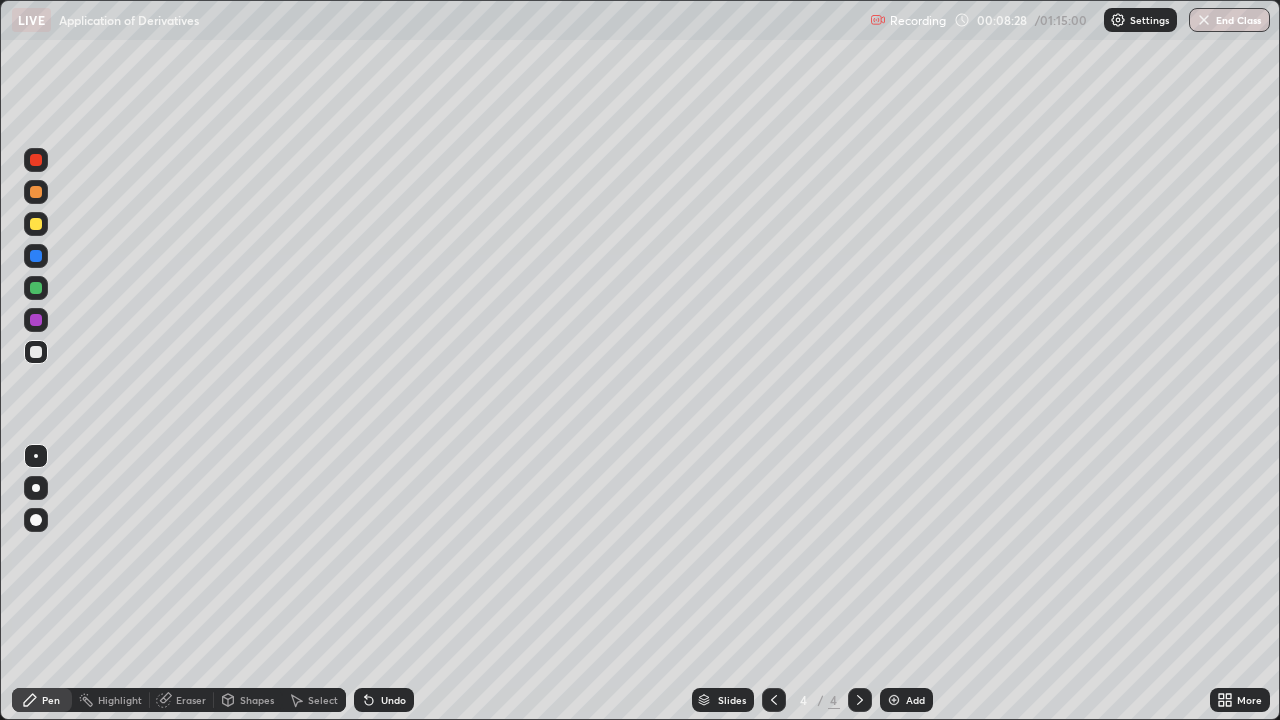 click at bounding box center (36, 288) 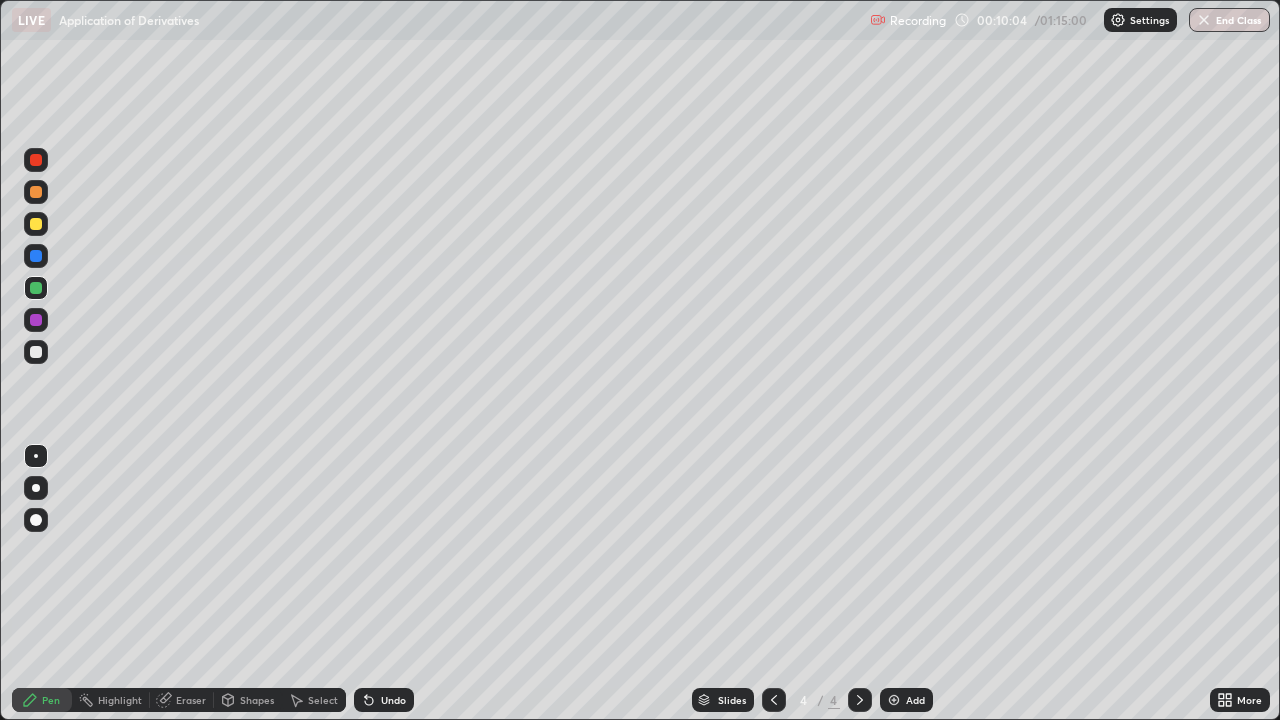 click on "Undo" at bounding box center (393, 700) 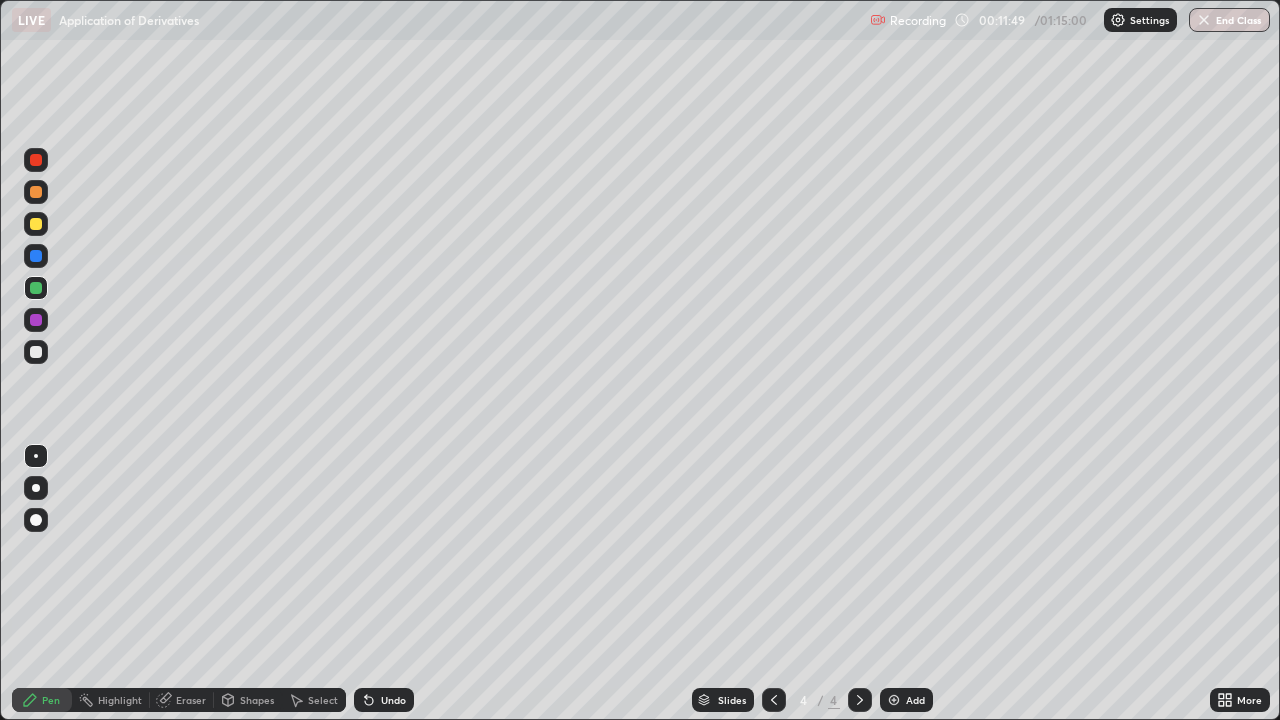 click at bounding box center (894, 700) 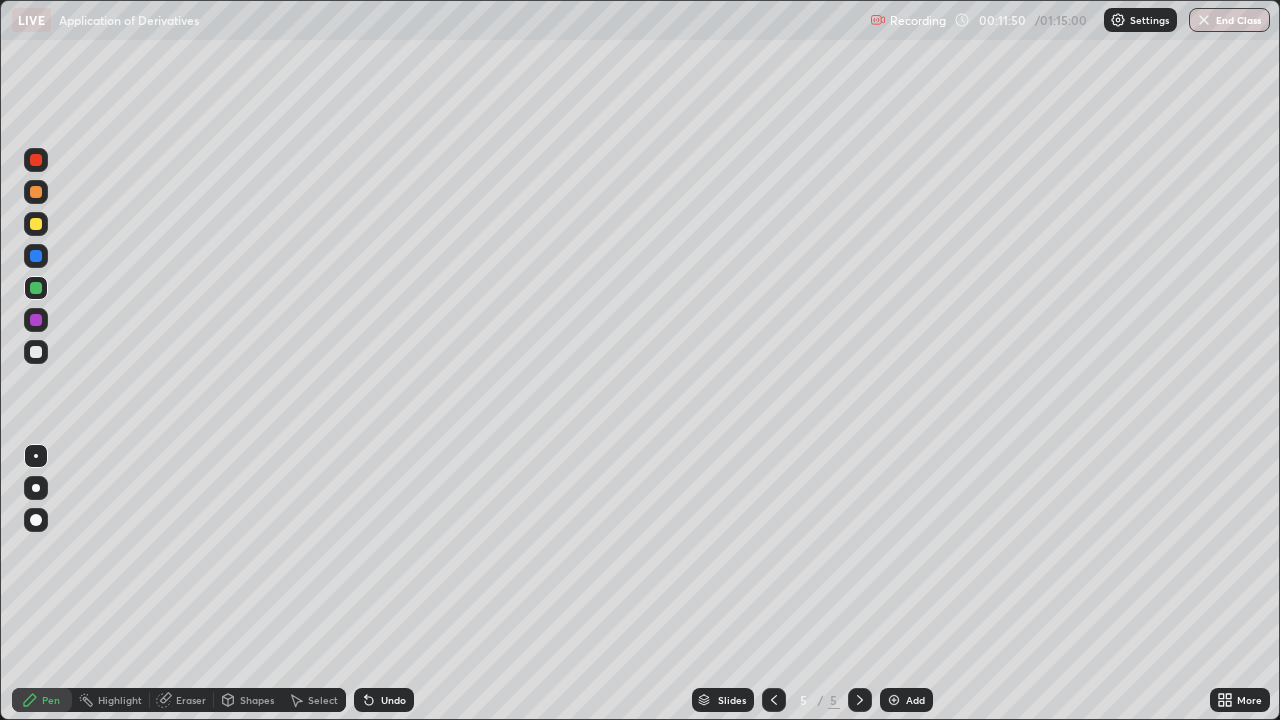 click at bounding box center (36, 224) 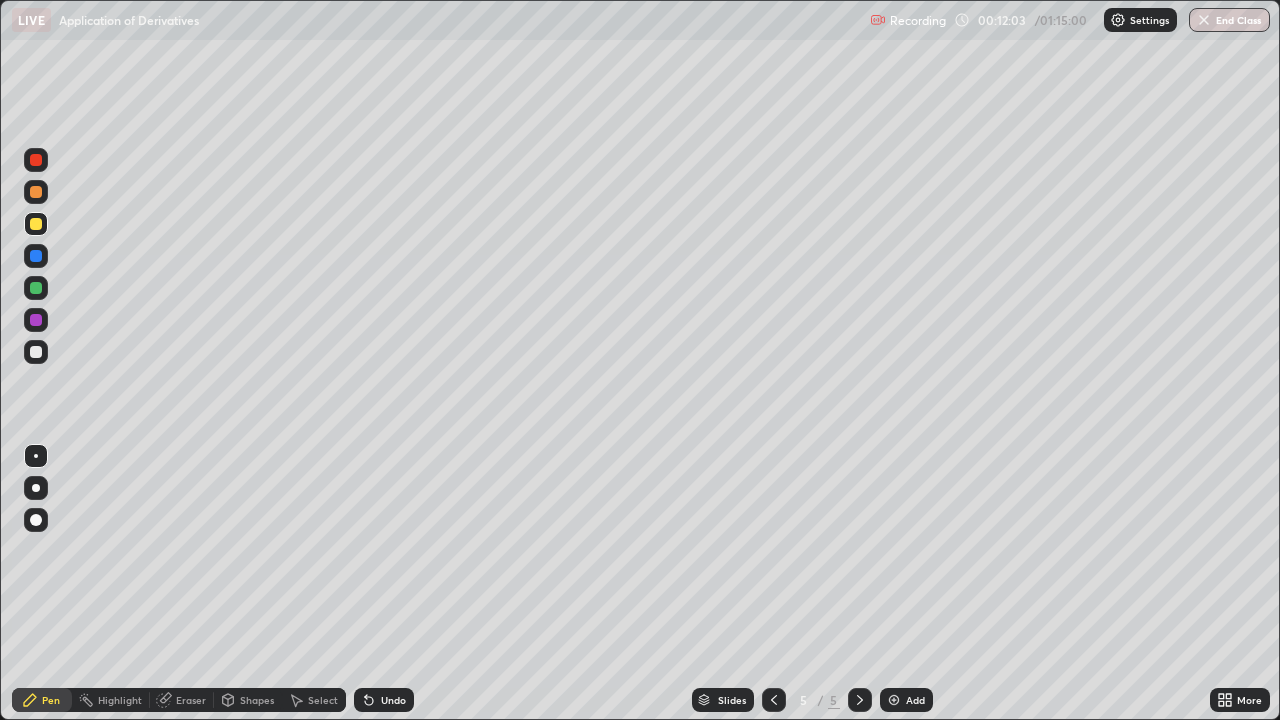 click on "Undo" at bounding box center [393, 700] 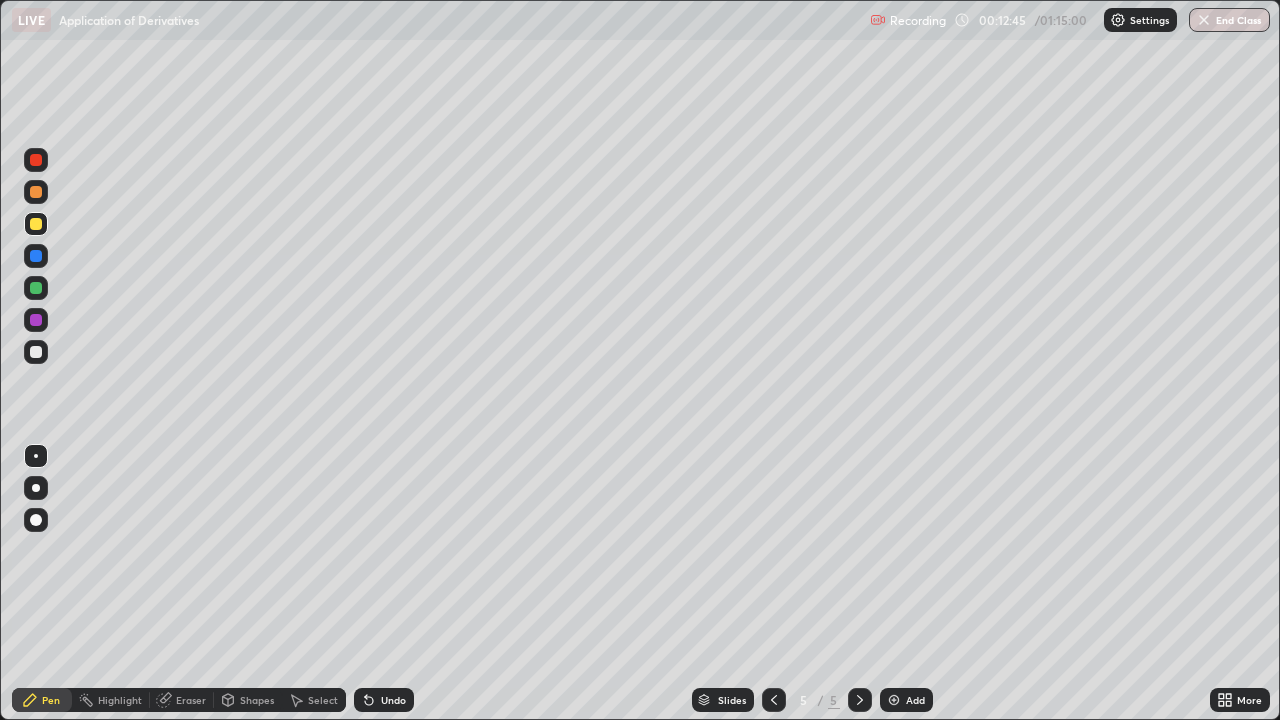 click at bounding box center (36, 352) 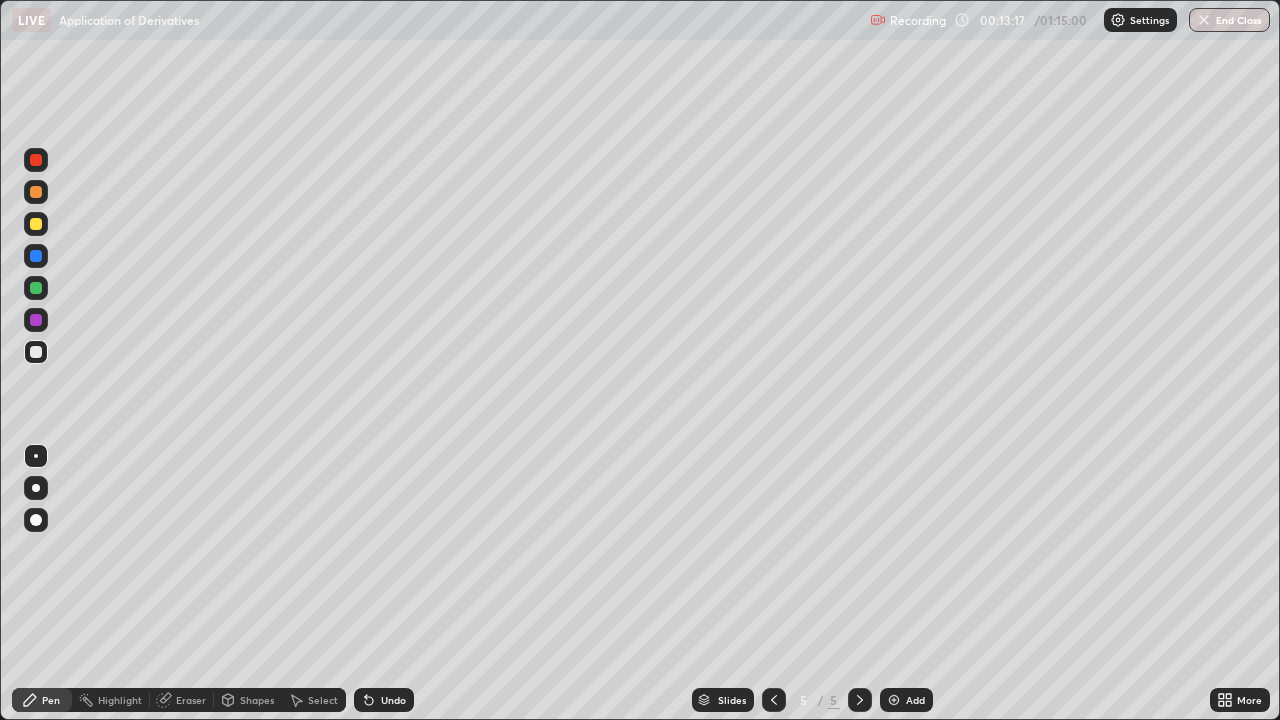 click 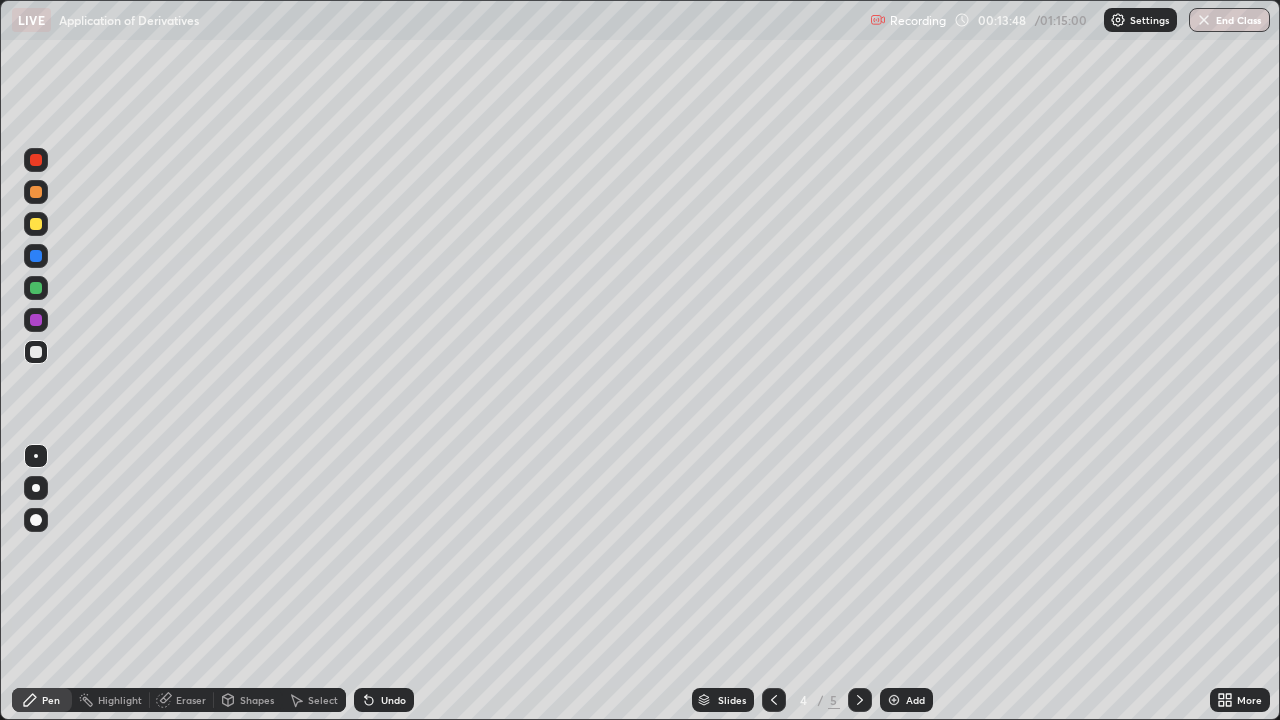 click at bounding box center (860, 700) 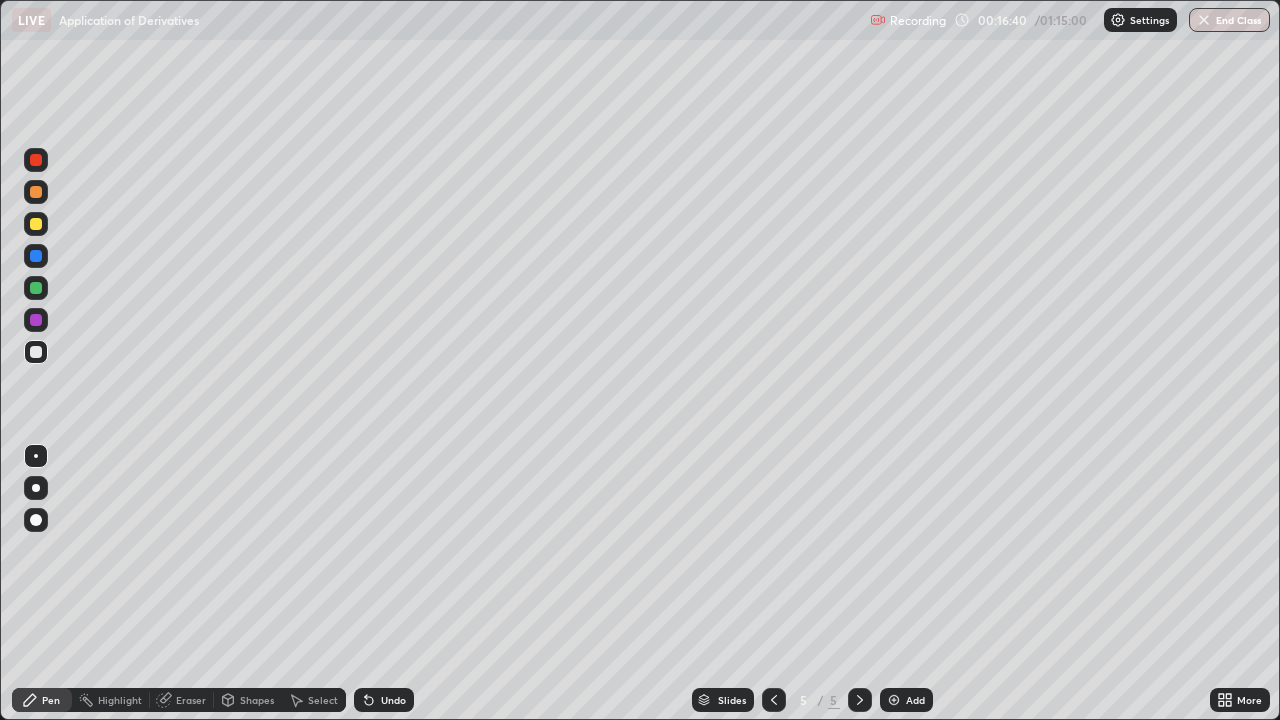 click at bounding box center [36, 288] 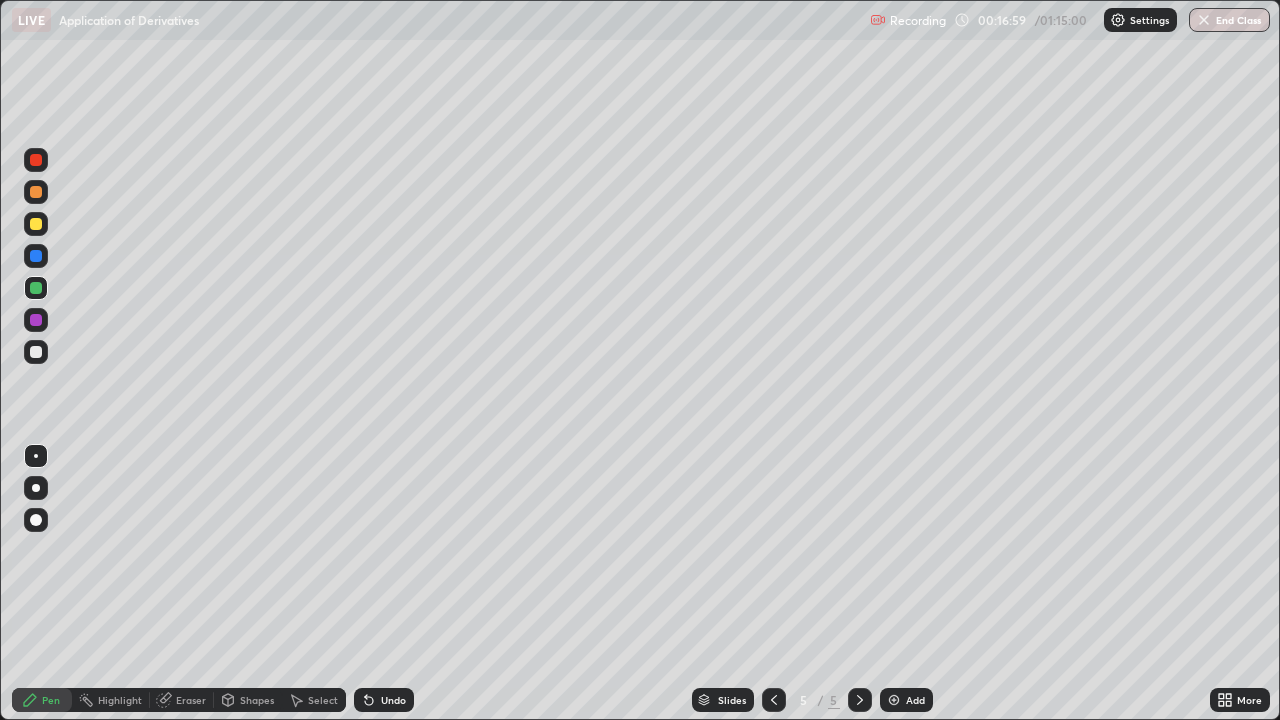 click on "Undo" at bounding box center (393, 700) 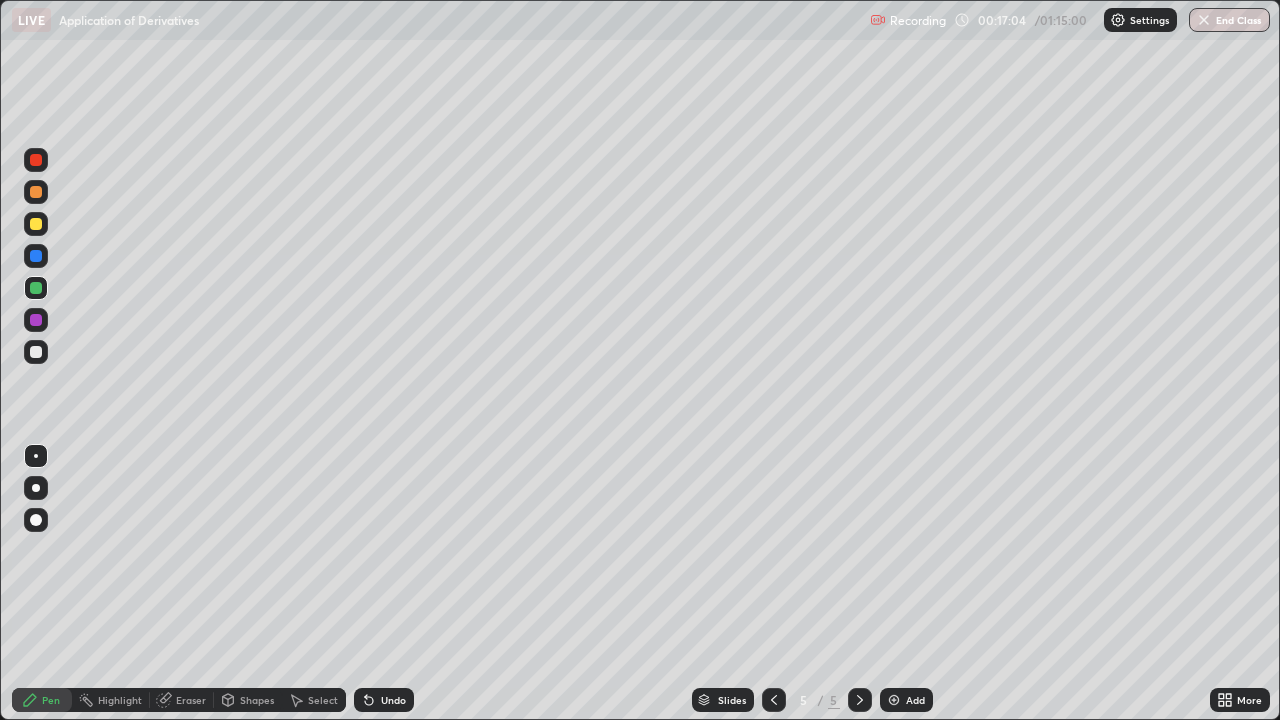 click at bounding box center (36, 224) 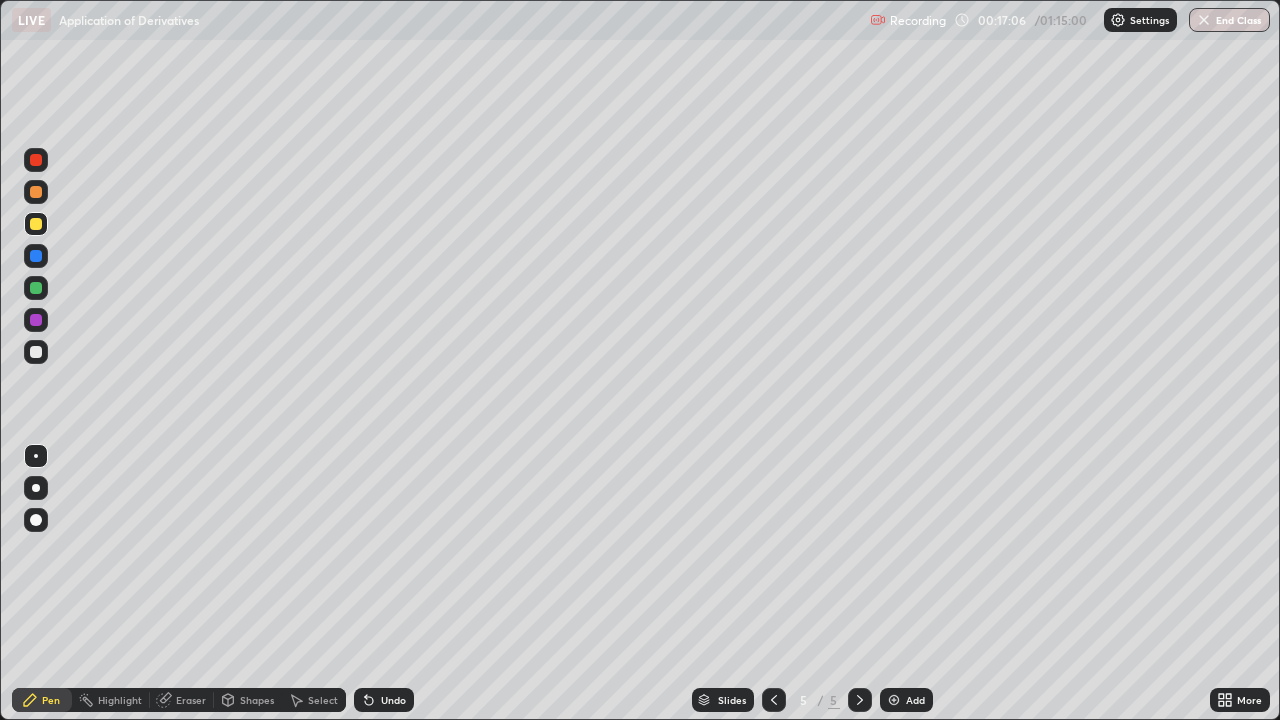 click at bounding box center [36, 288] 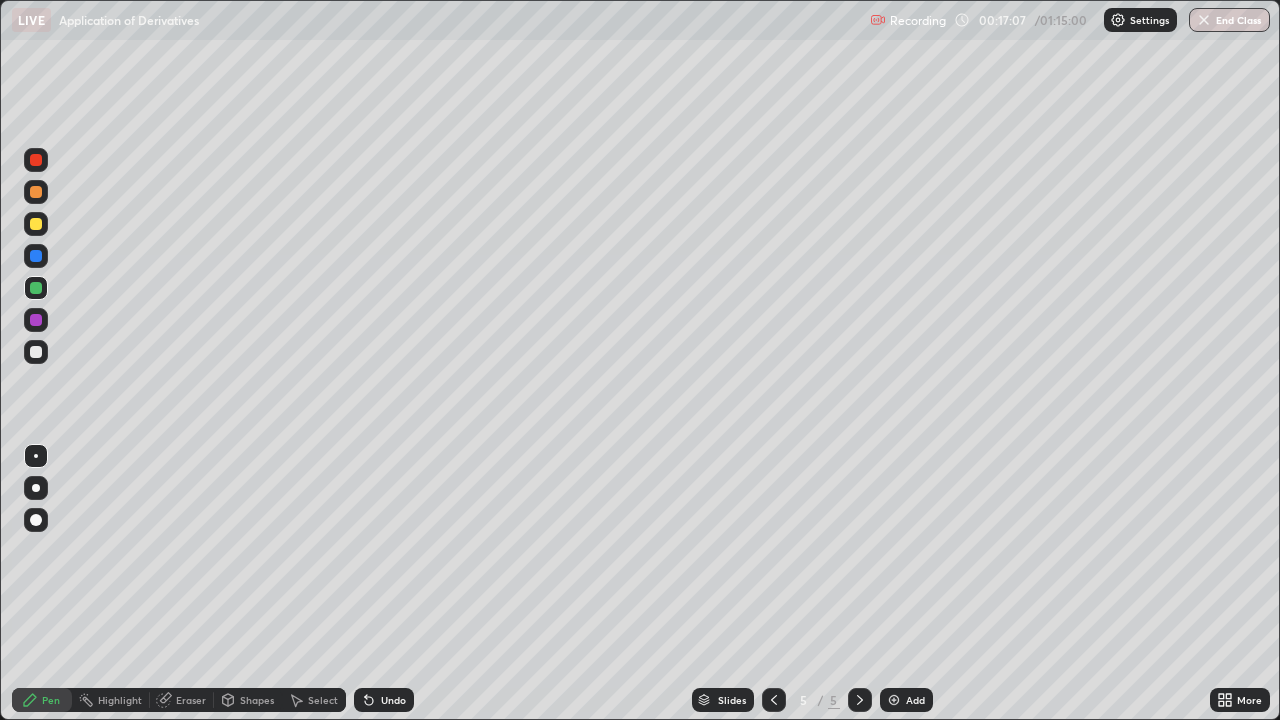 click at bounding box center (36, 352) 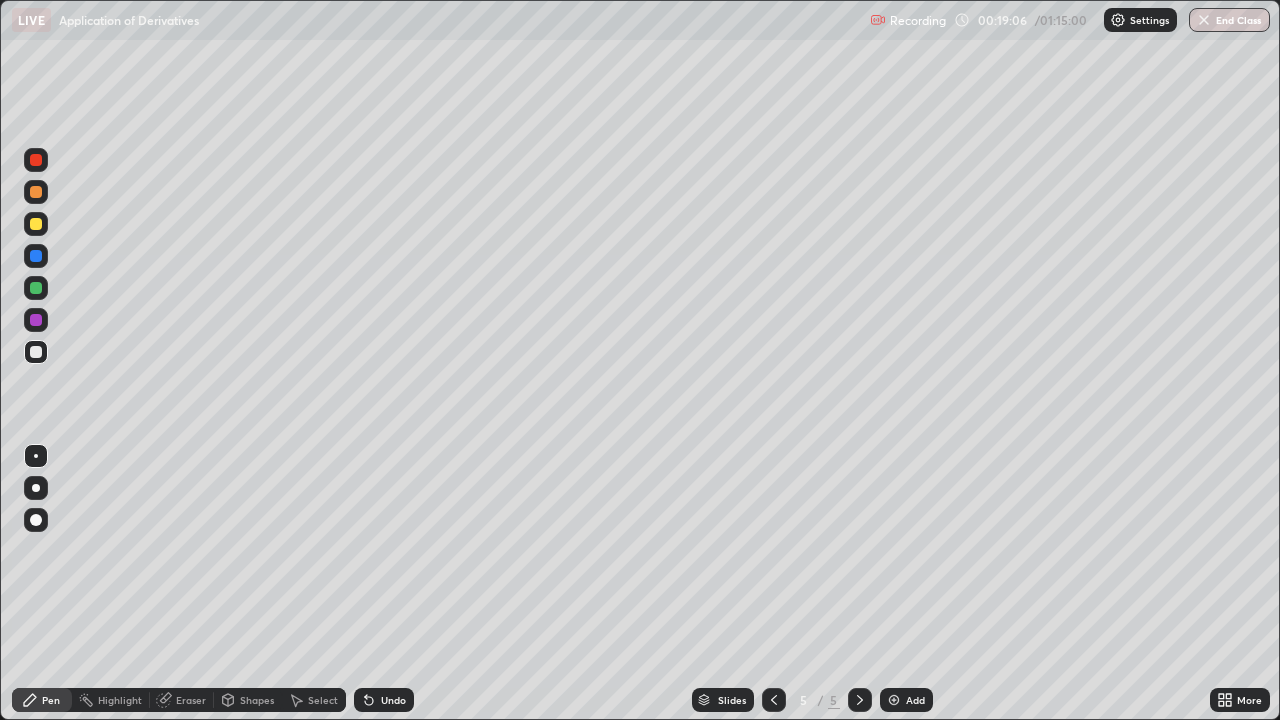 click at bounding box center (36, 224) 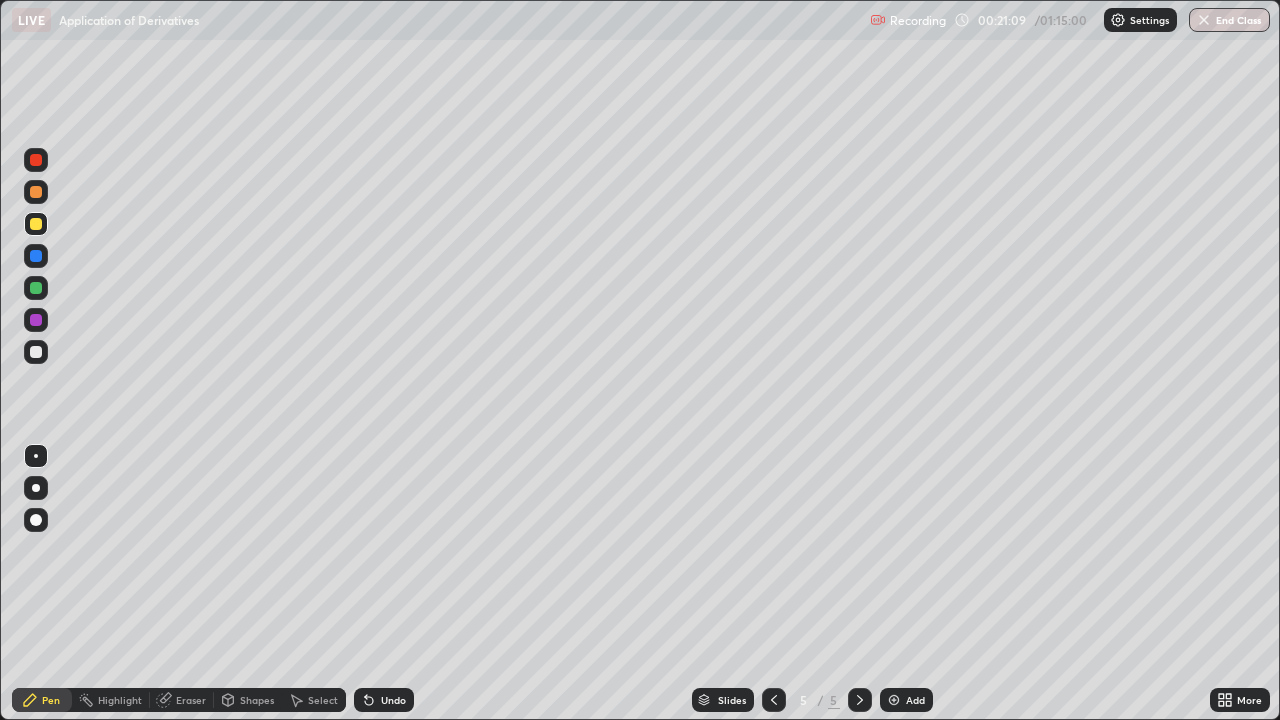 click on "Add" at bounding box center (906, 700) 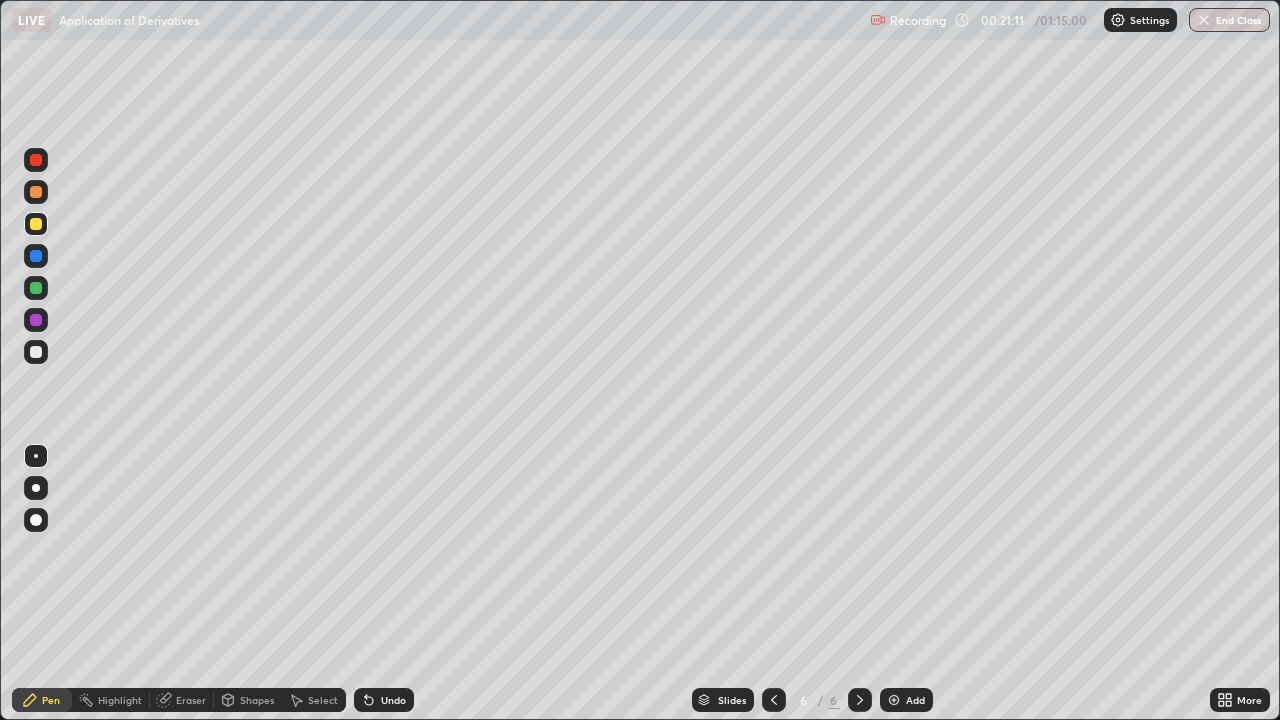click at bounding box center [36, 224] 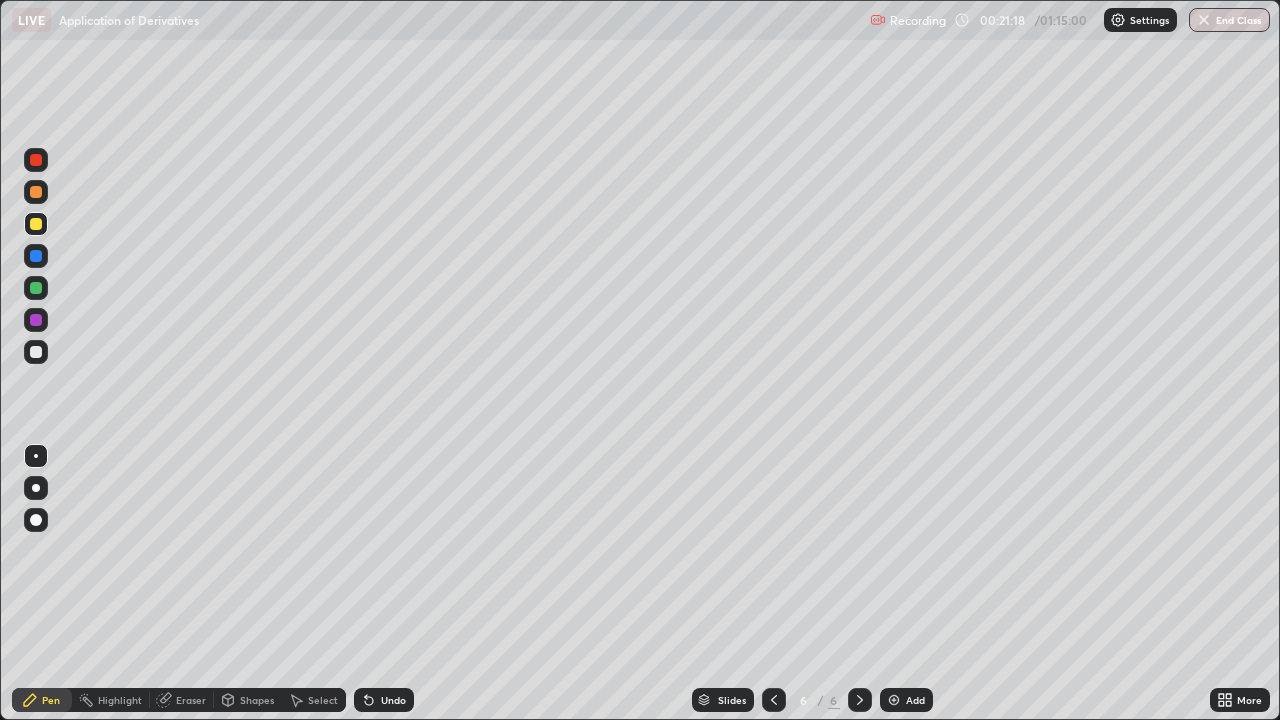 click at bounding box center [36, 352] 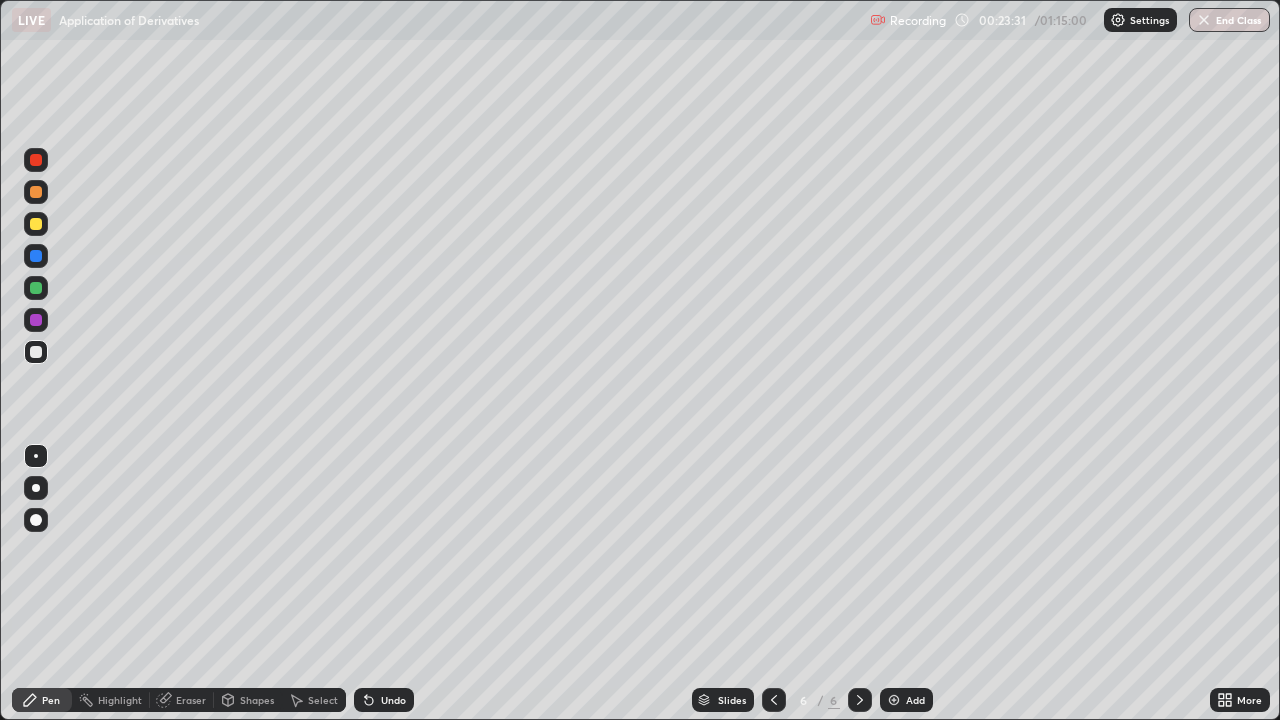 click at bounding box center (36, 224) 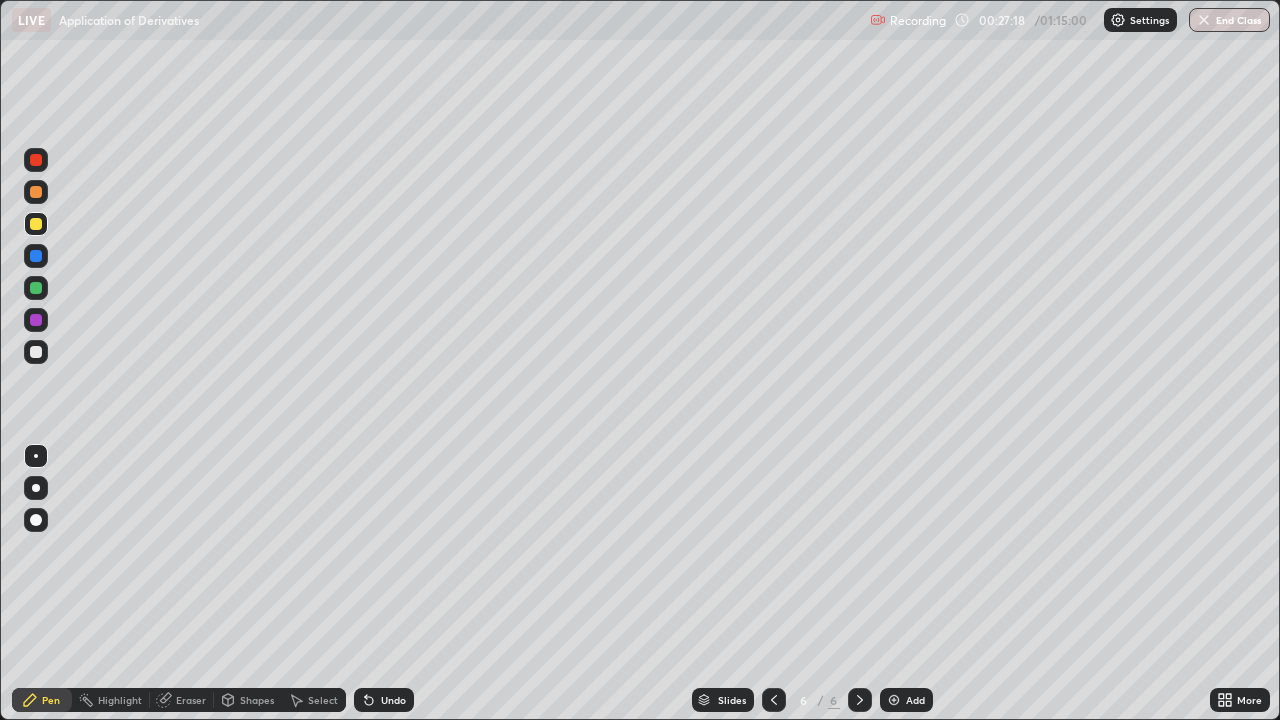 click 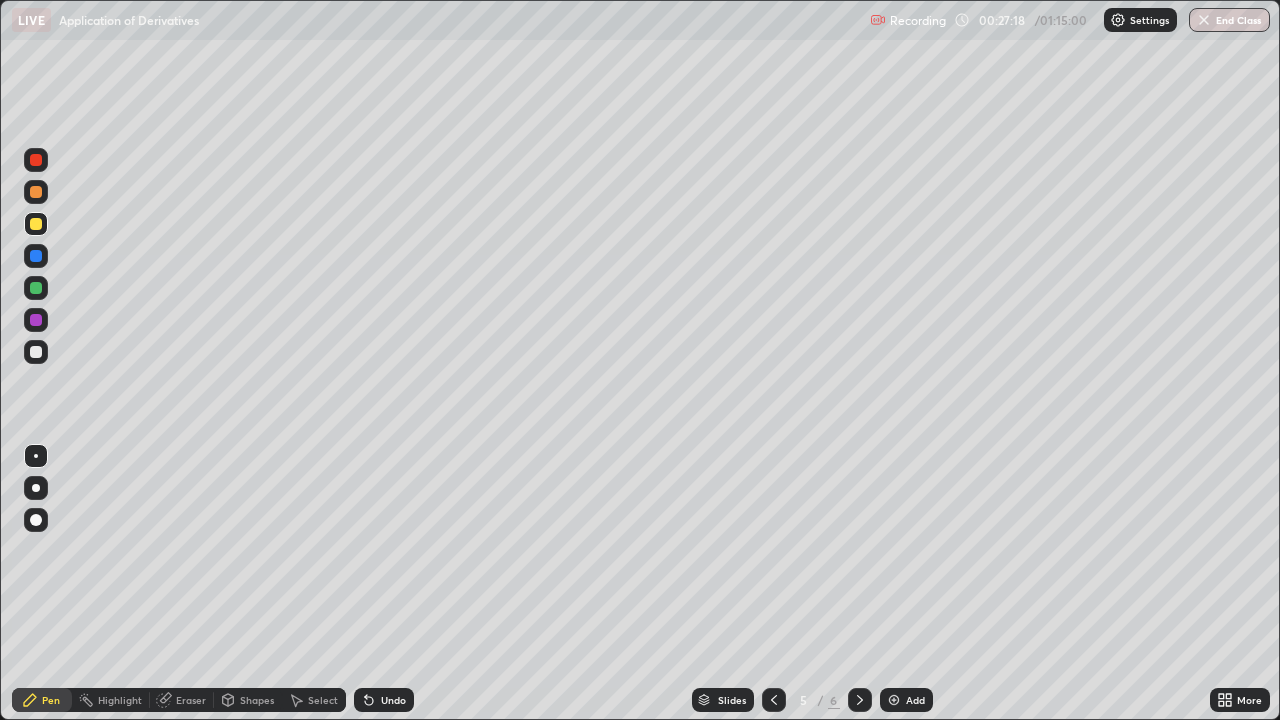 click 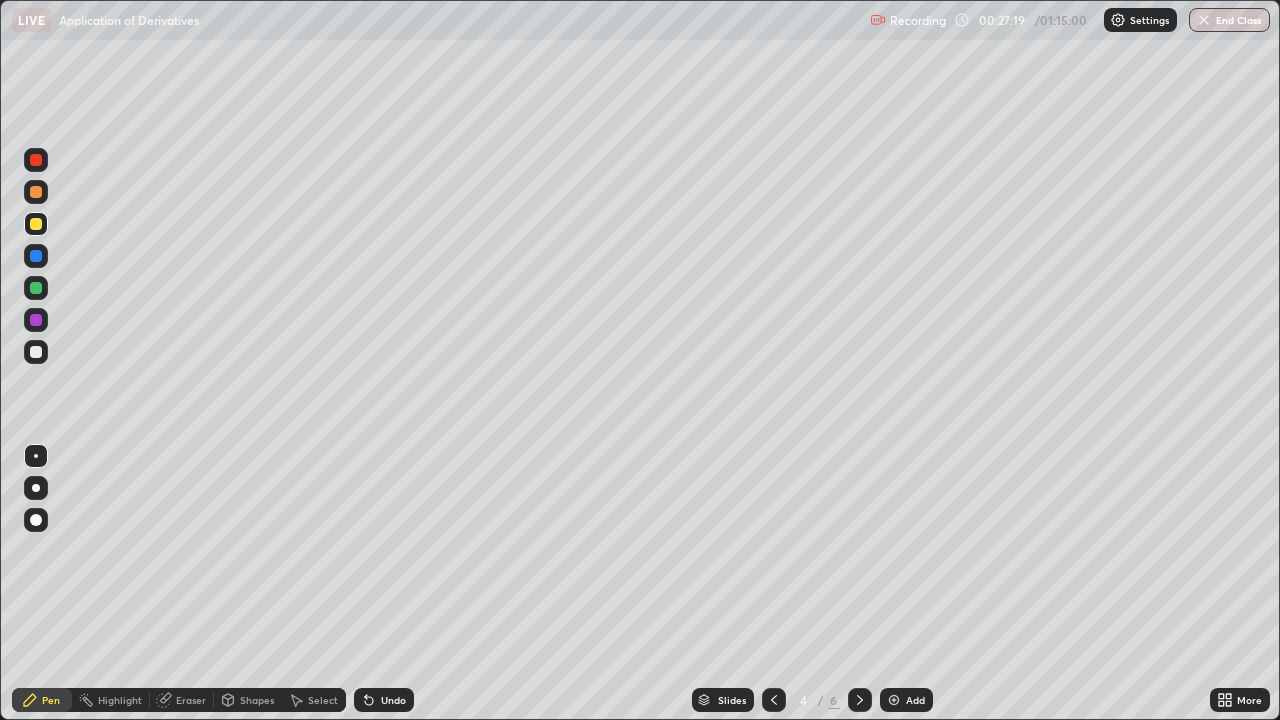 click 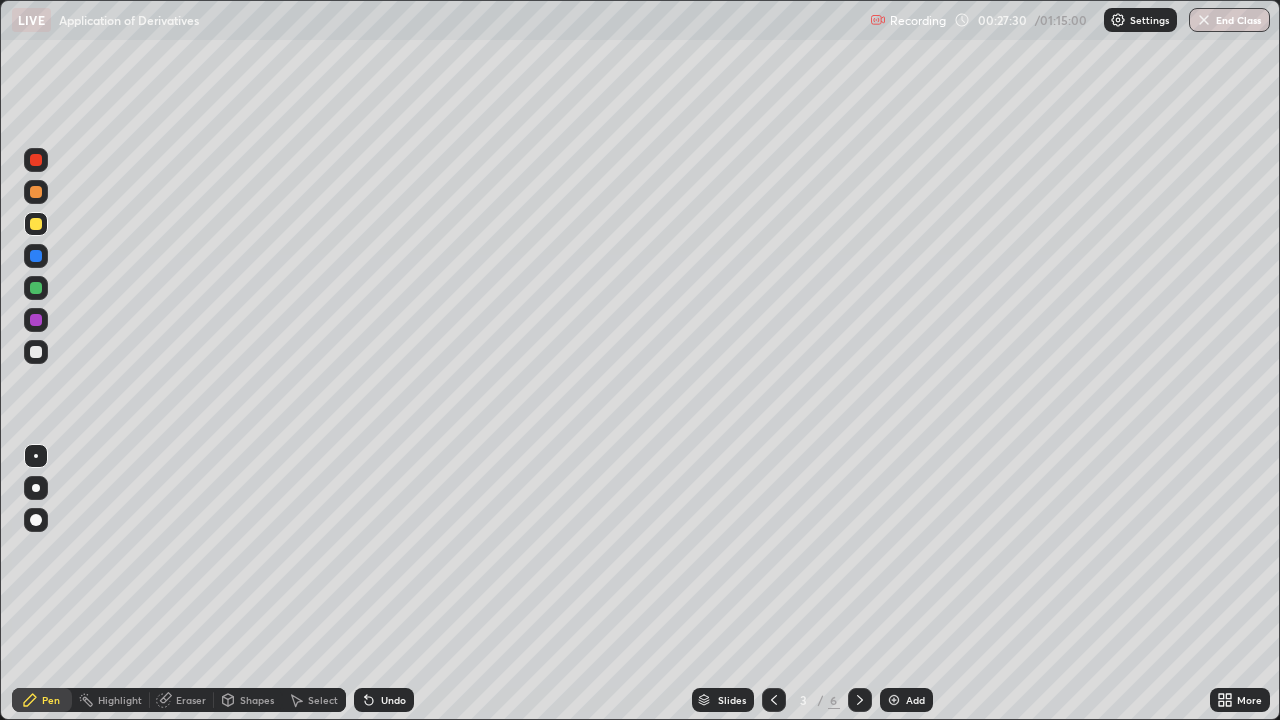 click 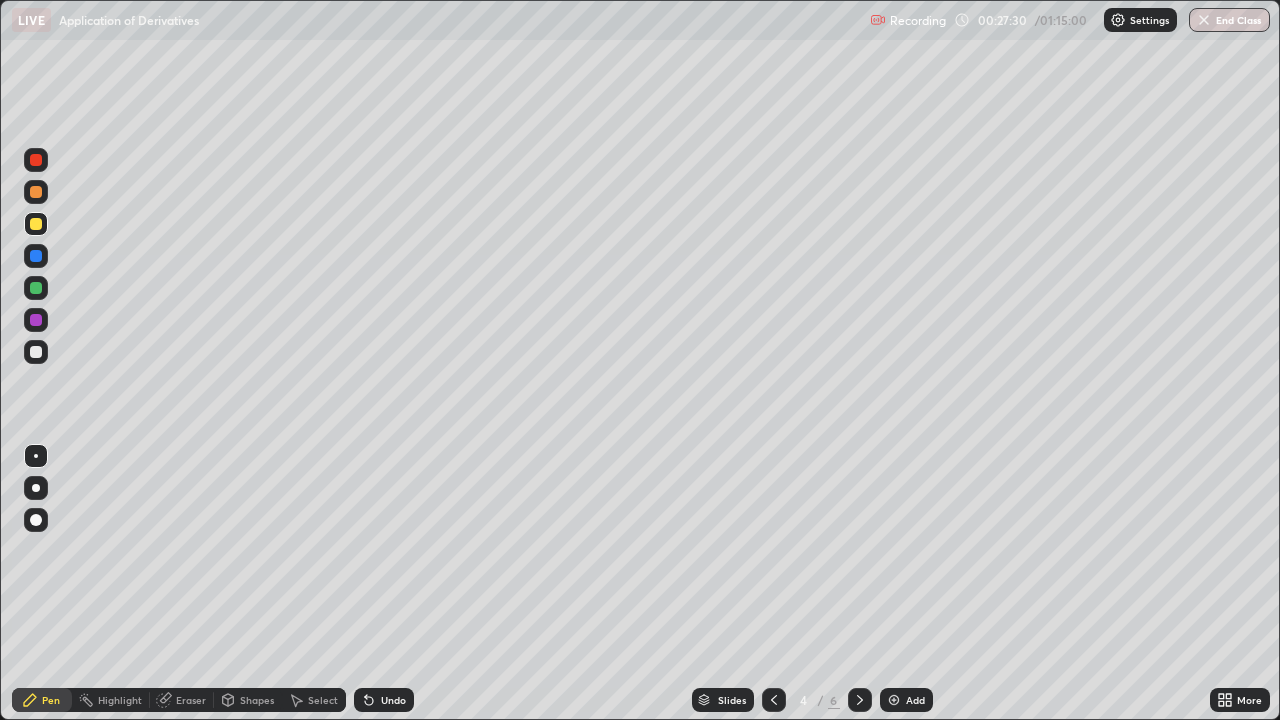click 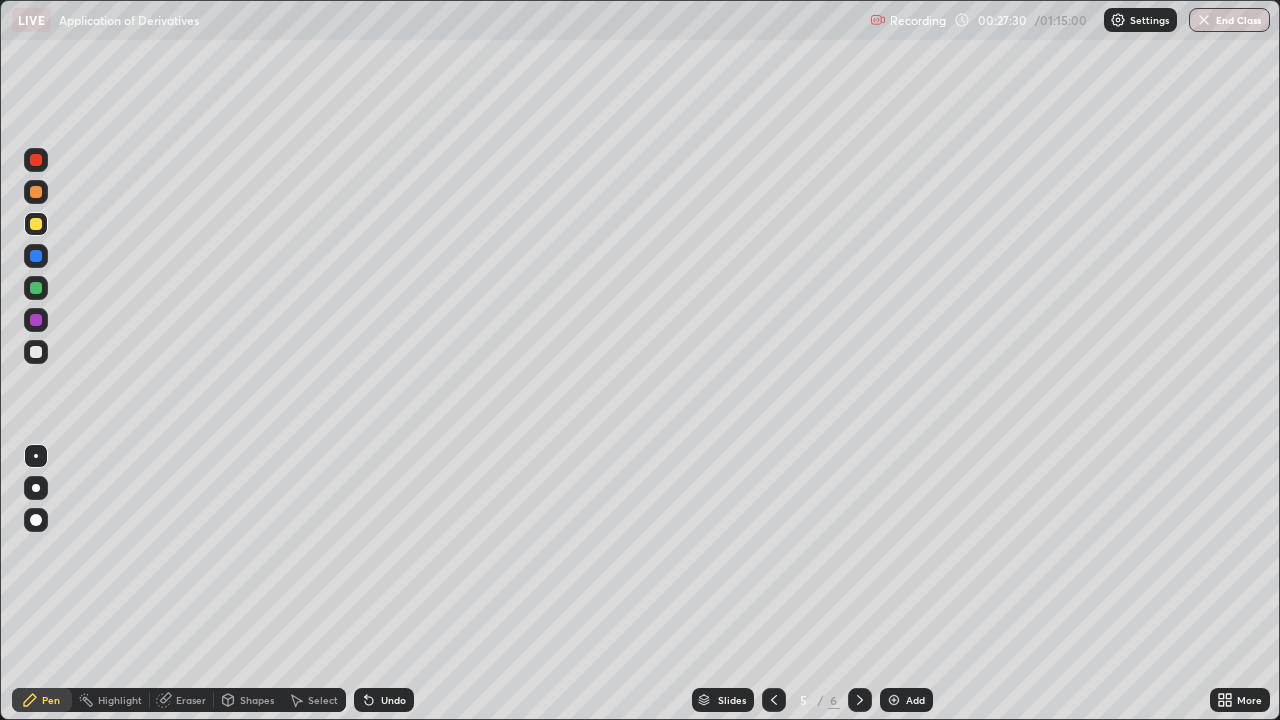 click 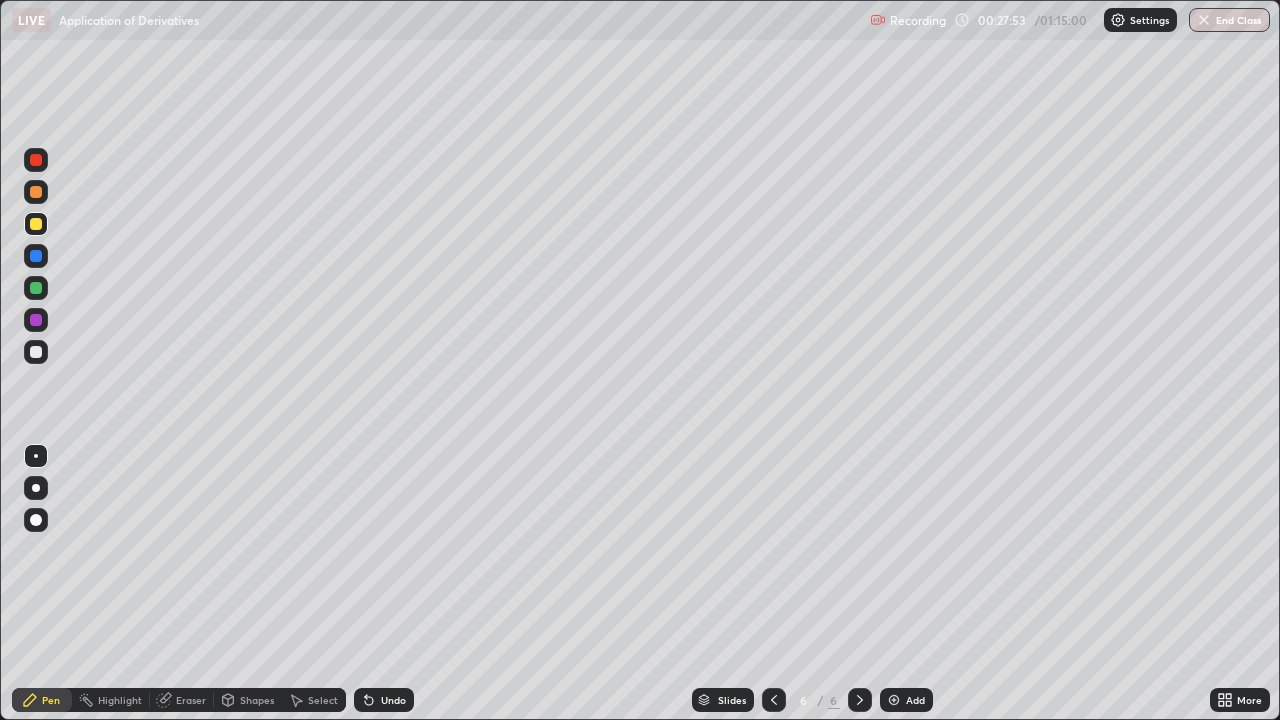 click on "Undo" at bounding box center (384, 700) 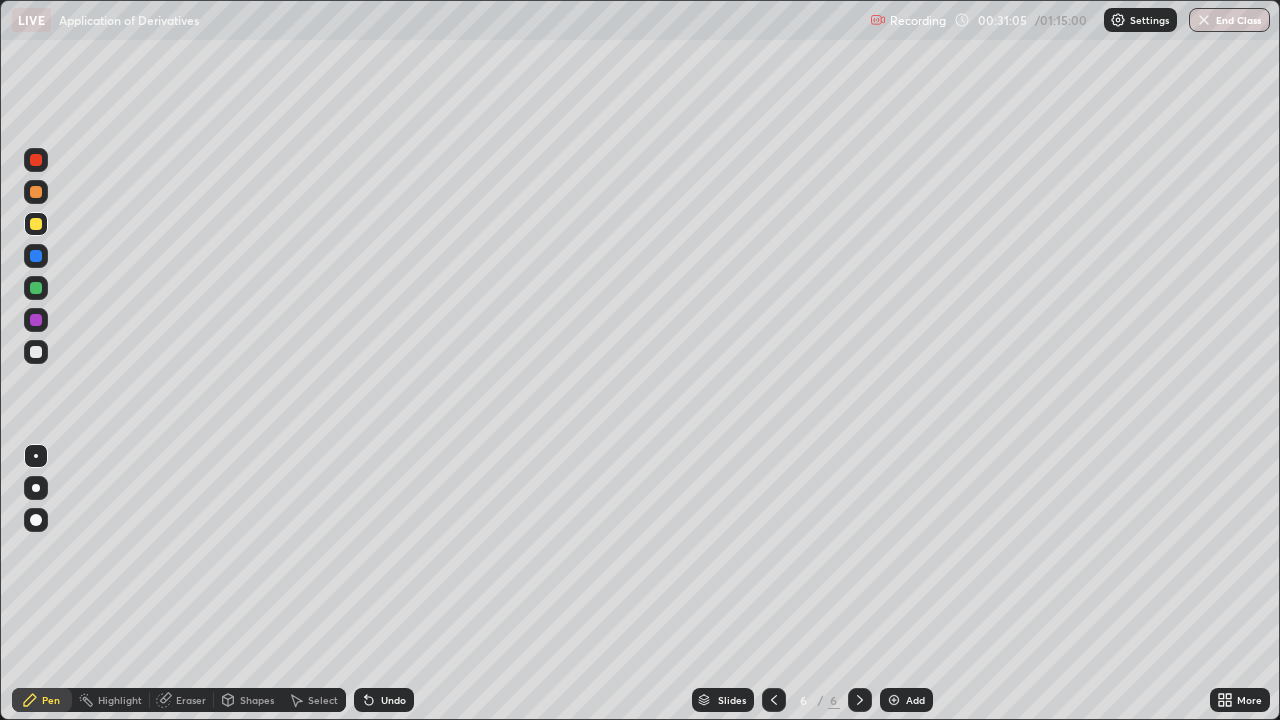 click on "Add" at bounding box center (906, 700) 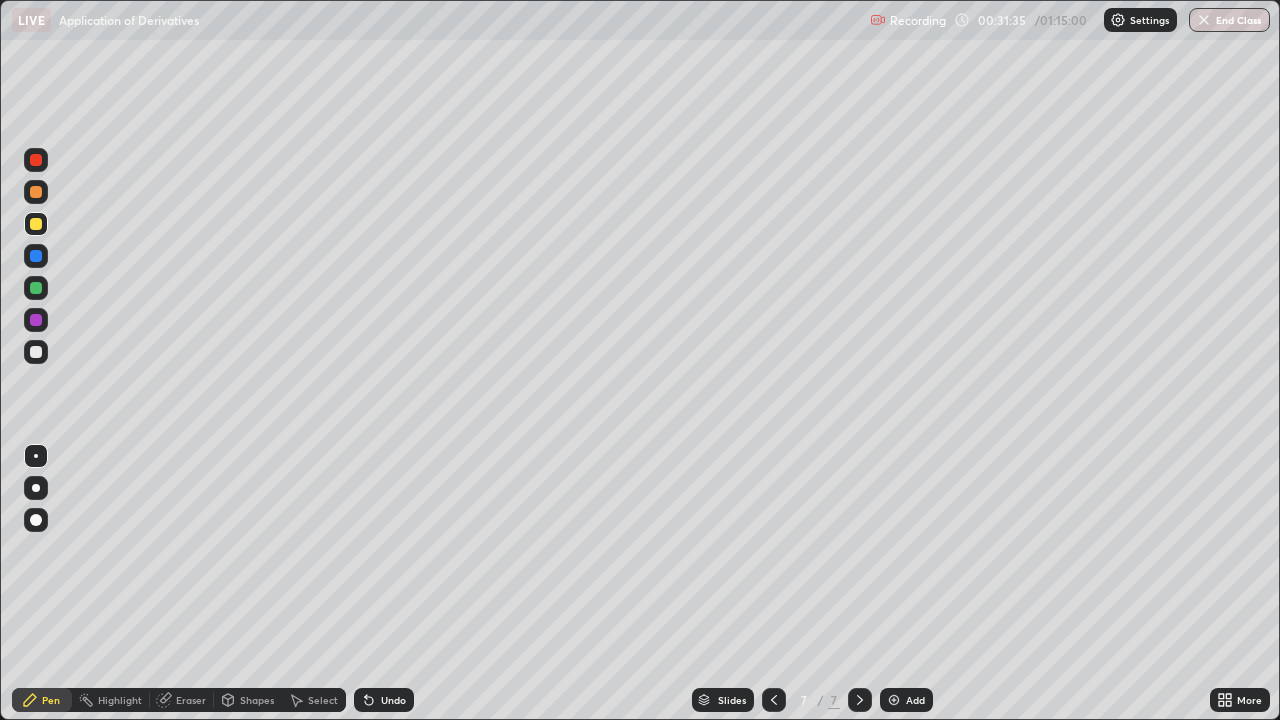 click at bounding box center (36, 288) 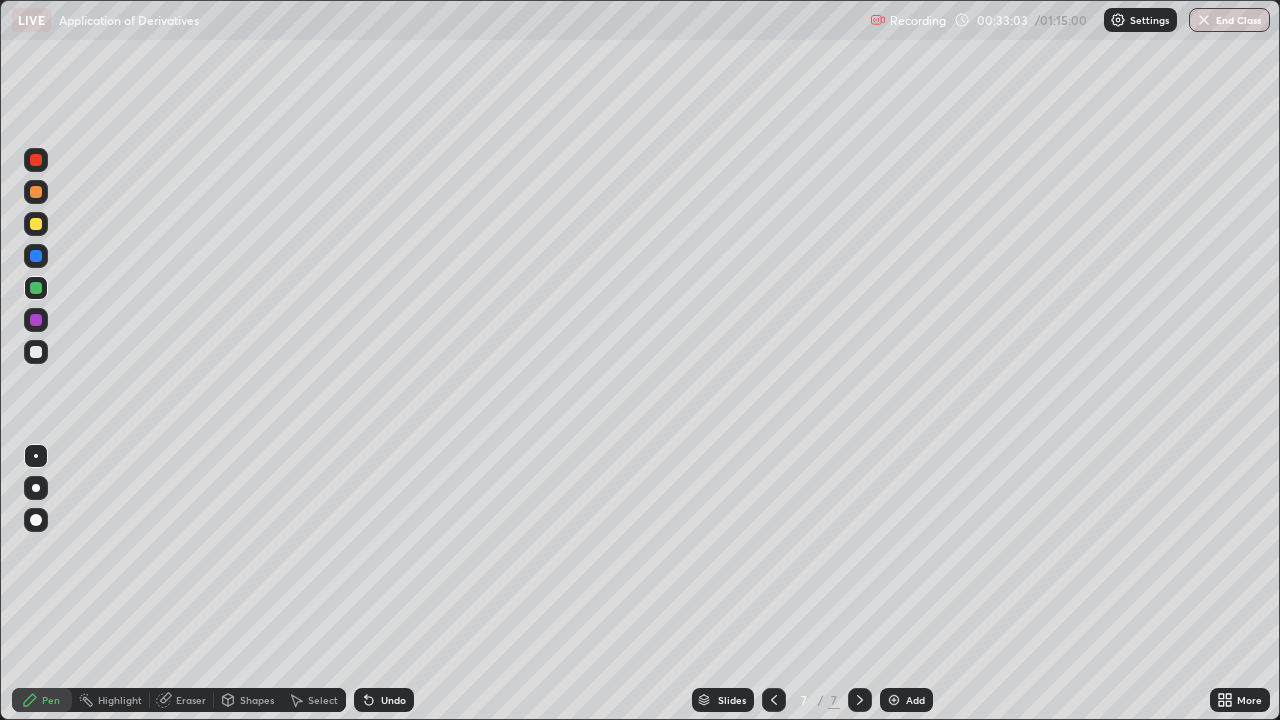 click at bounding box center (36, 352) 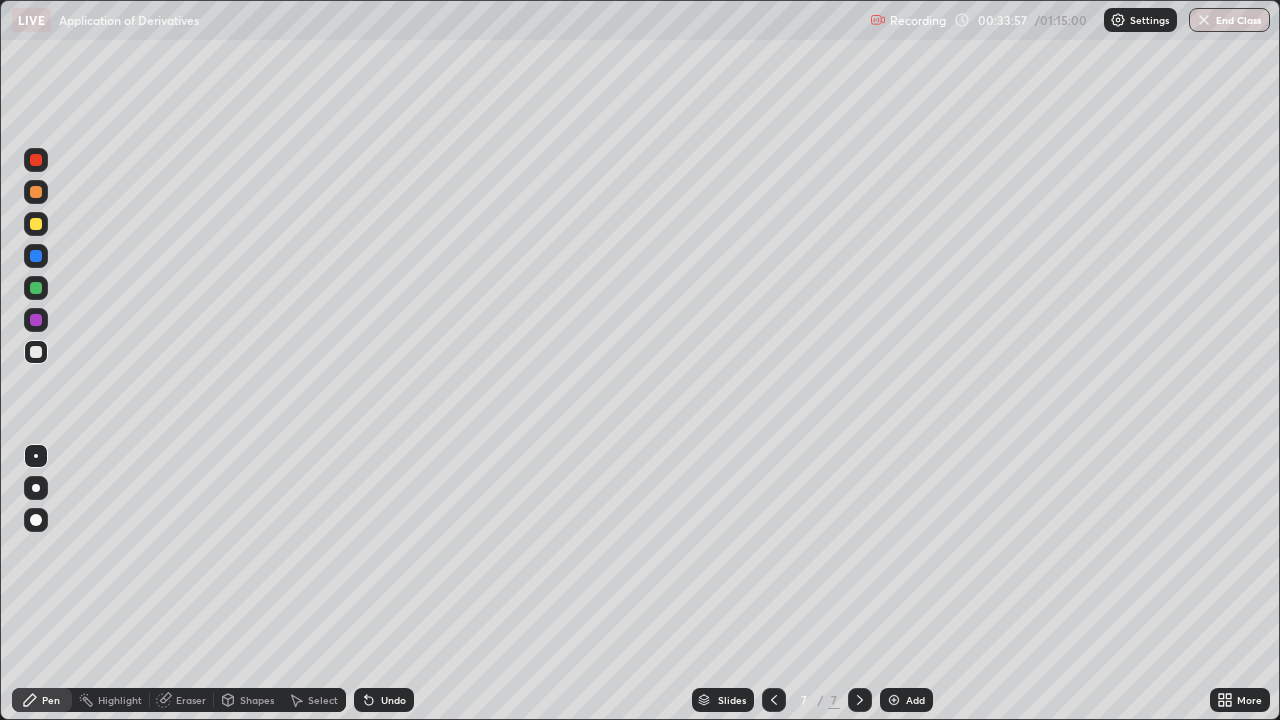 click on "Undo" at bounding box center [393, 700] 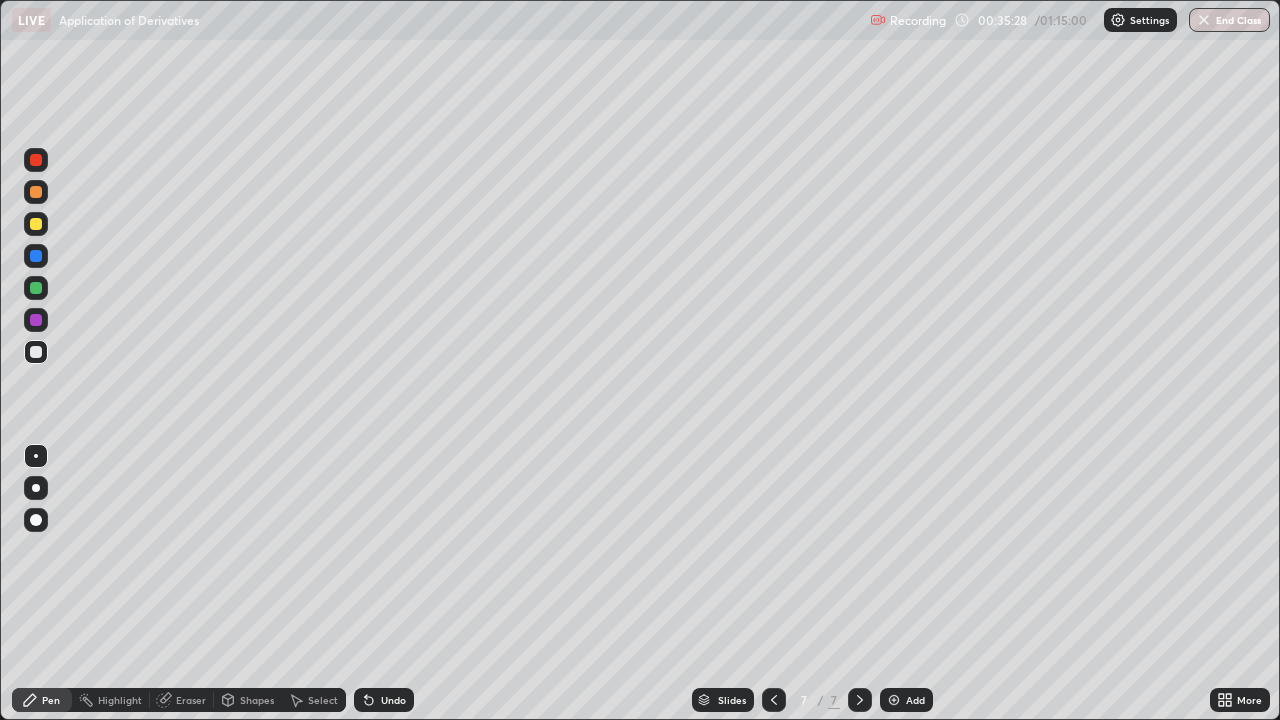 click at bounding box center [36, 288] 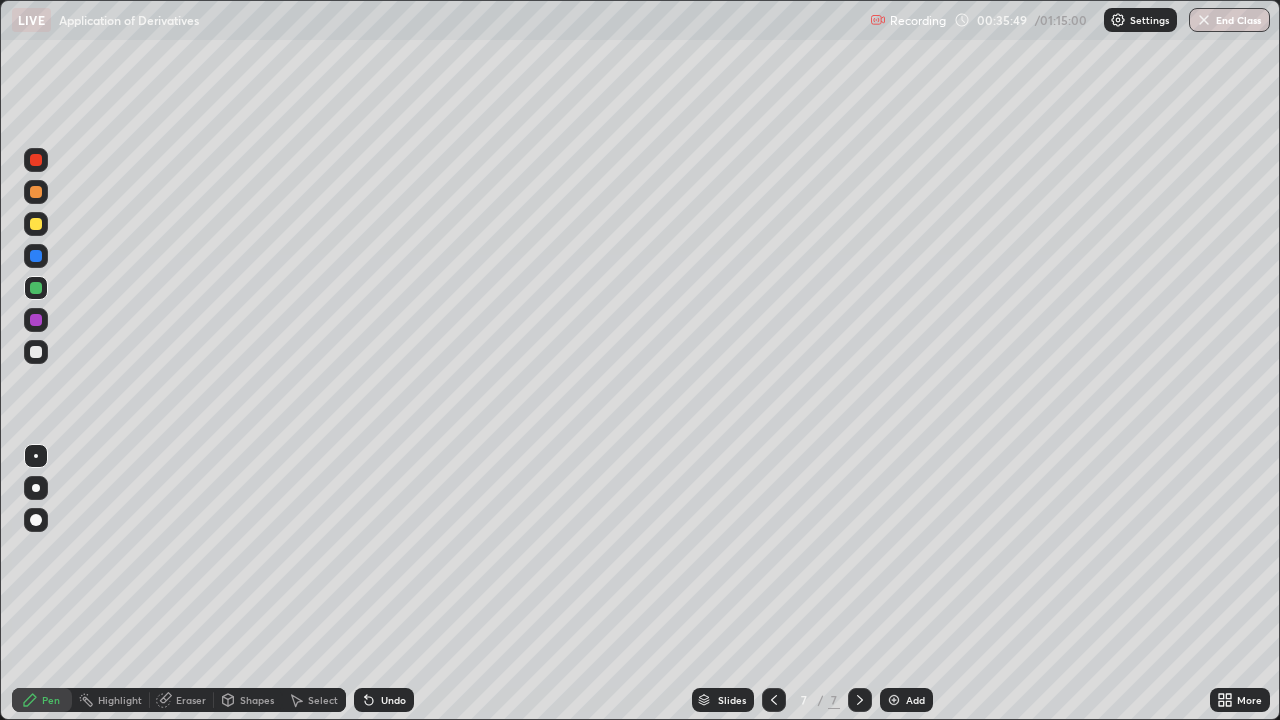 click on "Undo" at bounding box center [384, 700] 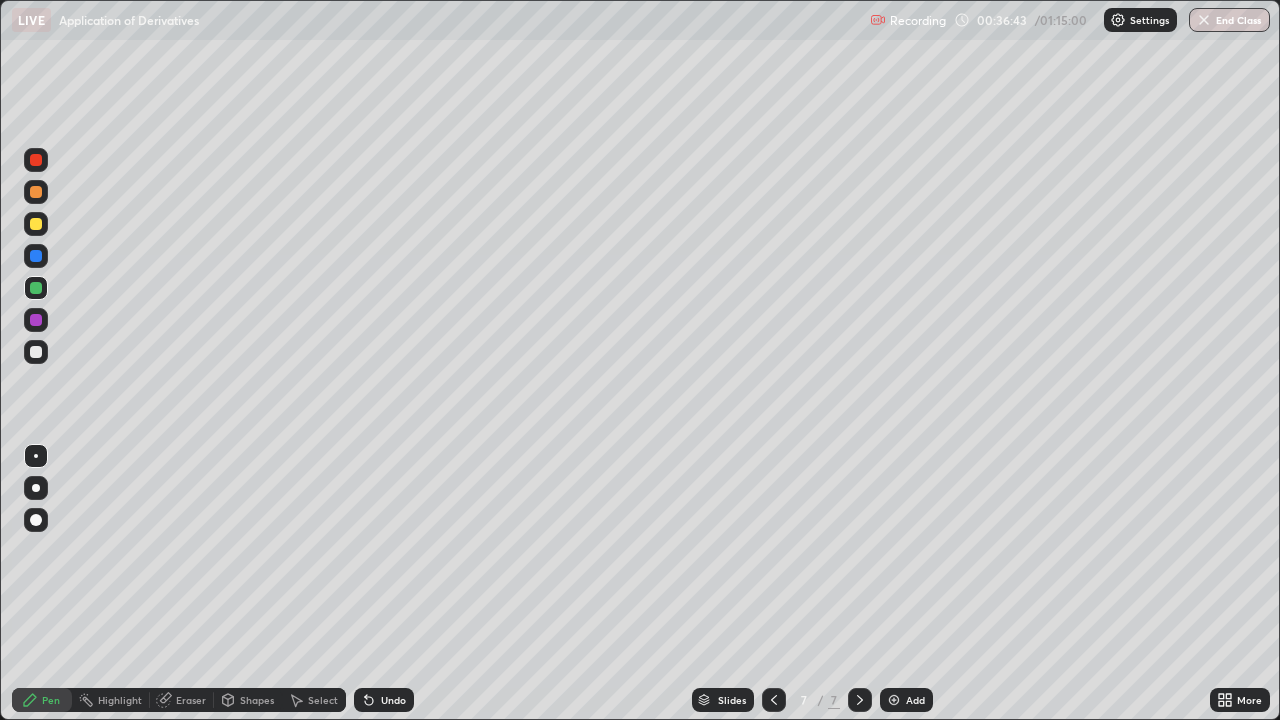 click at bounding box center (894, 700) 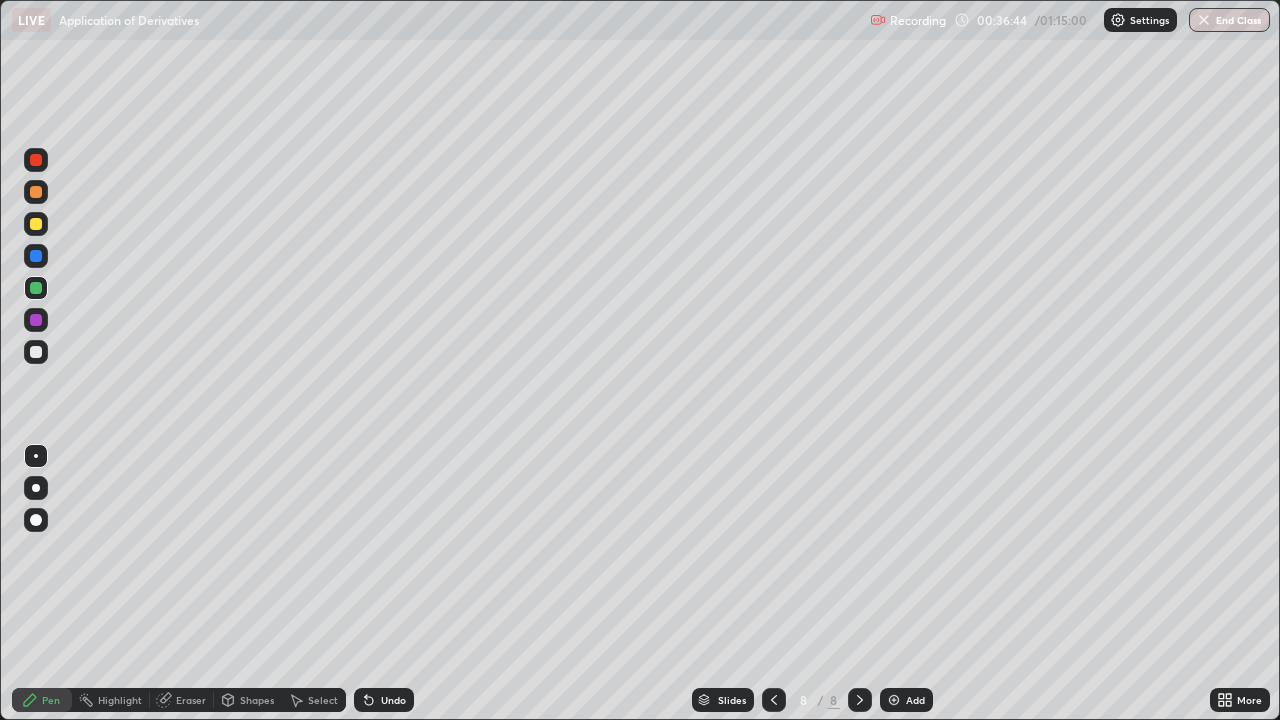 click at bounding box center (36, 224) 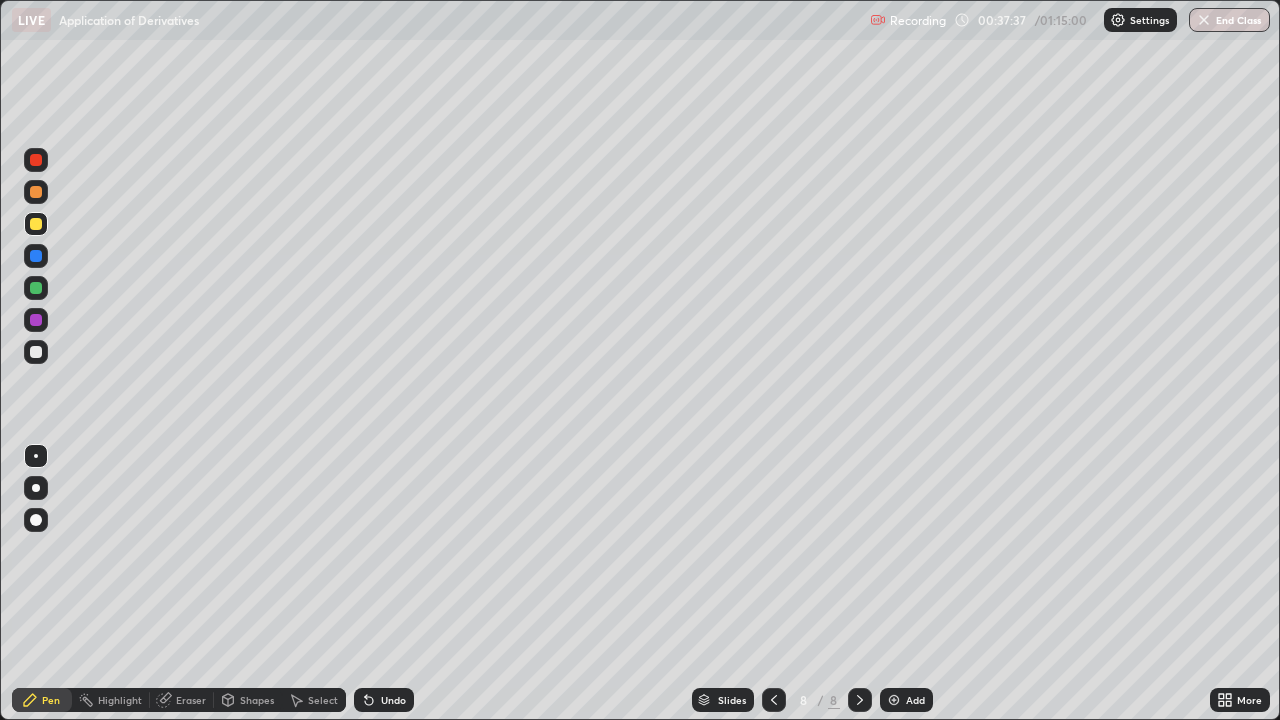 click at bounding box center [36, 352] 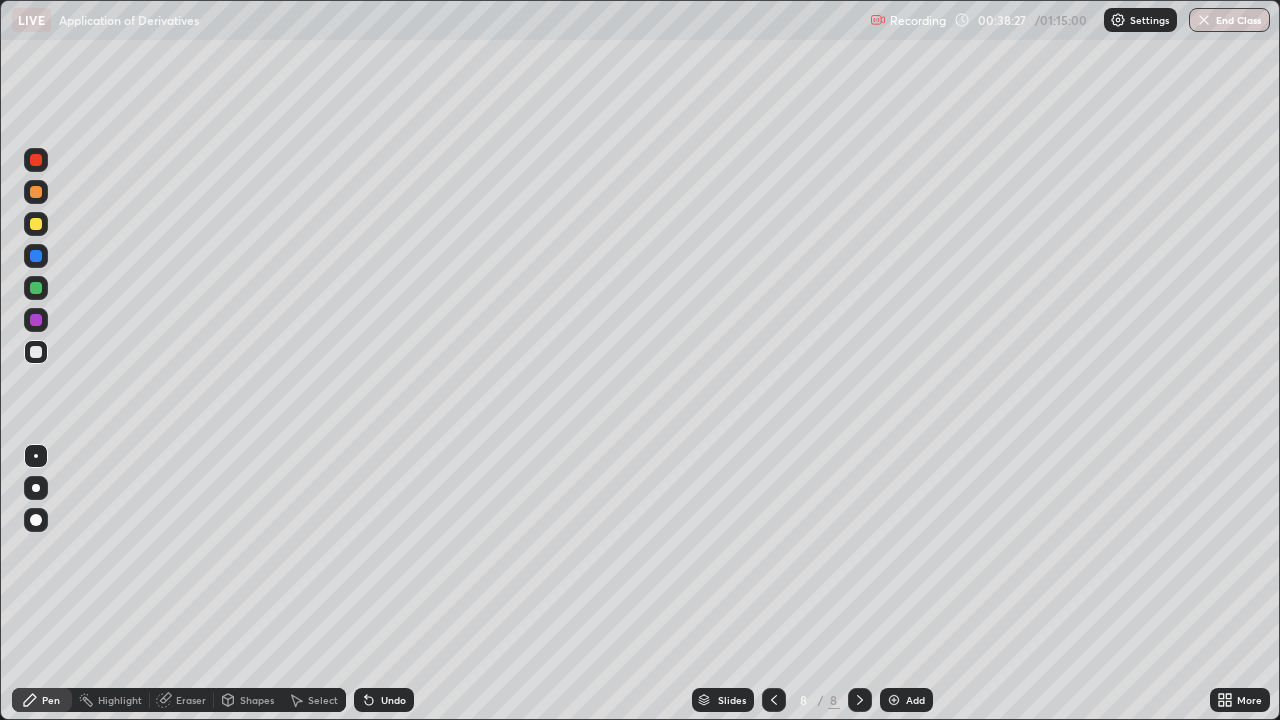 click at bounding box center (36, 224) 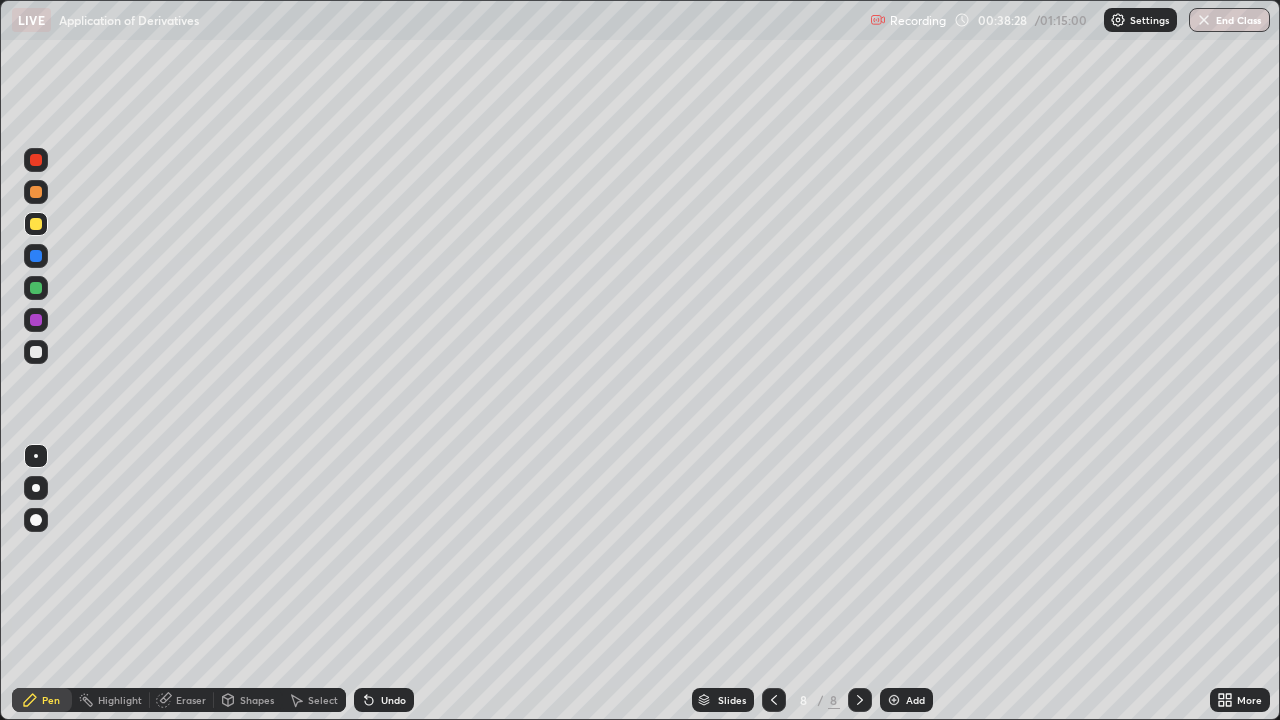 click at bounding box center [36, 288] 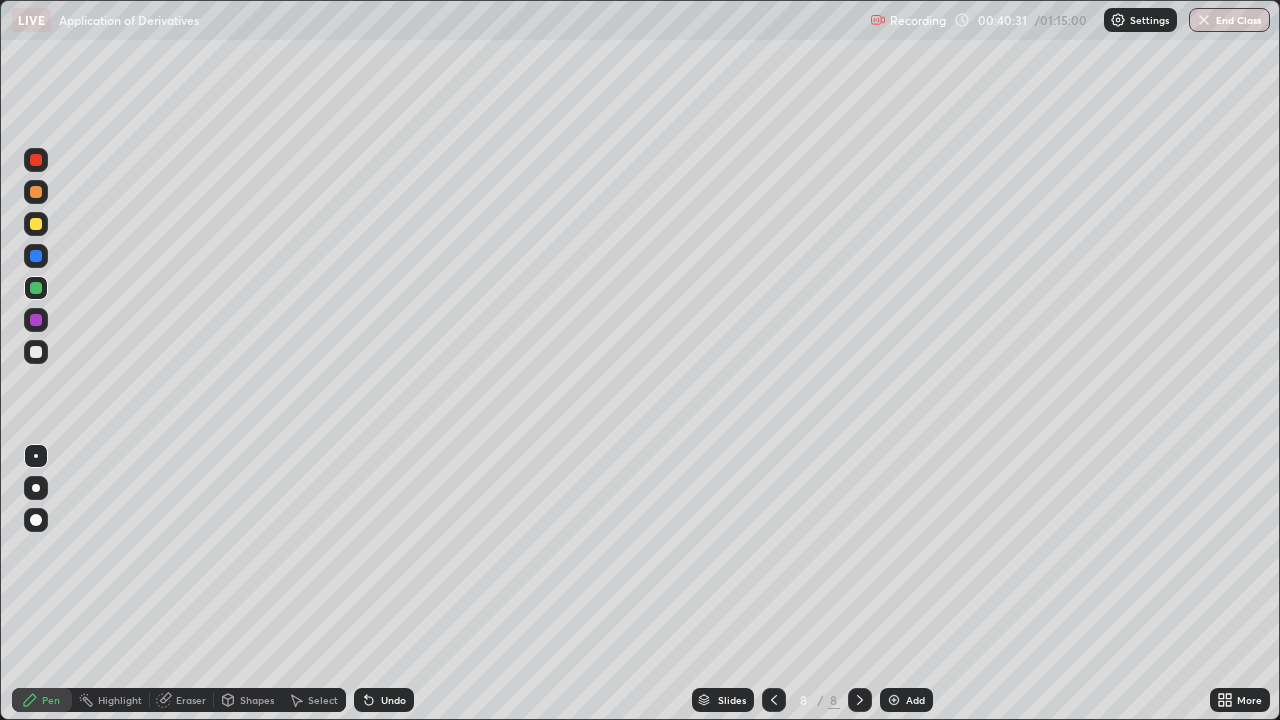 click at bounding box center [36, 224] 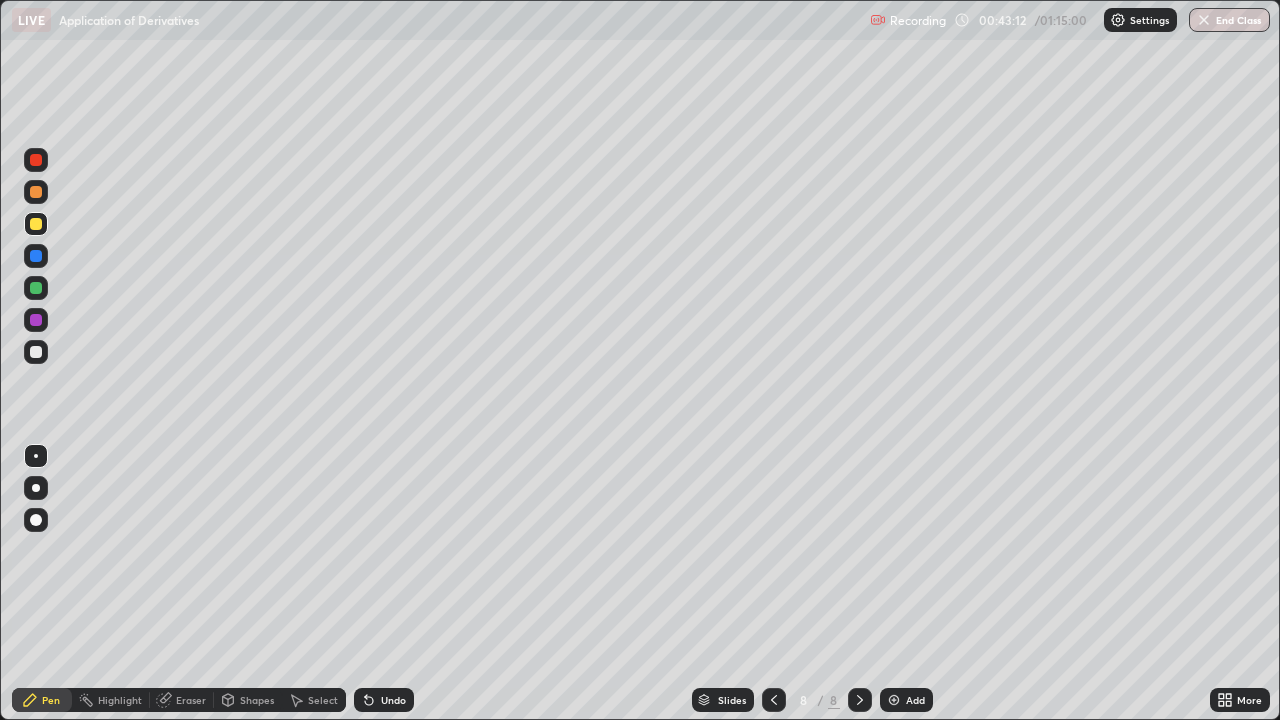 click at bounding box center [894, 700] 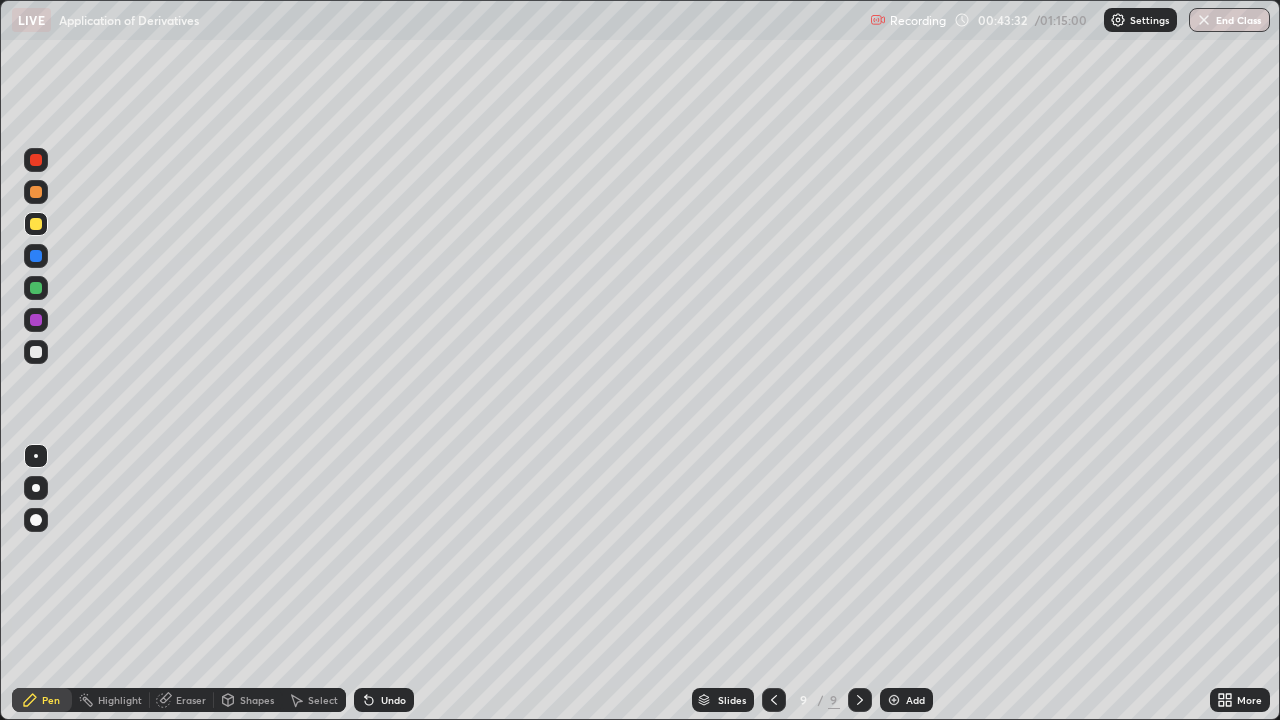 click at bounding box center (36, 352) 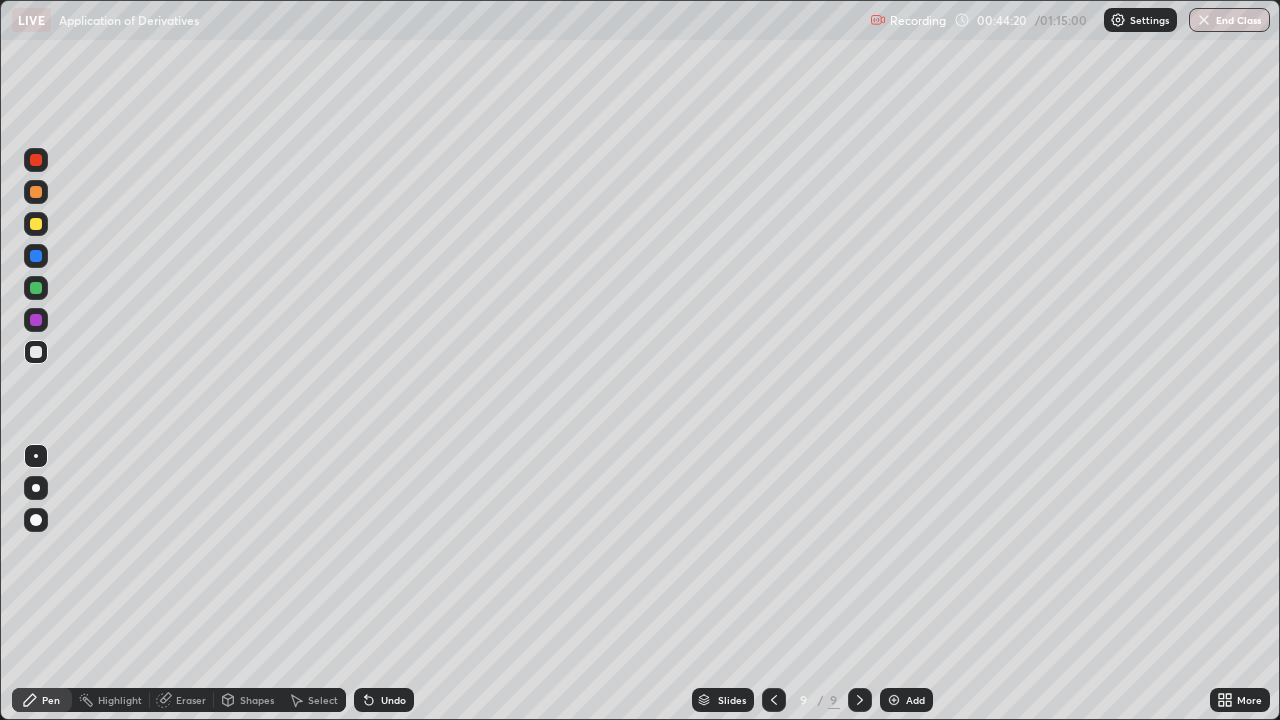 click at bounding box center [36, 288] 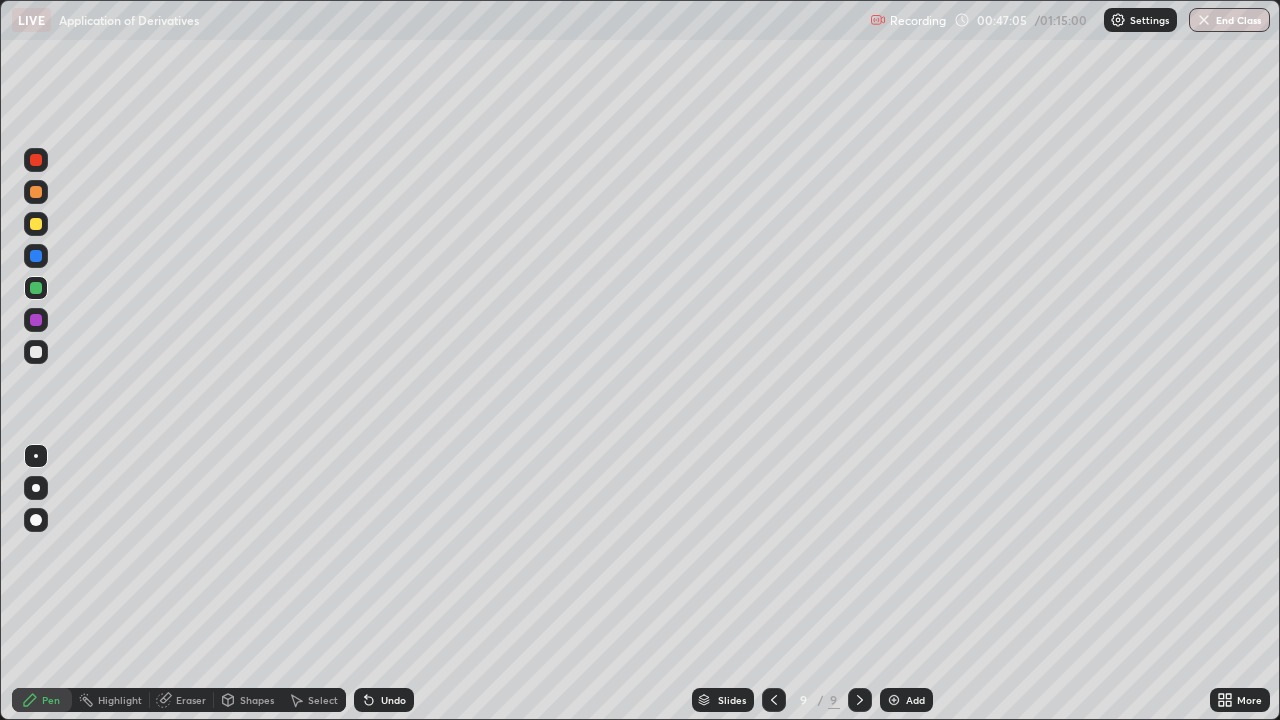 click on "Undo" at bounding box center [393, 700] 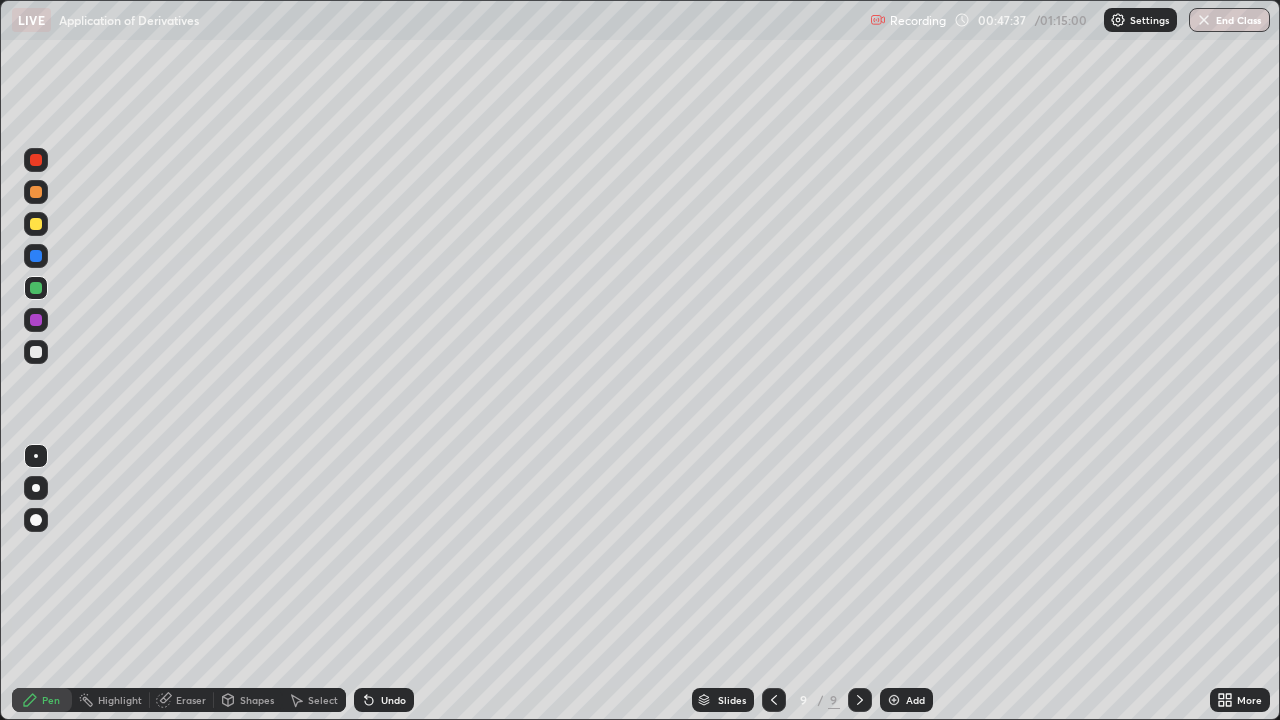 click on "Eraser" at bounding box center [191, 700] 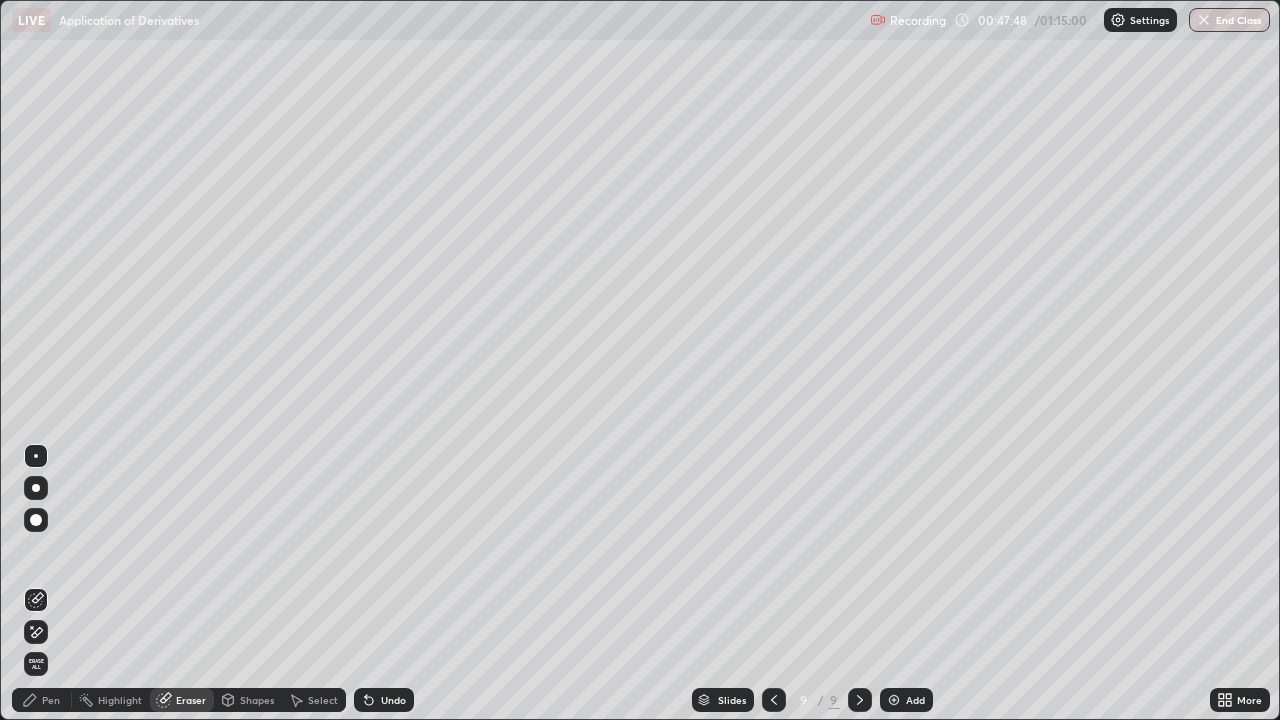 click on "Pen" at bounding box center (51, 700) 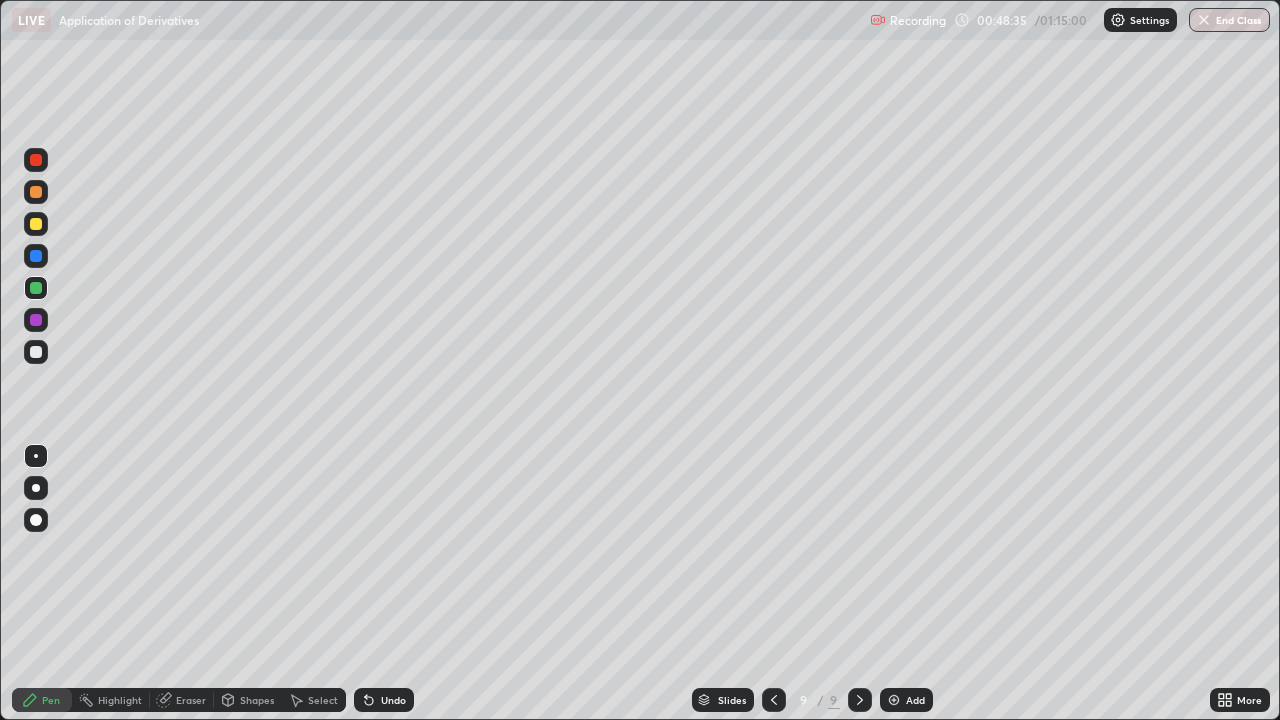 click at bounding box center (36, 224) 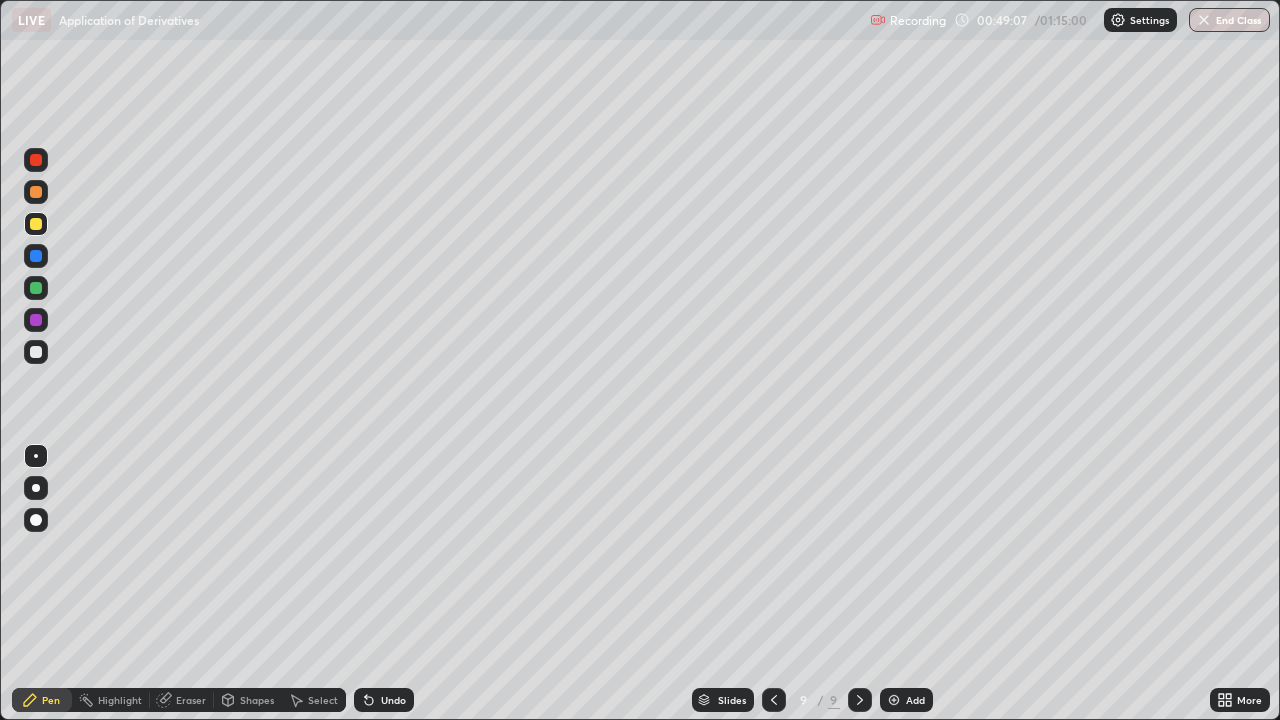 click at bounding box center (36, 288) 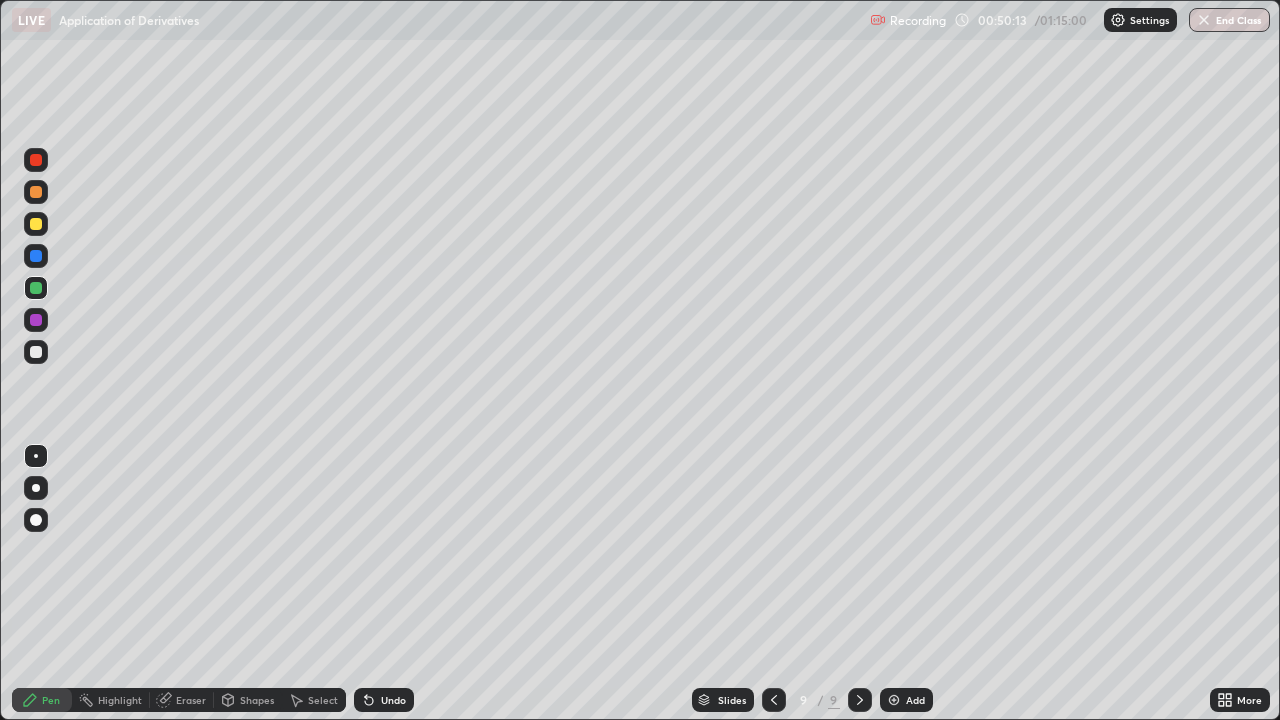 click on "Add" at bounding box center (906, 700) 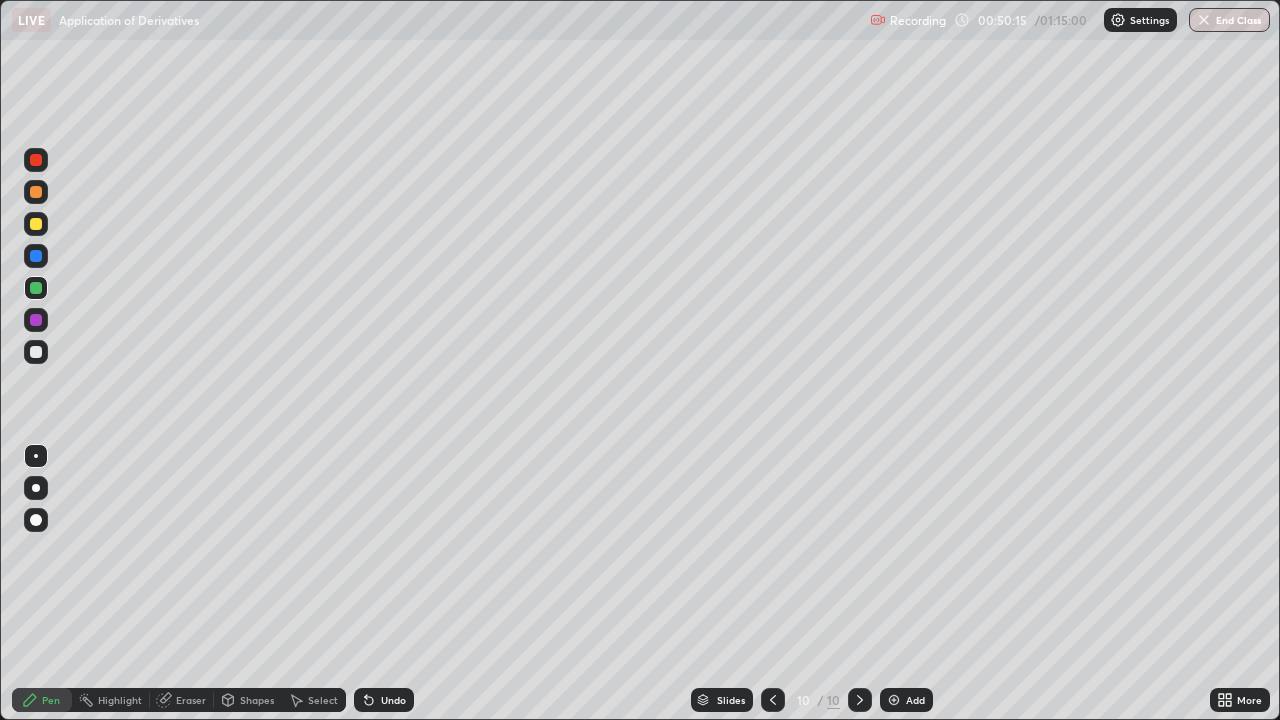 click at bounding box center [36, 224] 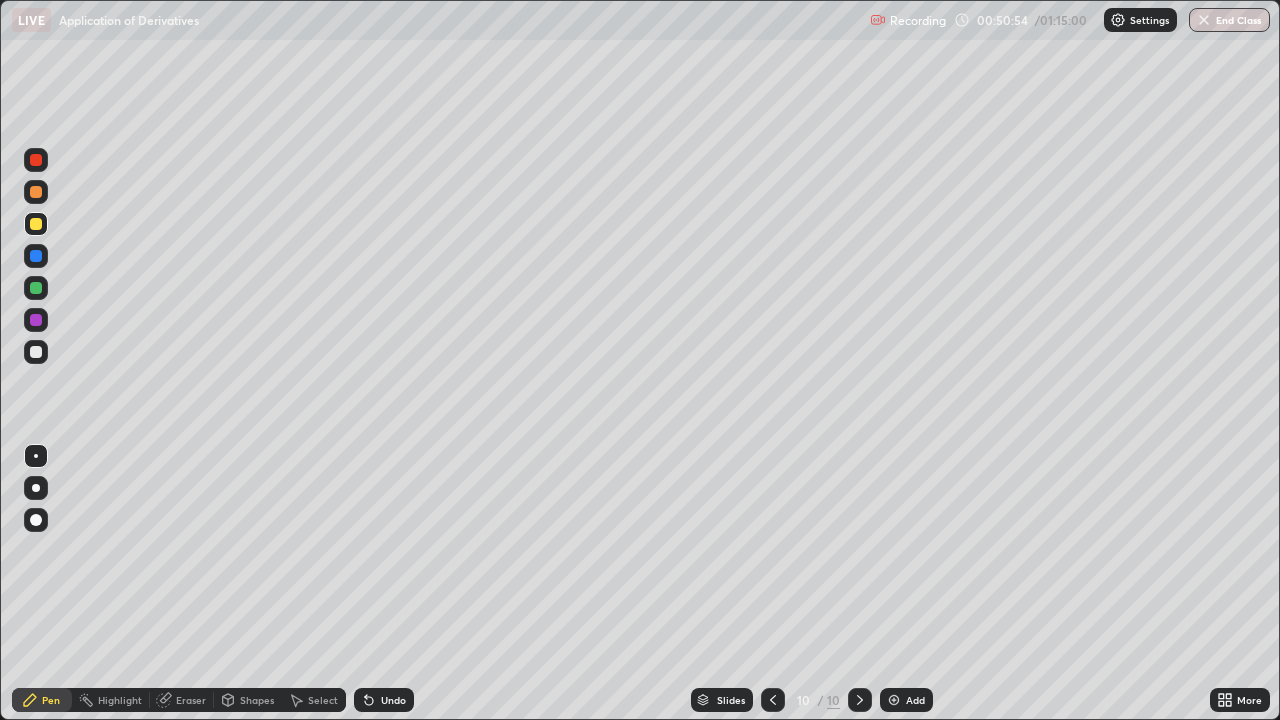 click at bounding box center (36, 352) 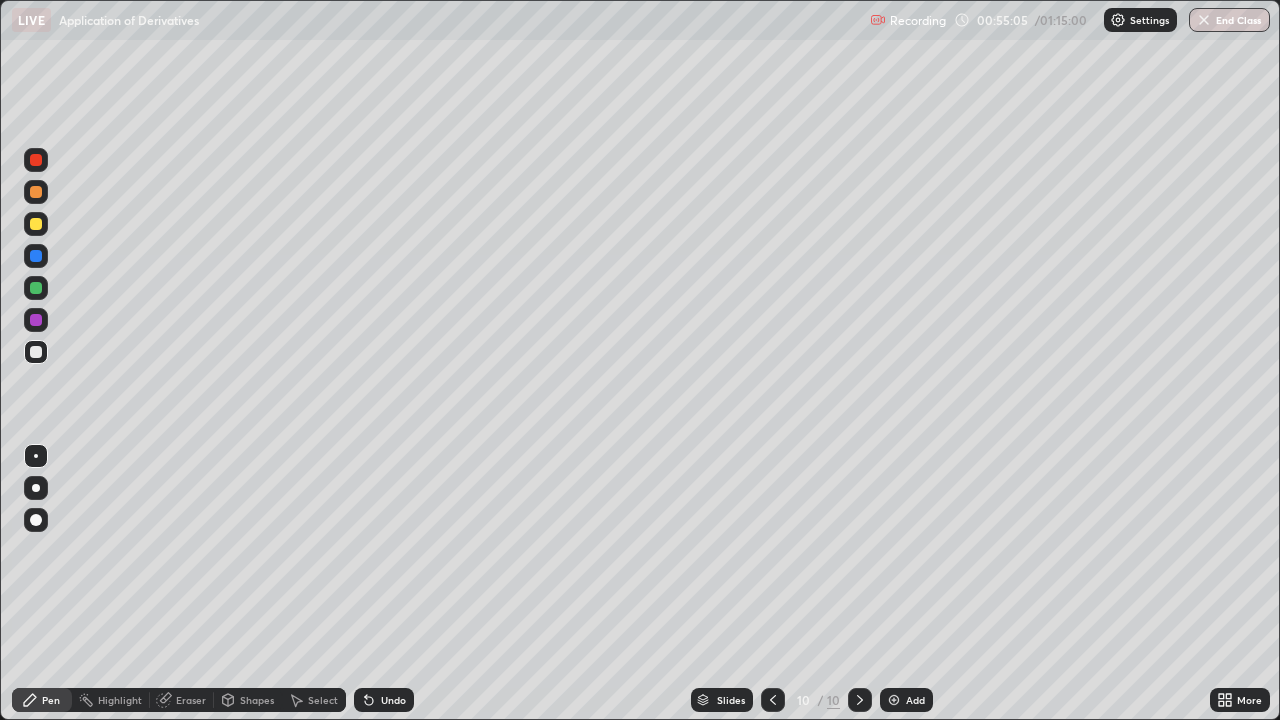 click on "Undo" at bounding box center [393, 700] 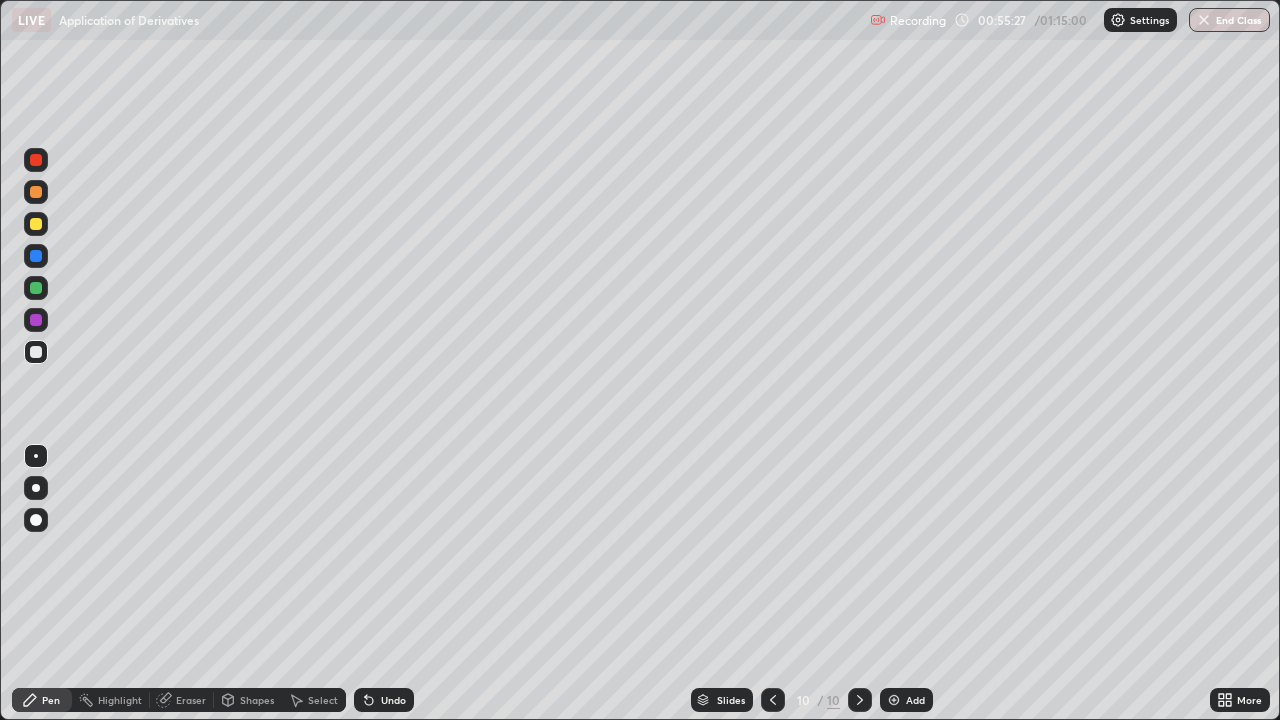 click on "Undo" at bounding box center (384, 700) 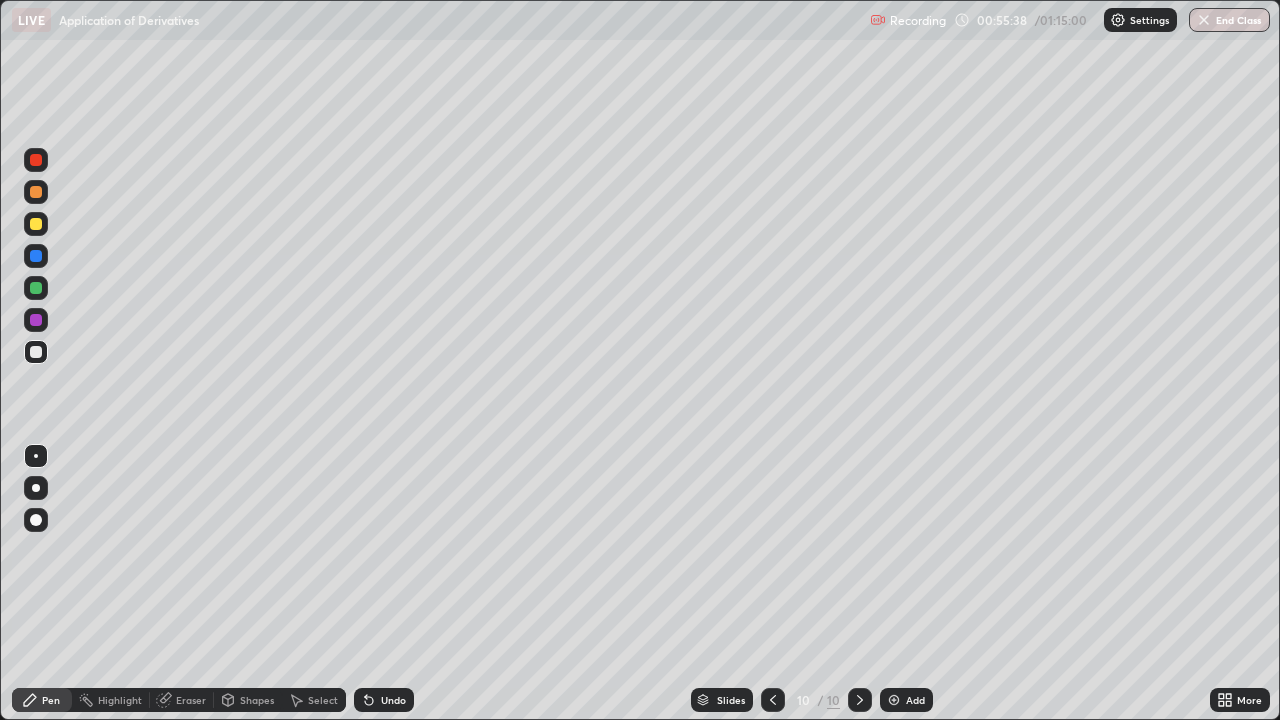 click on "Eraser" at bounding box center (191, 700) 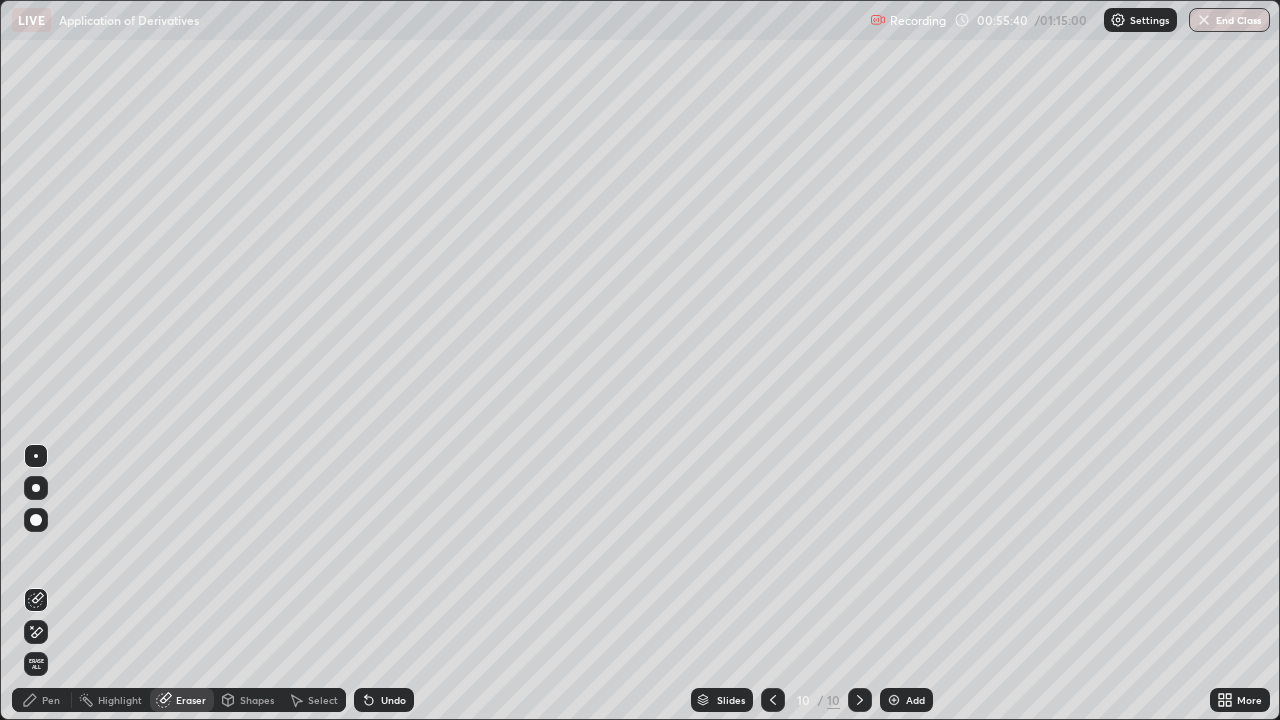 click on "Pen" at bounding box center [42, 700] 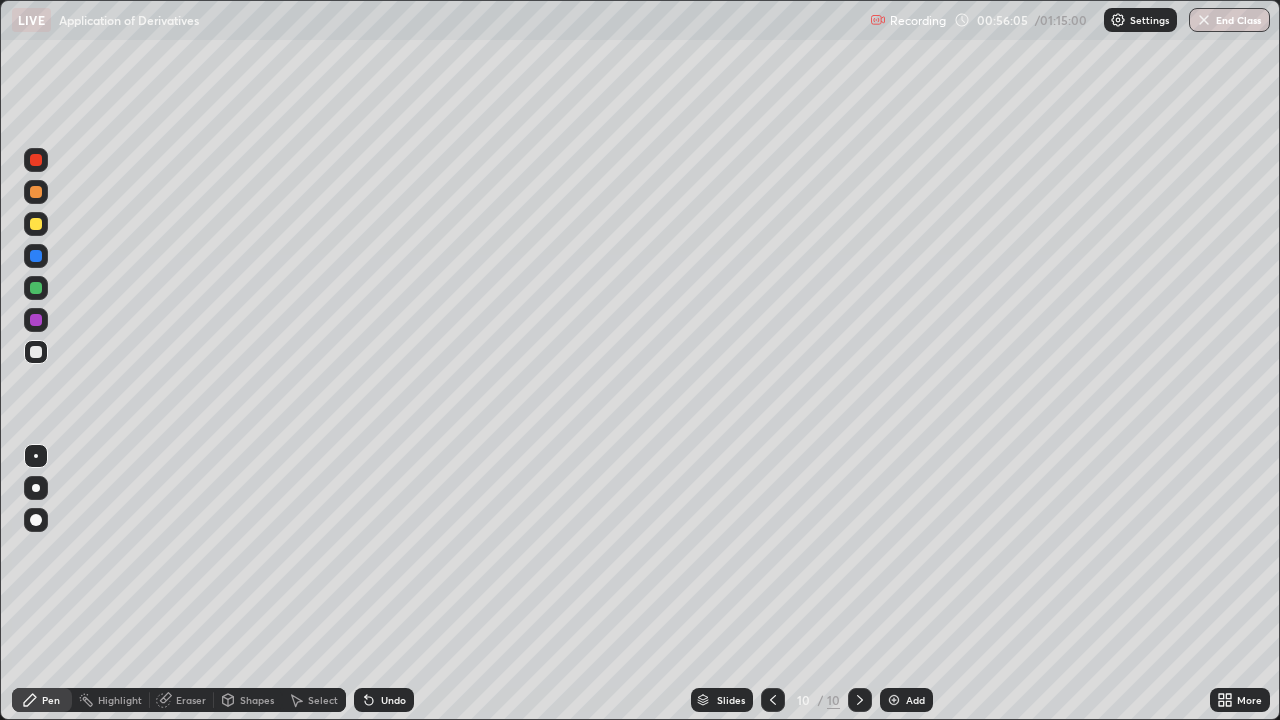 click on "Undo" at bounding box center (393, 700) 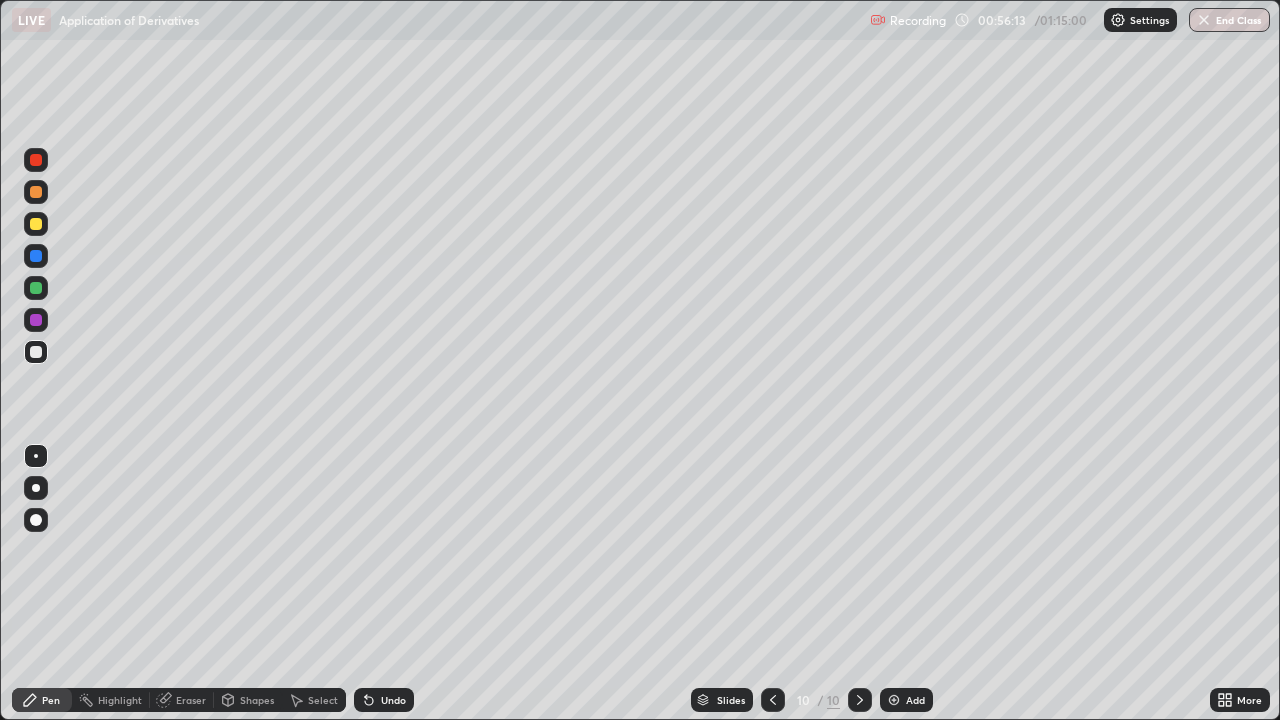 click at bounding box center [36, 288] 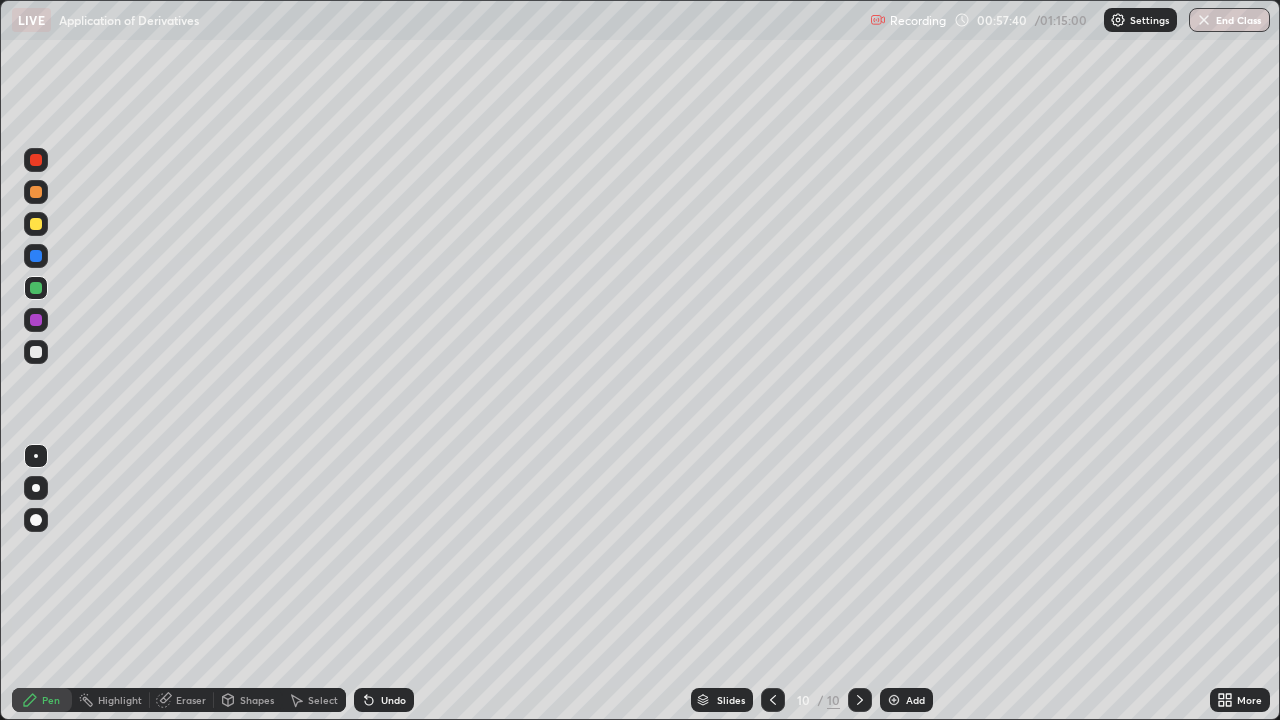 click at bounding box center [36, 352] 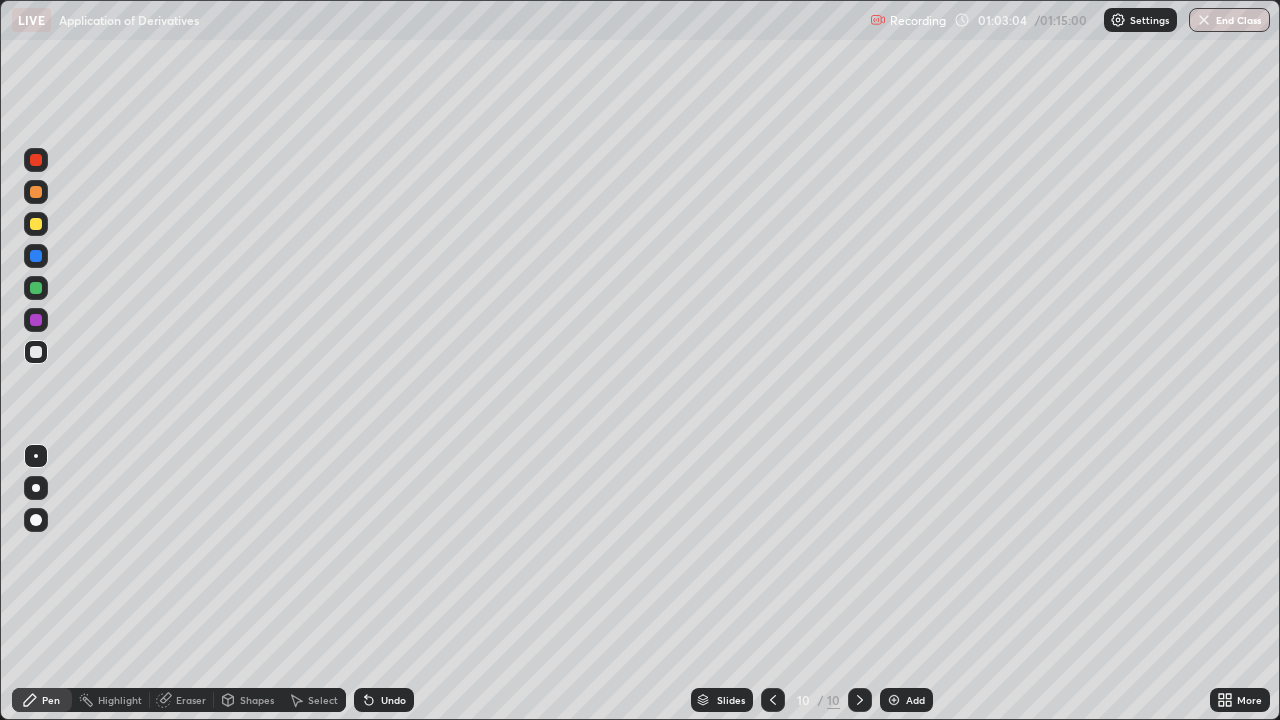 click at bounding box center (894, 700) 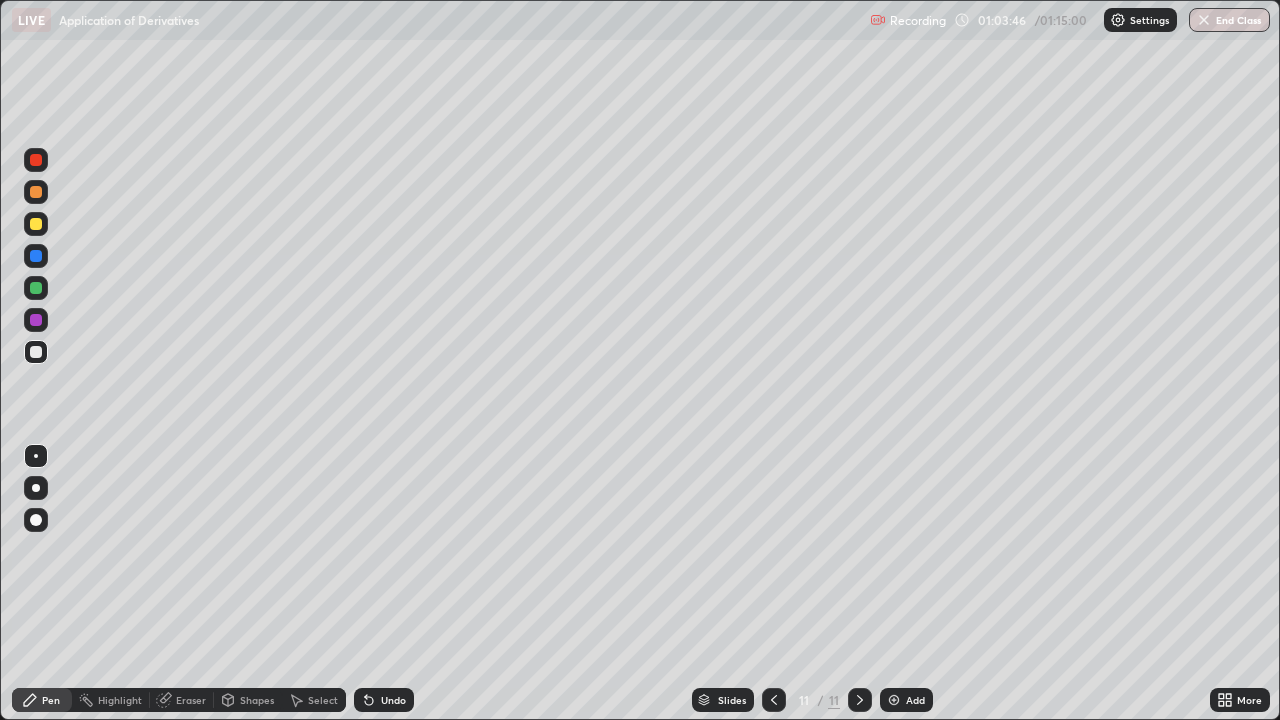 click at bounding box center (36, 224) 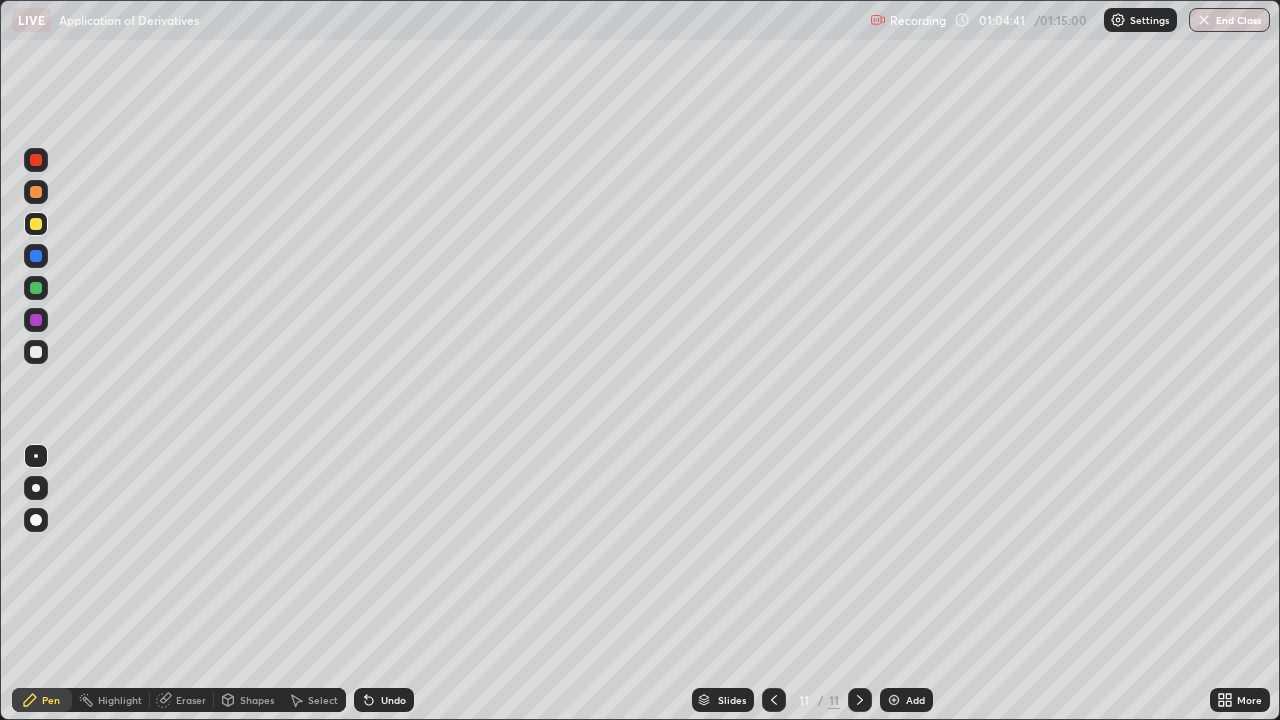 click at bounding box center [36, 352] 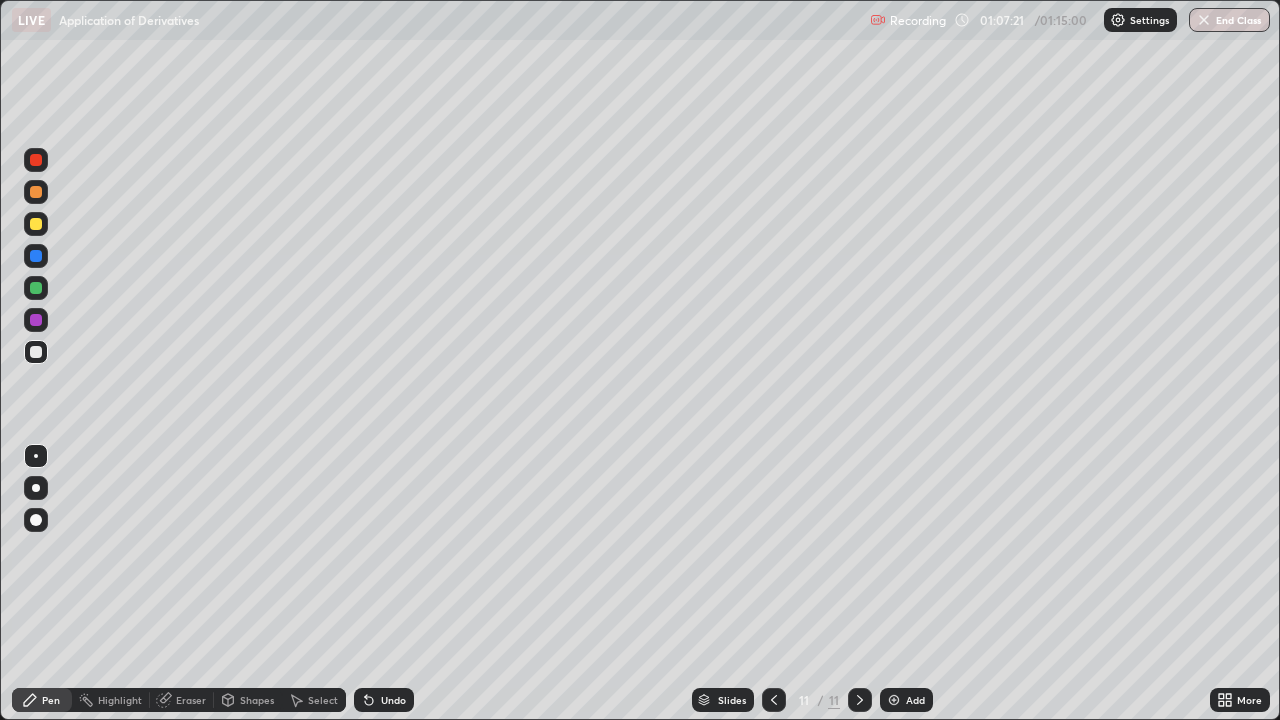 click at bounding box center [36, 288] 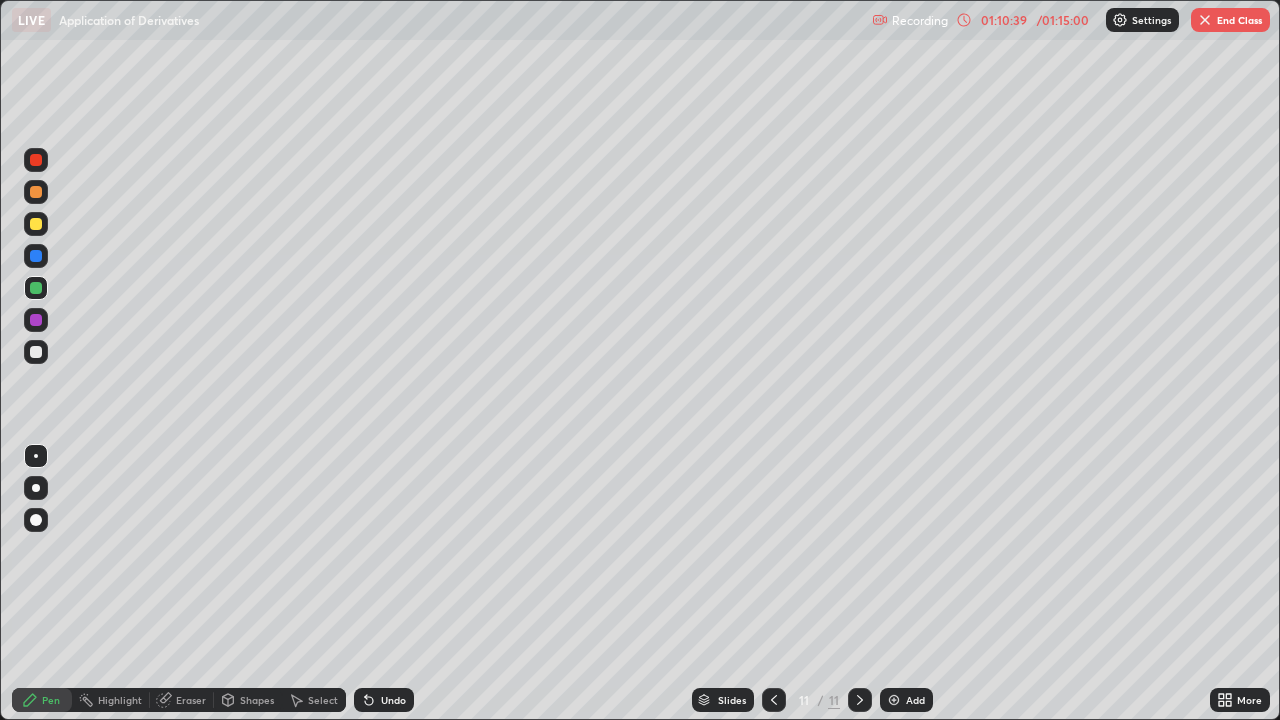 click at bounding box center (894, 700) 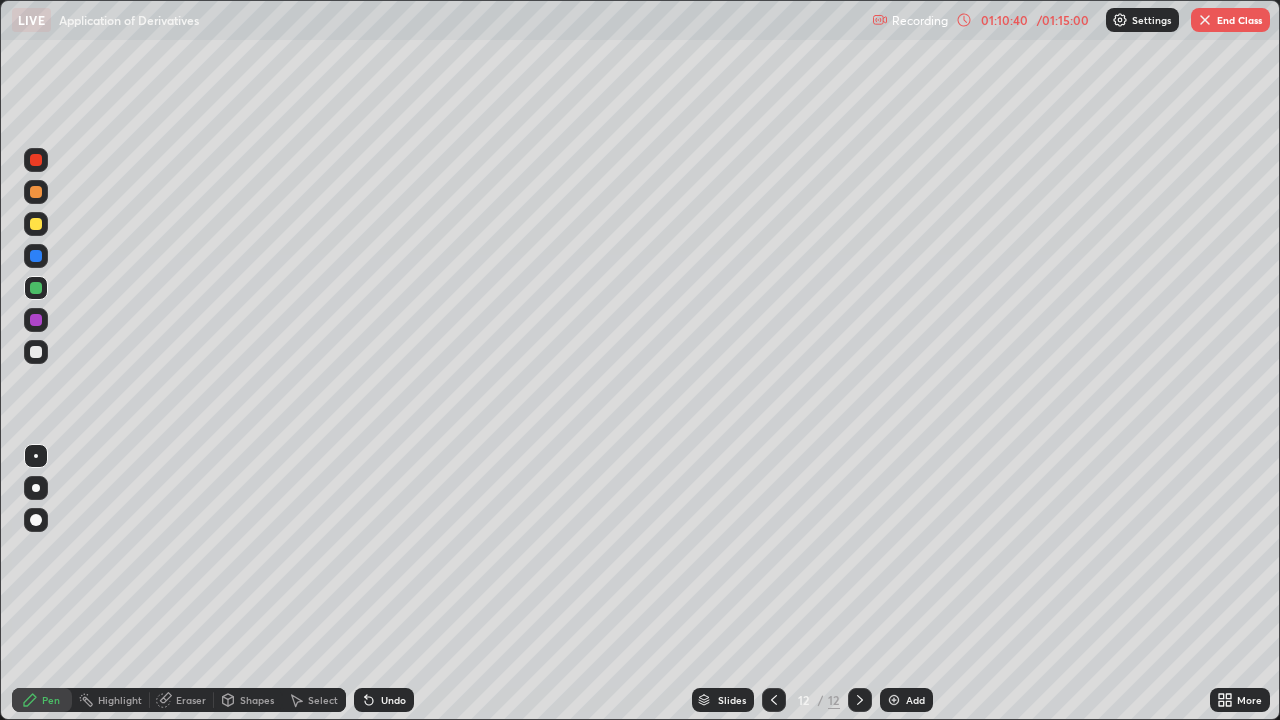 click at bounding box center (36, 224) 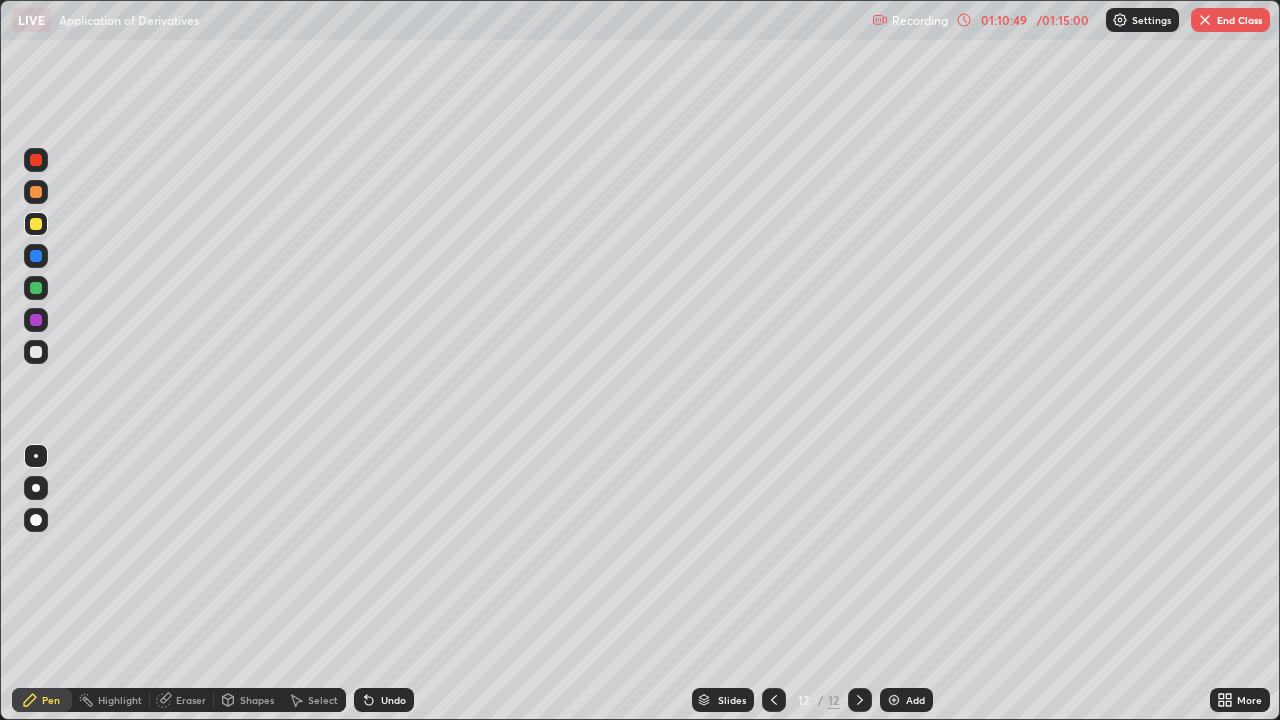 click at bounding box center (36, 352) 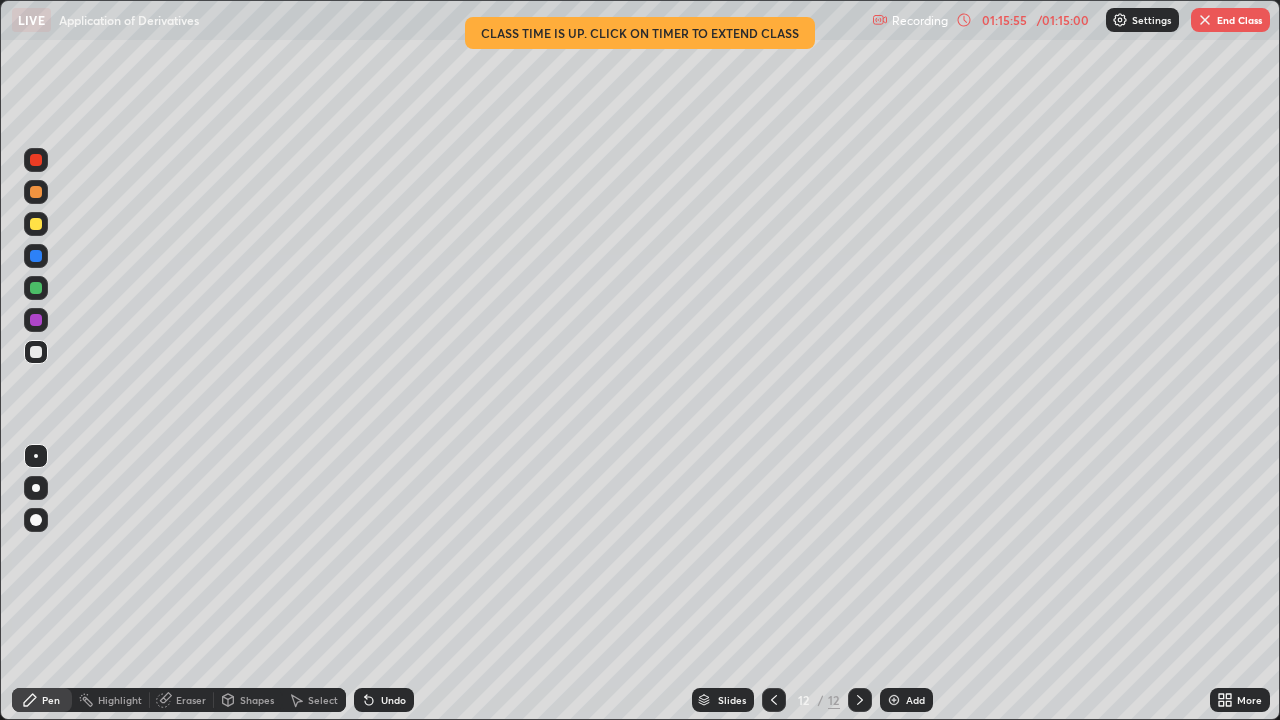 click on "End Class" at bounding box center [1230, 20] 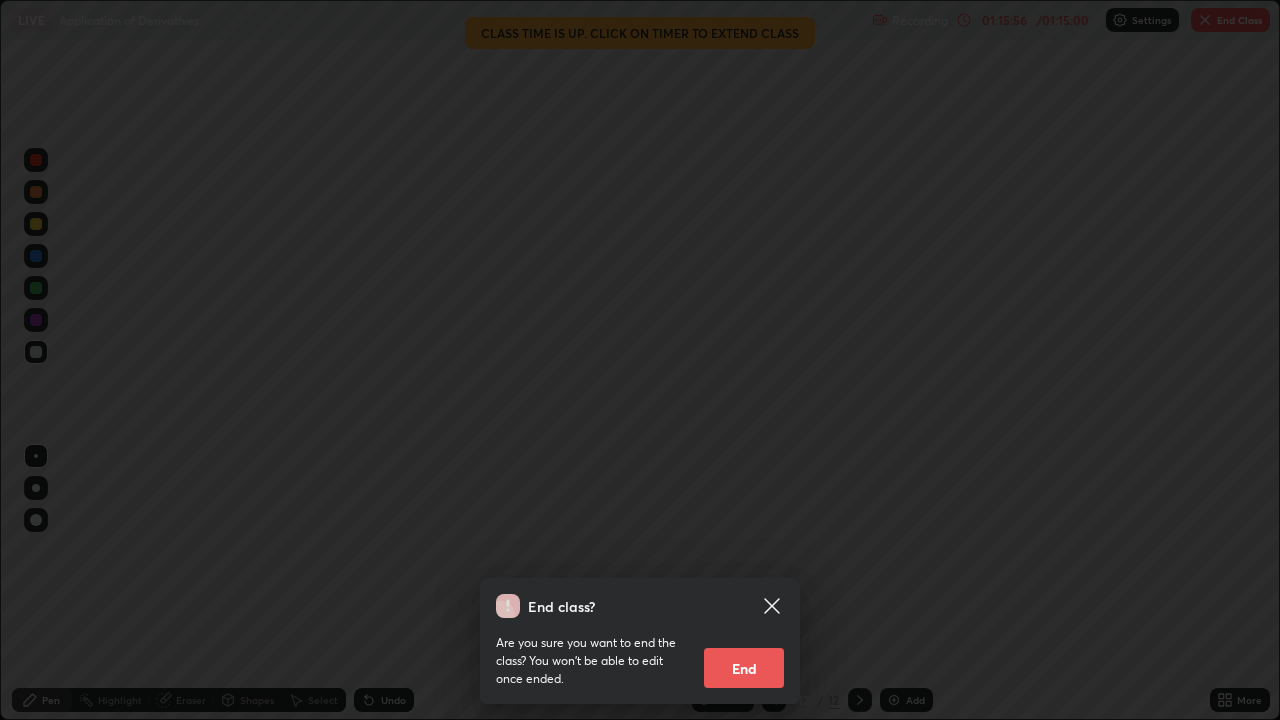 click on "End" at bounding box center [744, 668] 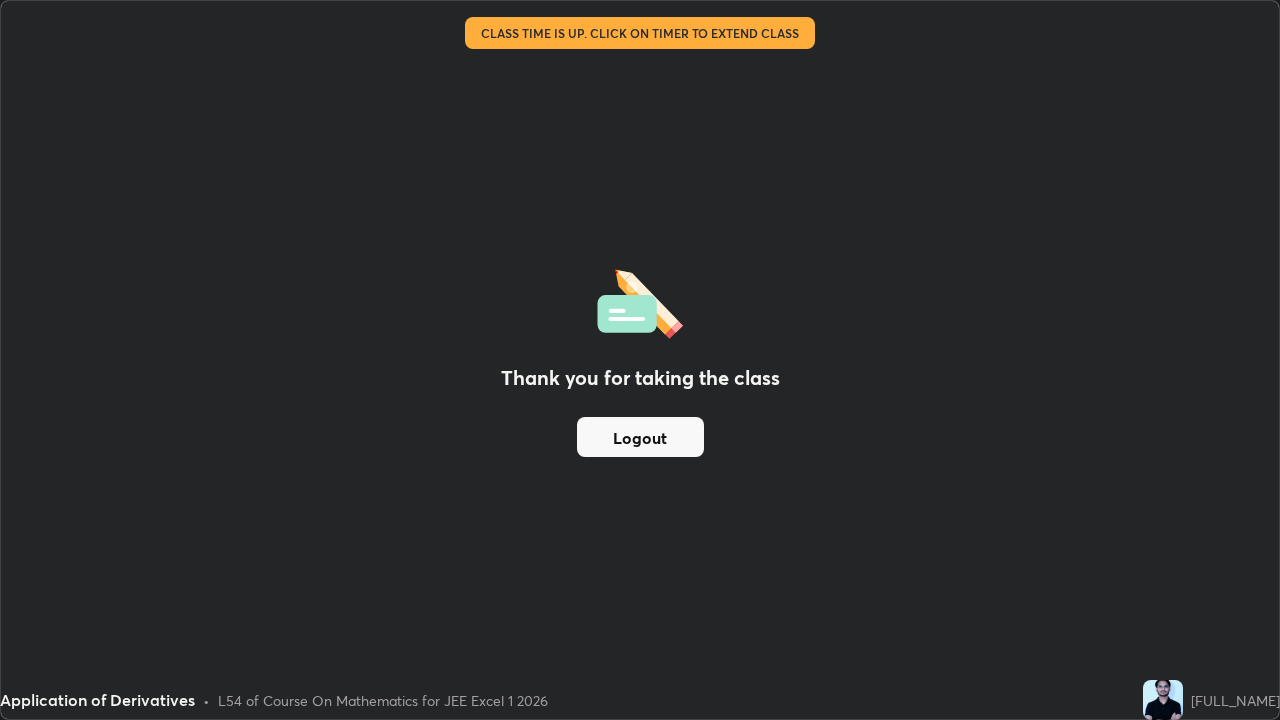 click on "Logout" at bounding box center (640, 437) 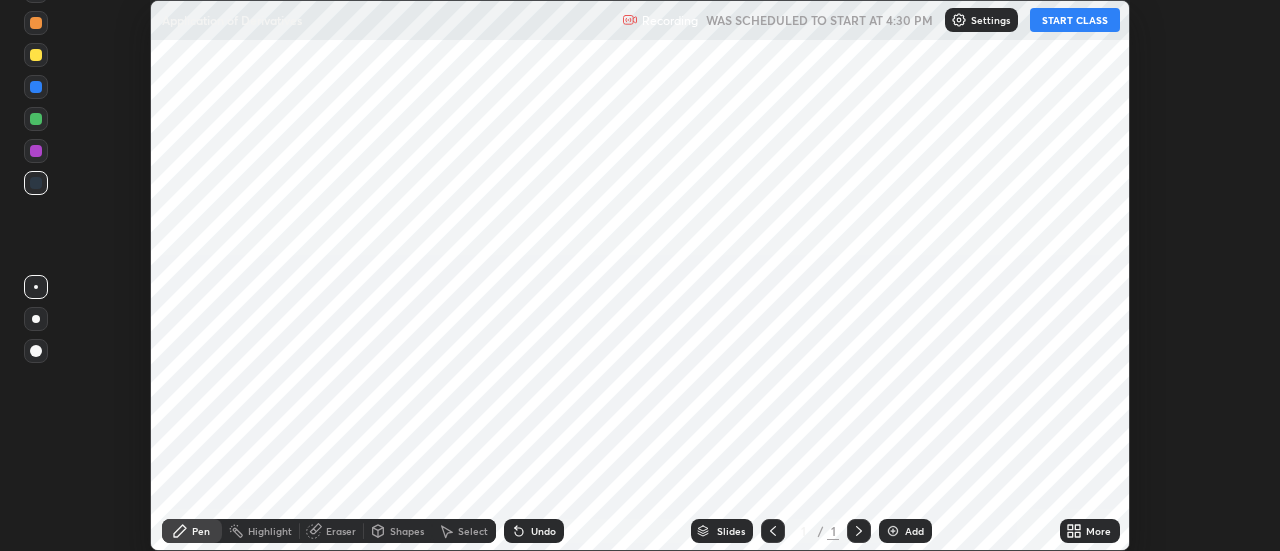 scroll, scrollTop: 0, scrollLeft: 0, axis: both 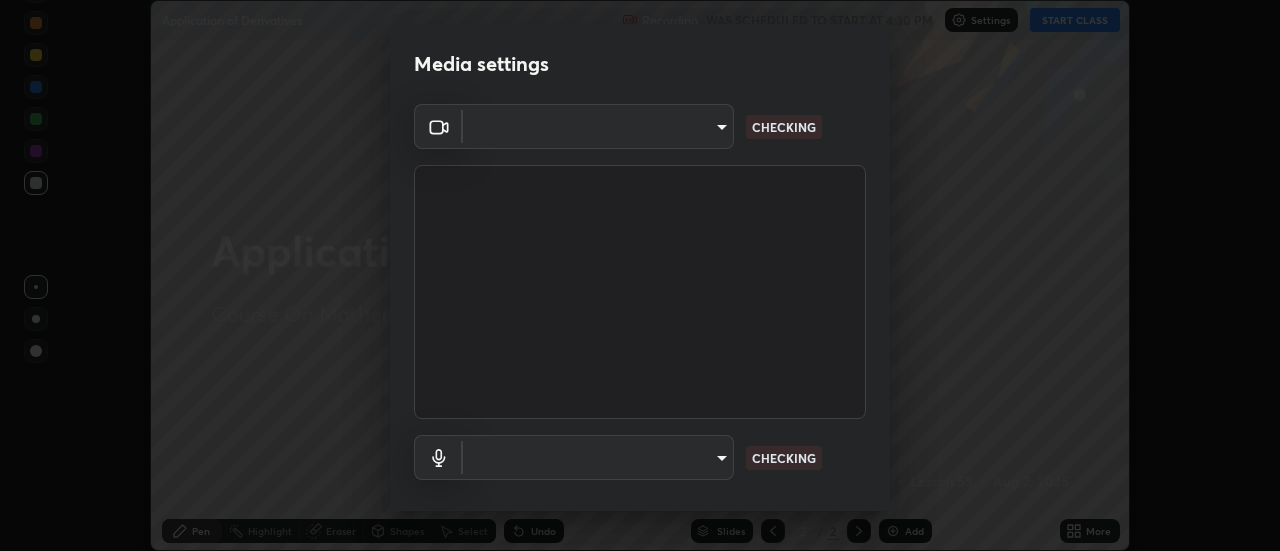 type on "[HASH]" 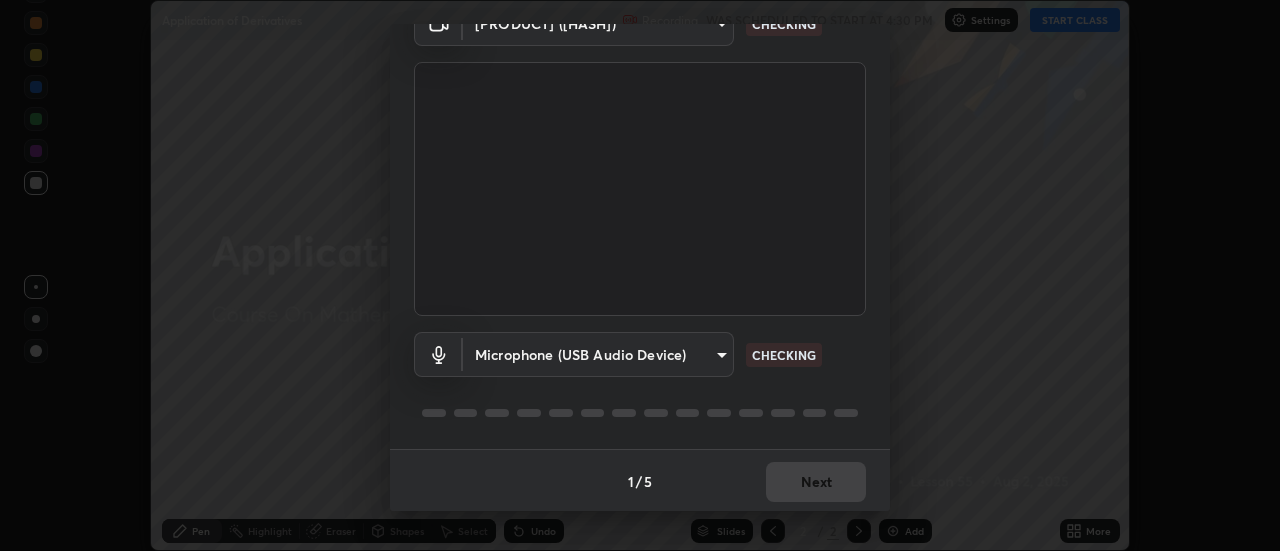 scroll, scrollTop: 105, scrollLeft: 0, axis: vertical 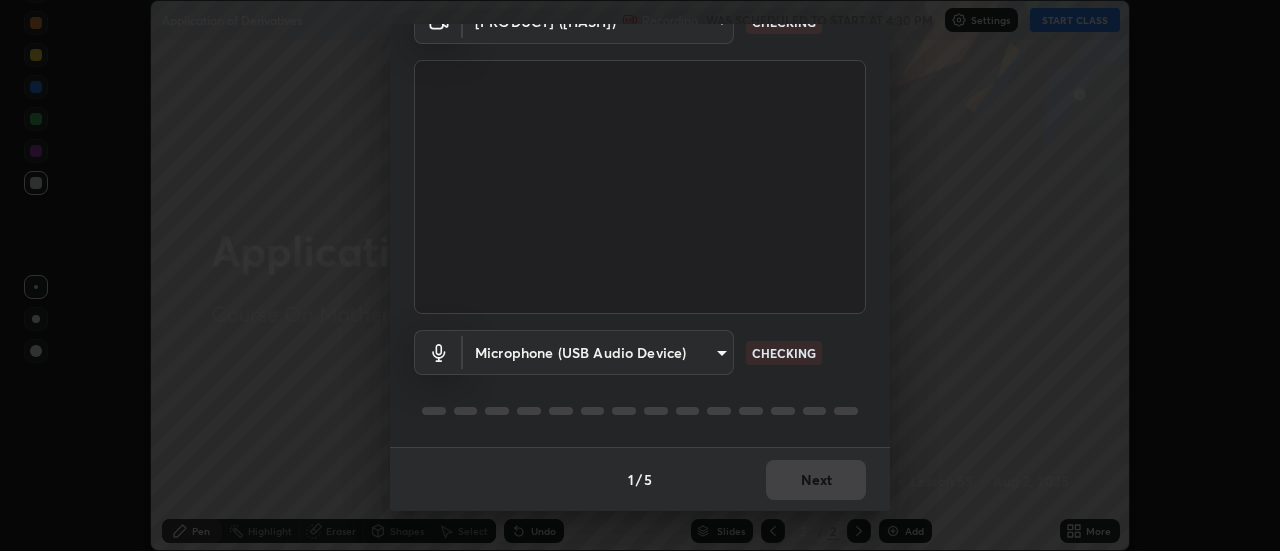 click on "Erase all Application of Derivatives Recording WAS SCHEDULED TO START AT  4:30 PM Settings START CLASS Setting up your live class Application of Derivatives • L55 of Course On Mathematics for JEE Excel 1 2026 [PERSON] Pen Highlight Eraser Shapes Select Undo Slides 2 / 2 Add More No doubts shared Encourage your learners to ask a doubt for better clarity Report an issue Reason for reporting Buffering Chat not working Audio - Video sync issue Educator video quality low ​ Attach an image Report Media settings [PRODUCT] ([HASH]) [HASH] CHECKING Microphone ([PRODUCT]) [HASH] CHECKING 1 / 5 Next" at bounding box center [640, 275] 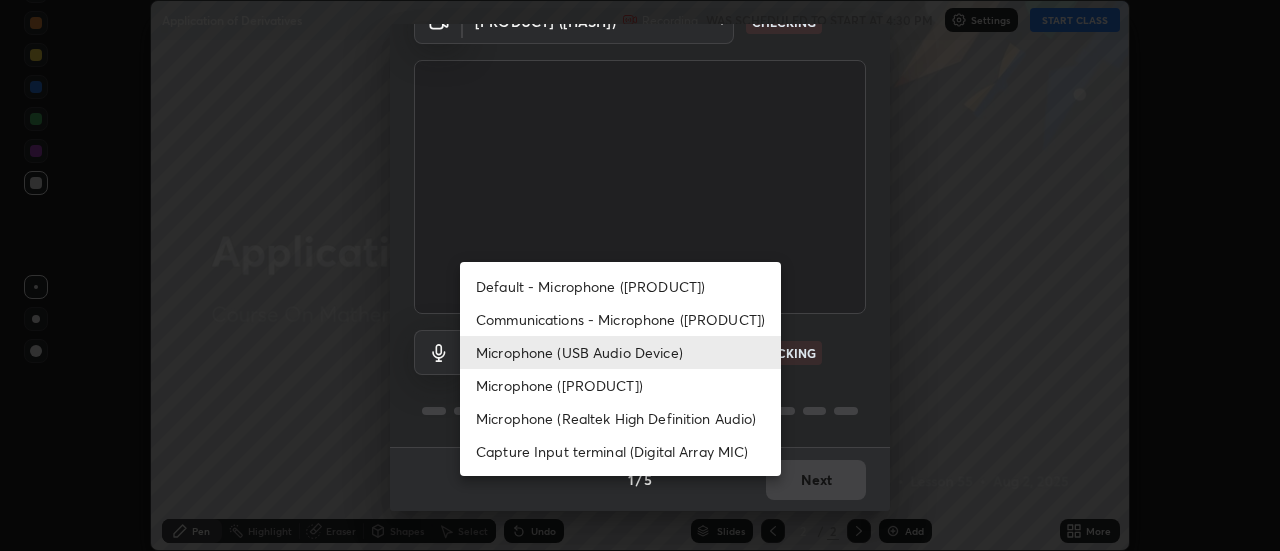 click on "Communications - Microphone ([PRODUCT])" at bounding box center (620, 319) 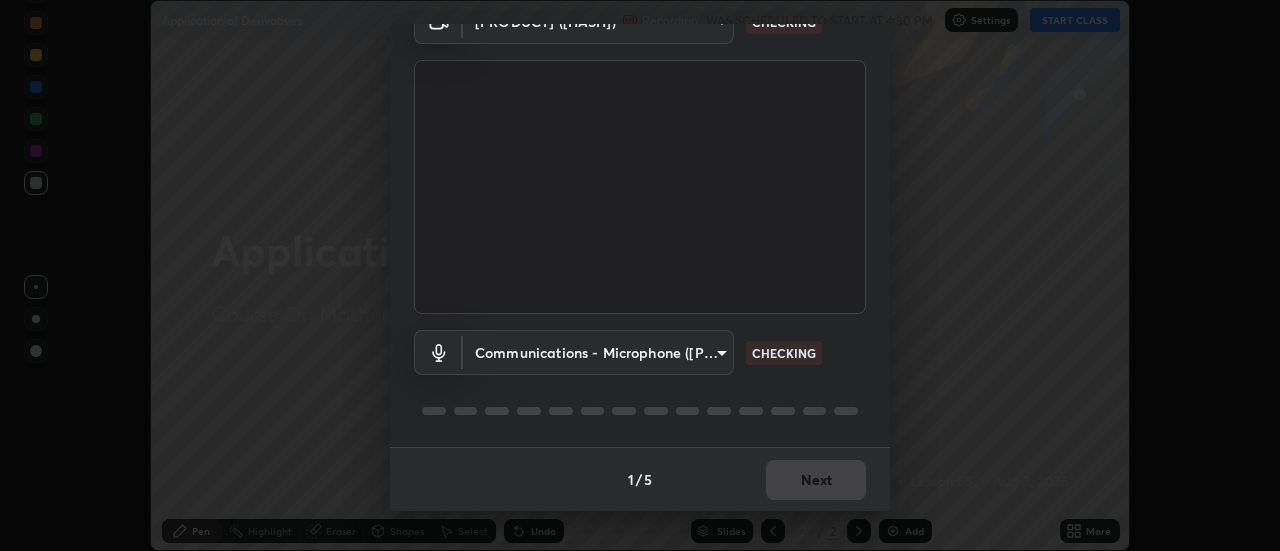 click on "Microphone (USB Audio Device)" at bounding box center (580, 352) 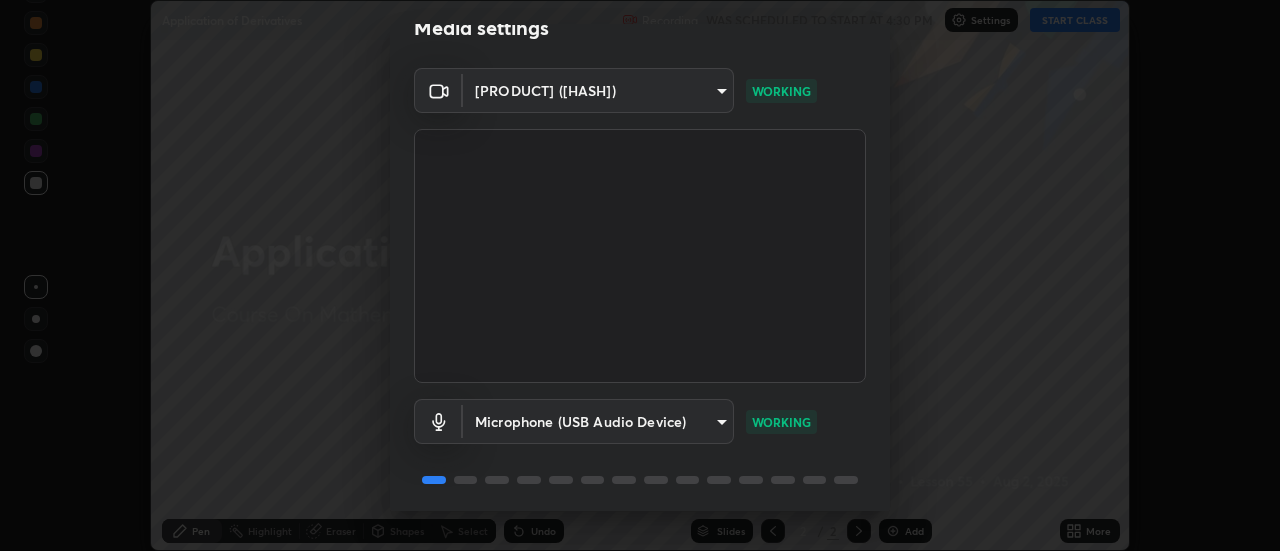 scroll, scrollTop: 105, scrollLeft: 0, axis: vertical 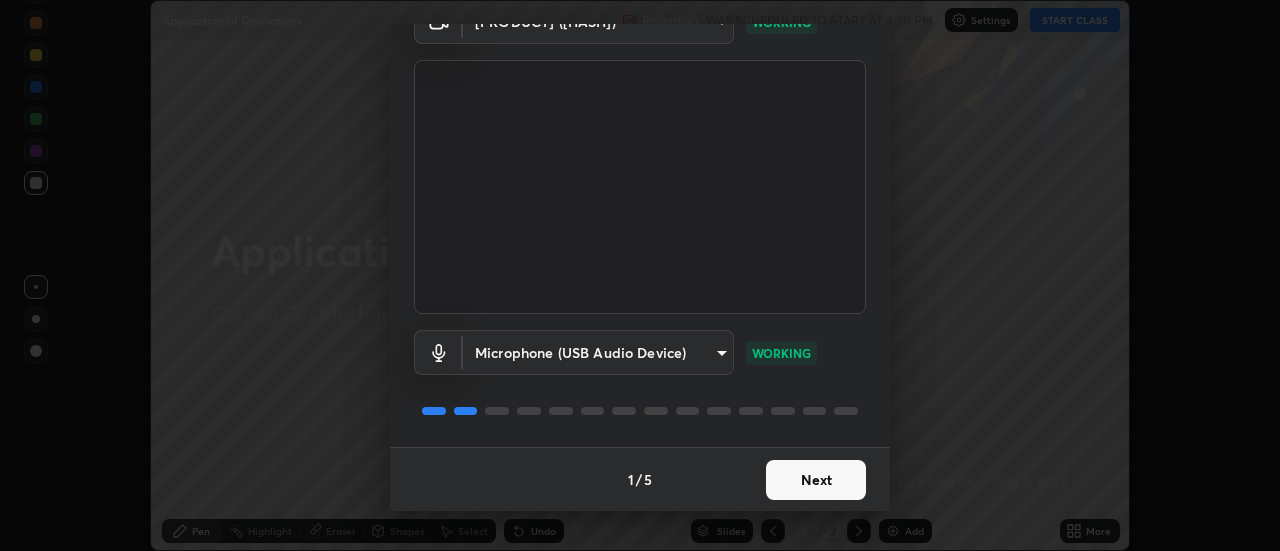click on "Next" at bounding box center [816, 480] 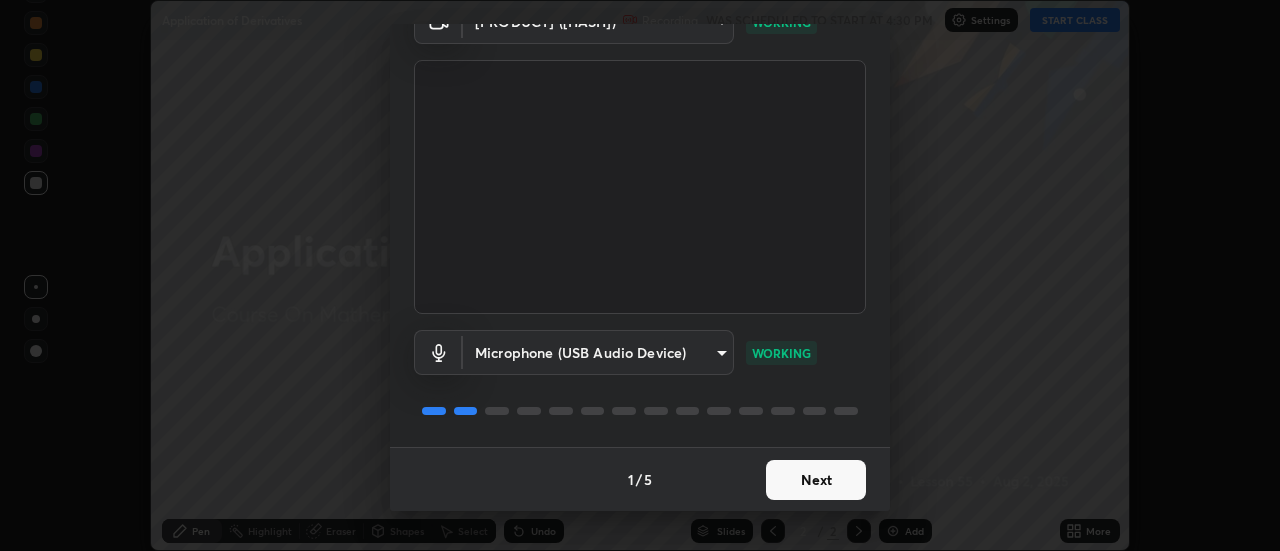 scroll, scrollTop: 0, scrollLeft: 0, axis: both 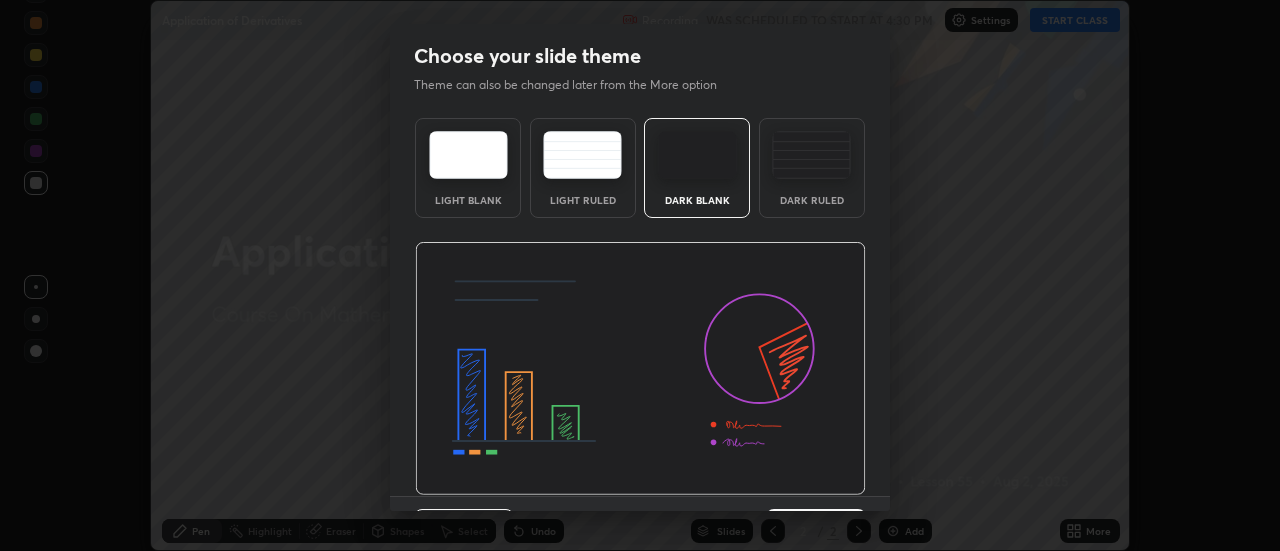 click at bounding box center (640, 369) 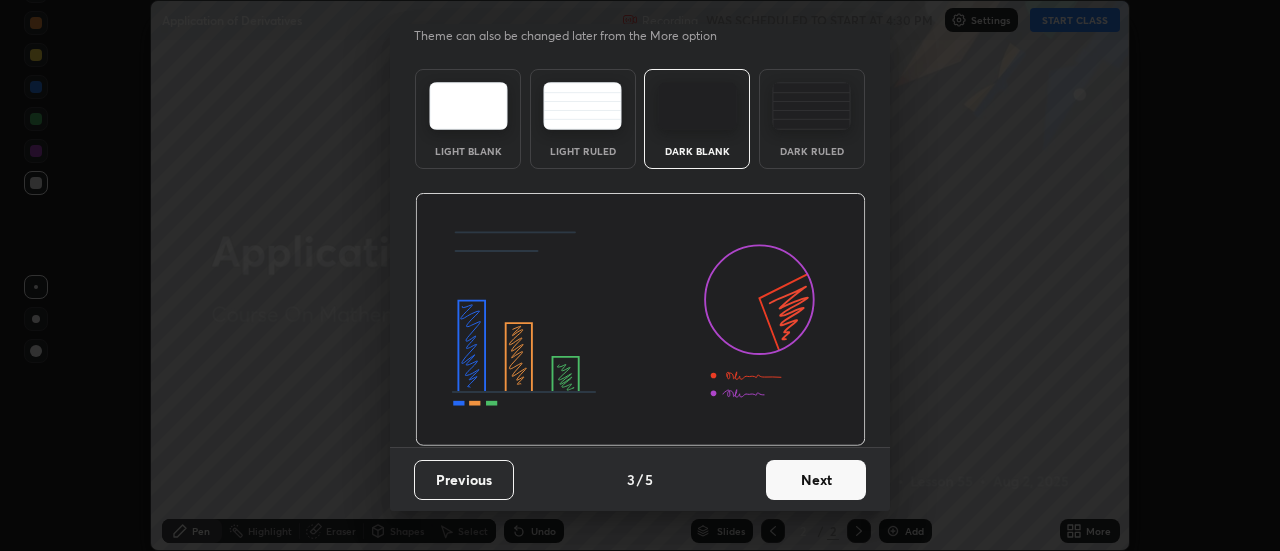 click on "Next" at bounding box center (816, 480) 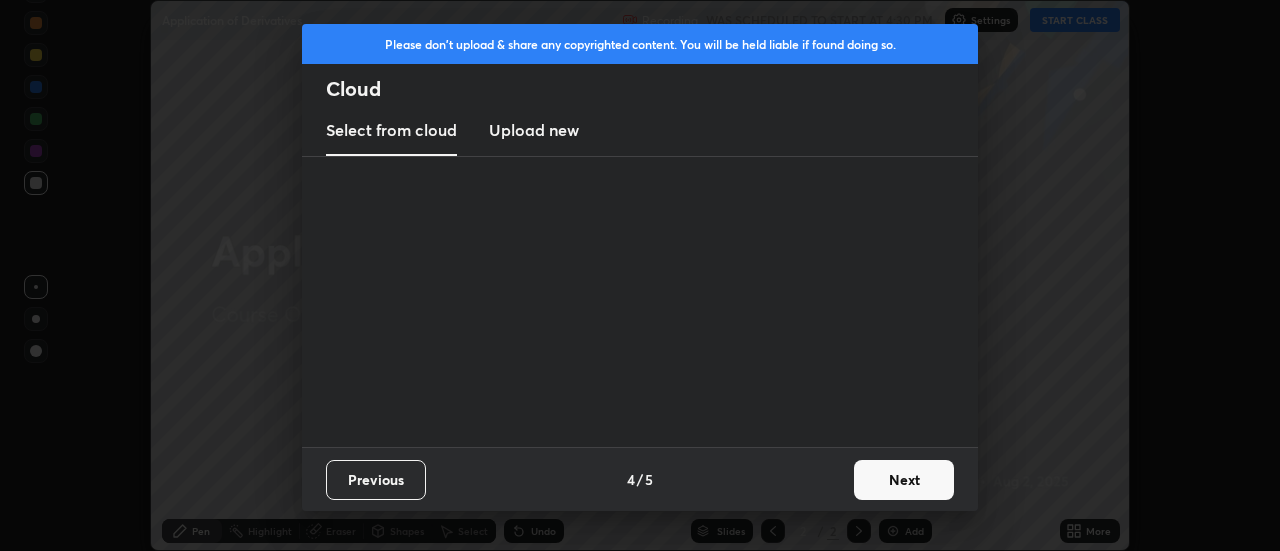 scroll, scrollTop: 0, scrollLeft: 0, axis: both 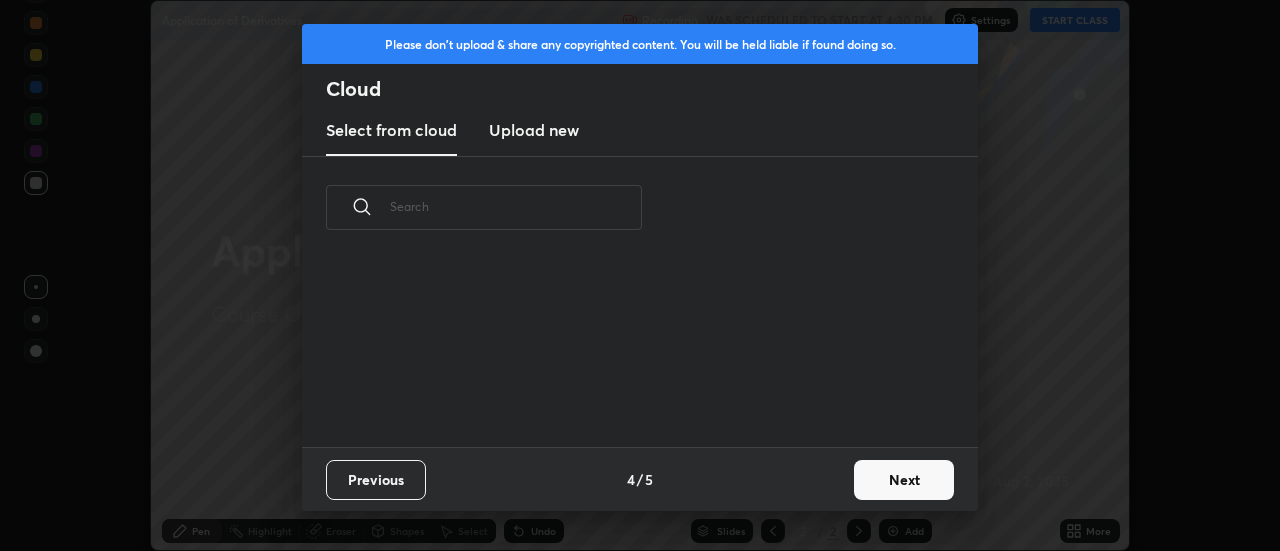 click on "Next" at bounding box center (904, 480) 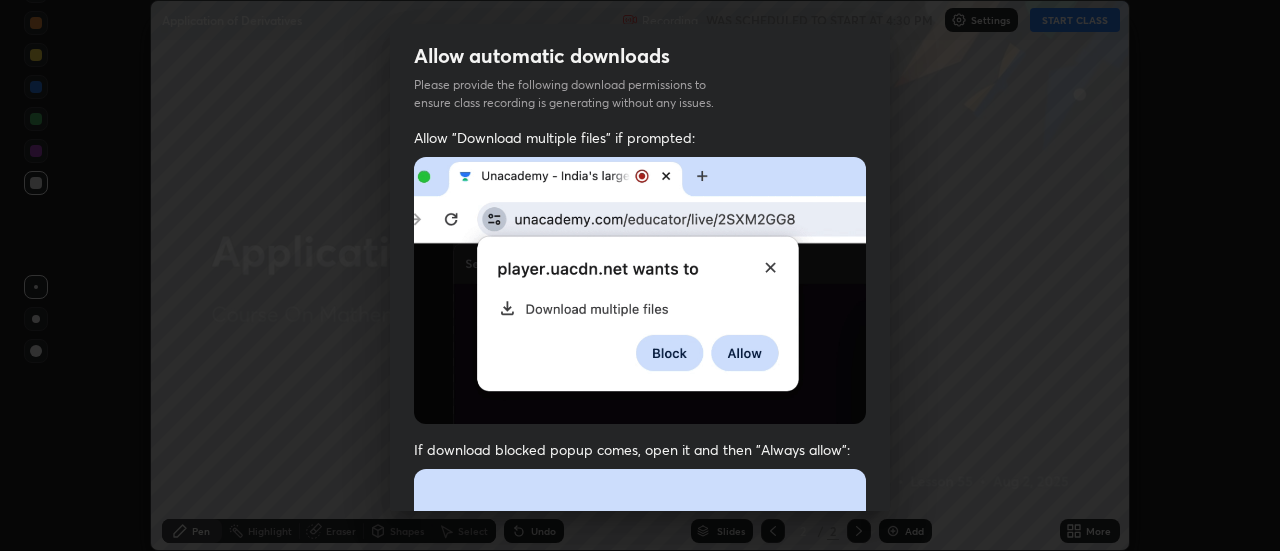 click on "Previous 5 / 5 Done" at bounding box center (640, 1002) 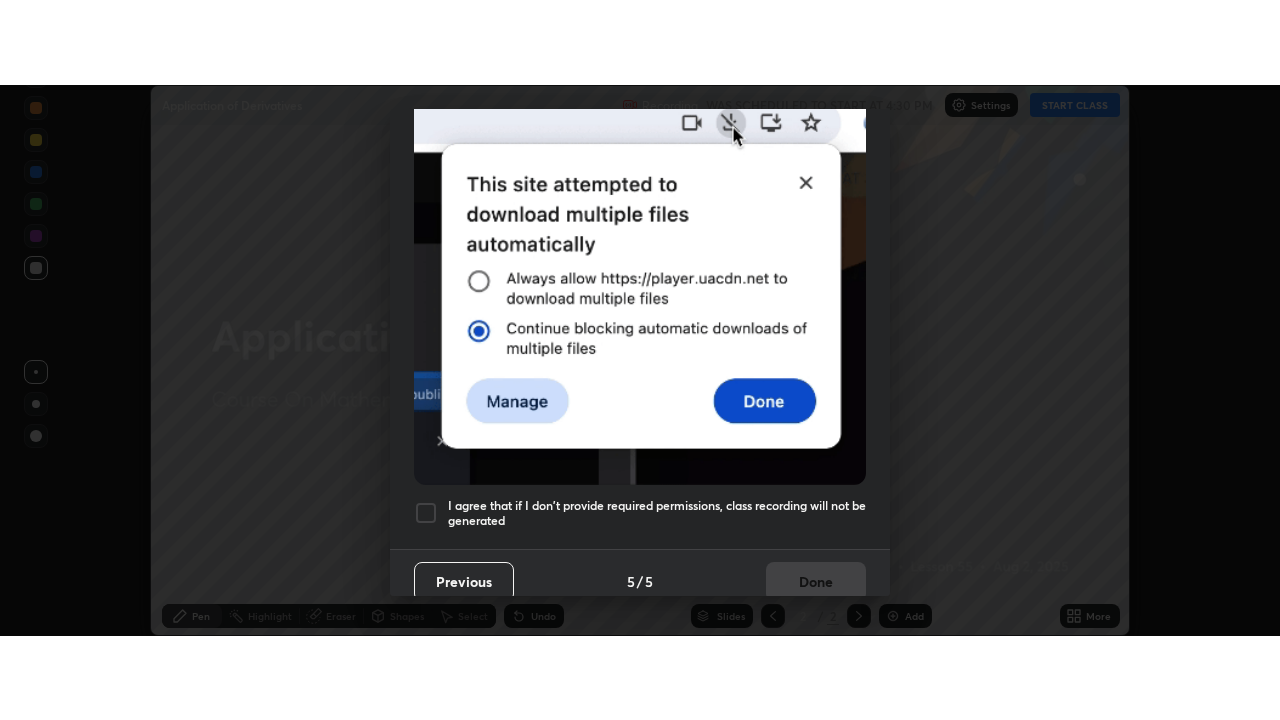 scroll, scrollTop: 513, scrollLeft: 0, axis: vertical 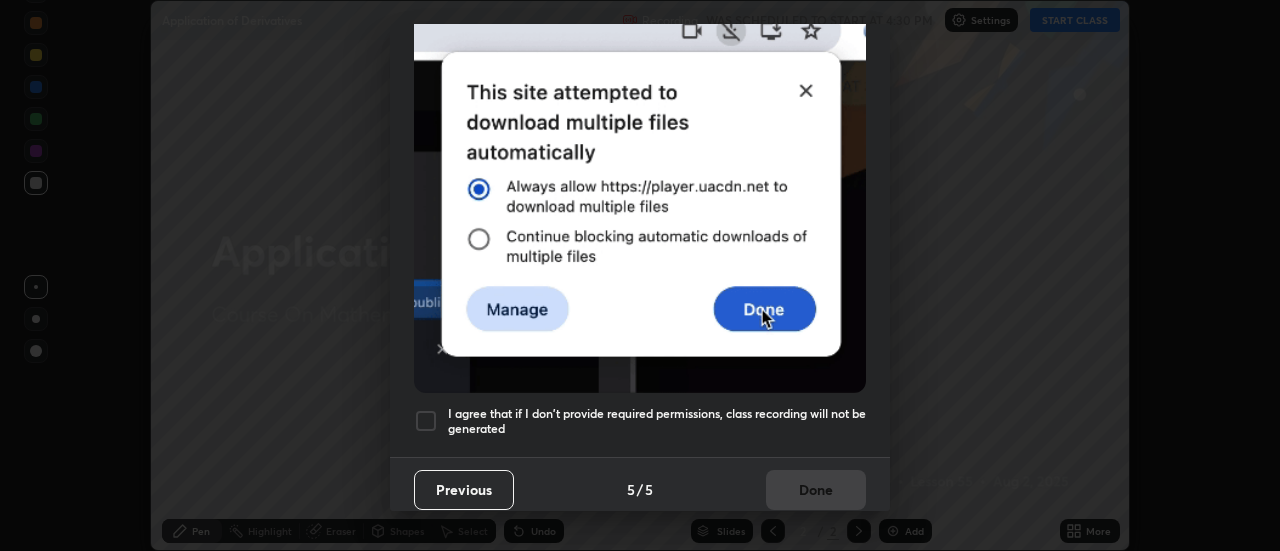 click on "I agree that if I don't provide required permissions, class recording will not be generated" at bounding box center (657, 421) 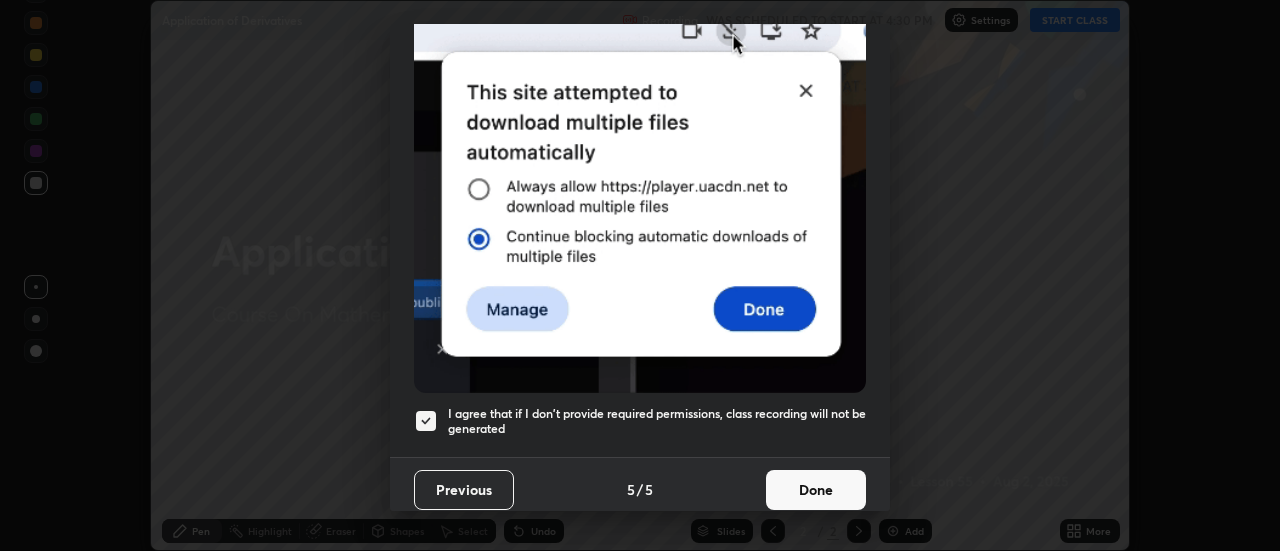 click on "Done" at bounding box center [816, 490] 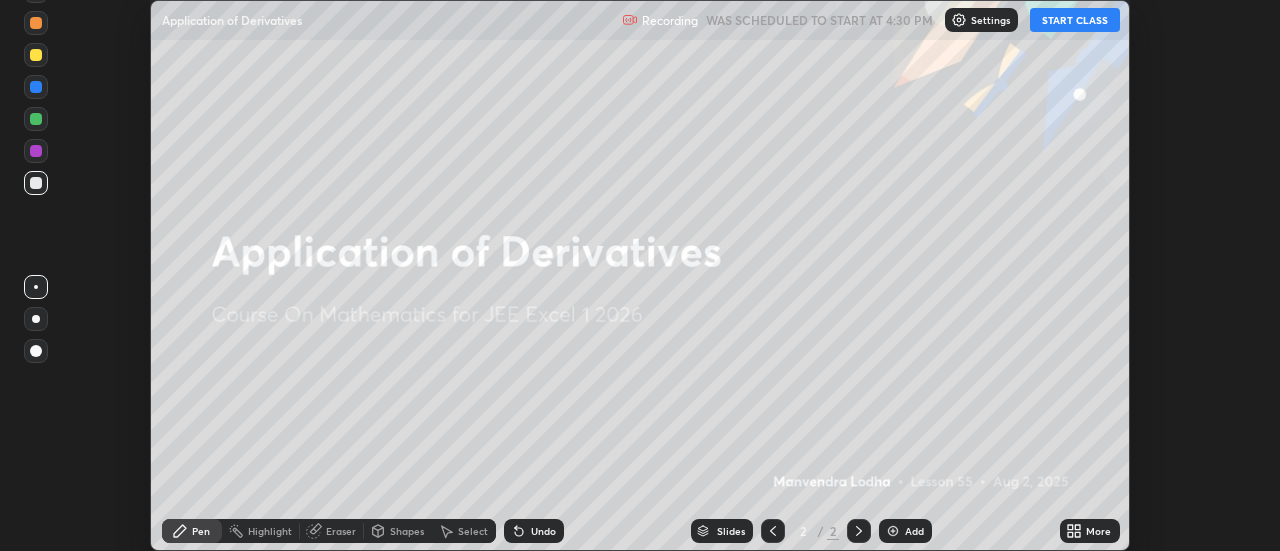 click 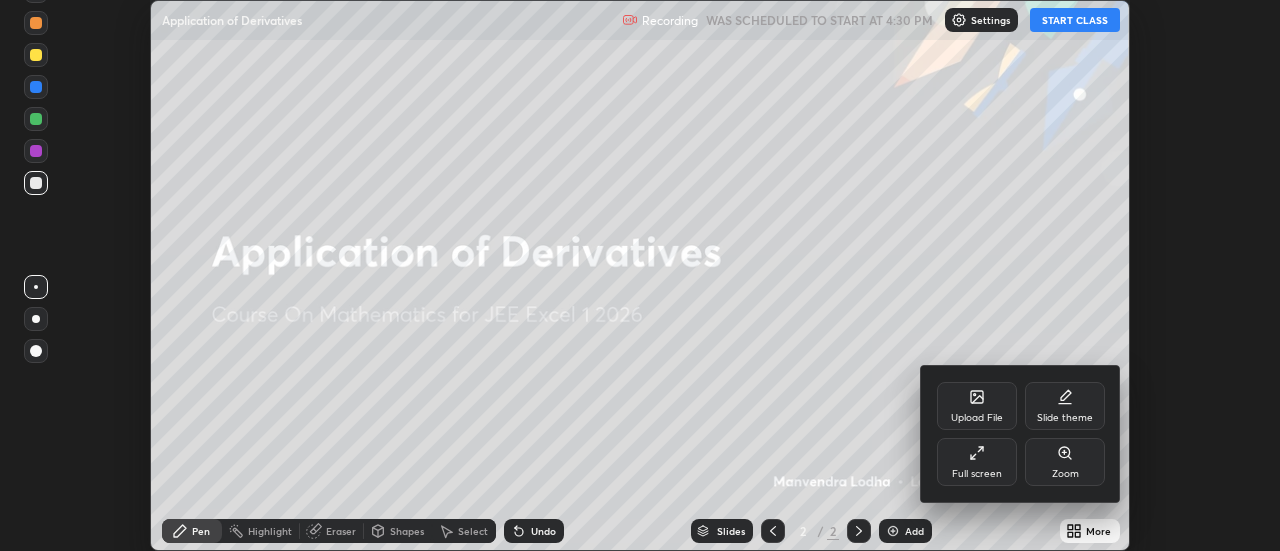 click on "Full screen" at bounding box center (977, 462) 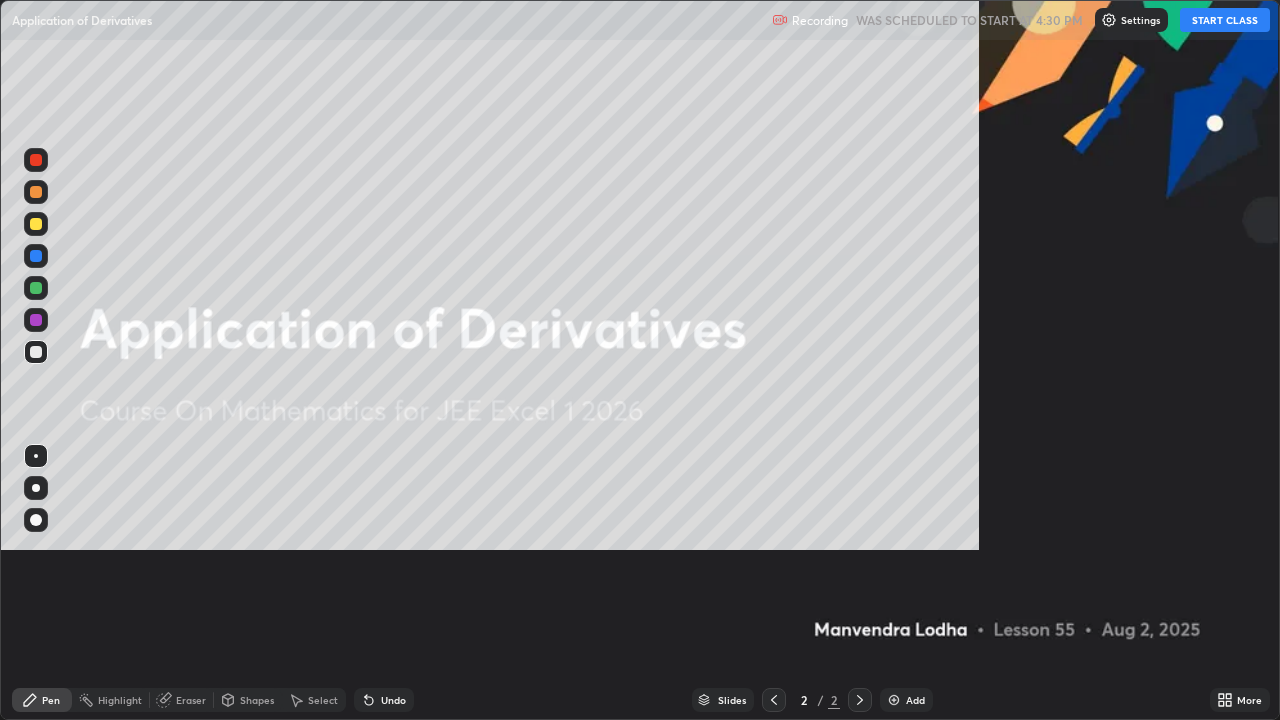 scroll, scrollTop: 99280, scrollLeft: 98720, axis: both 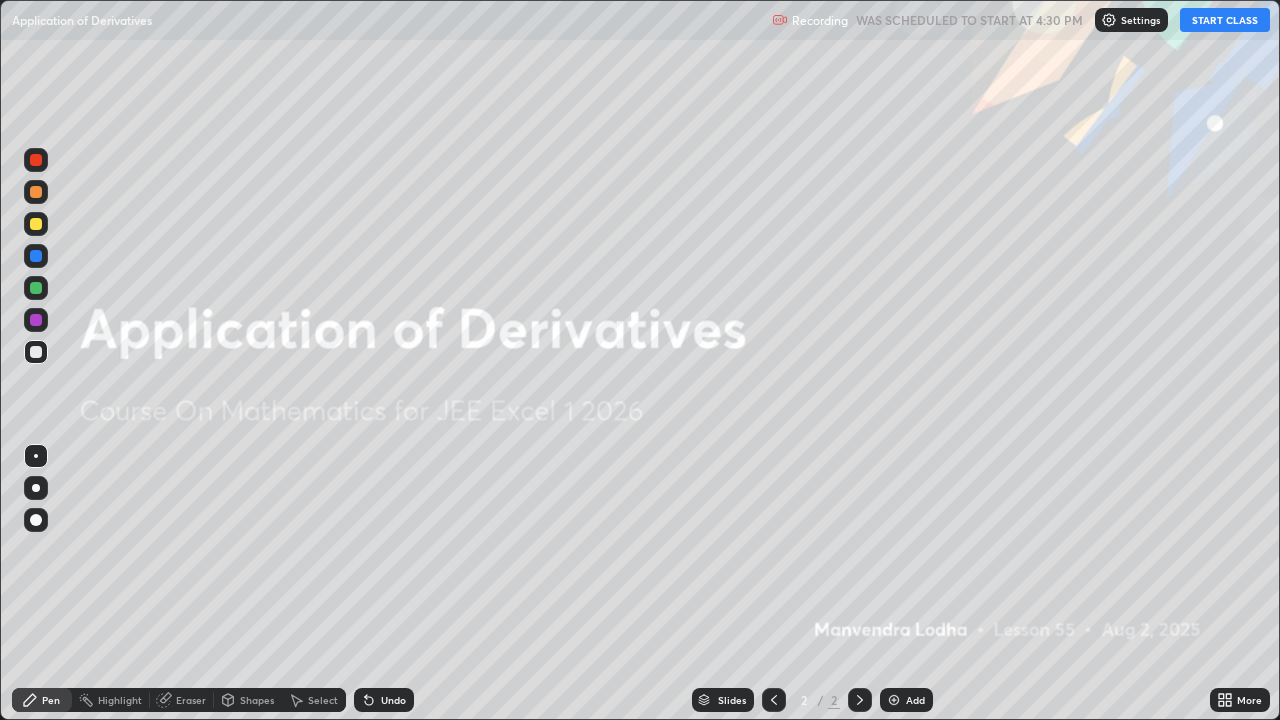 click on "START CLASS" at bounding box center (1225, 20) 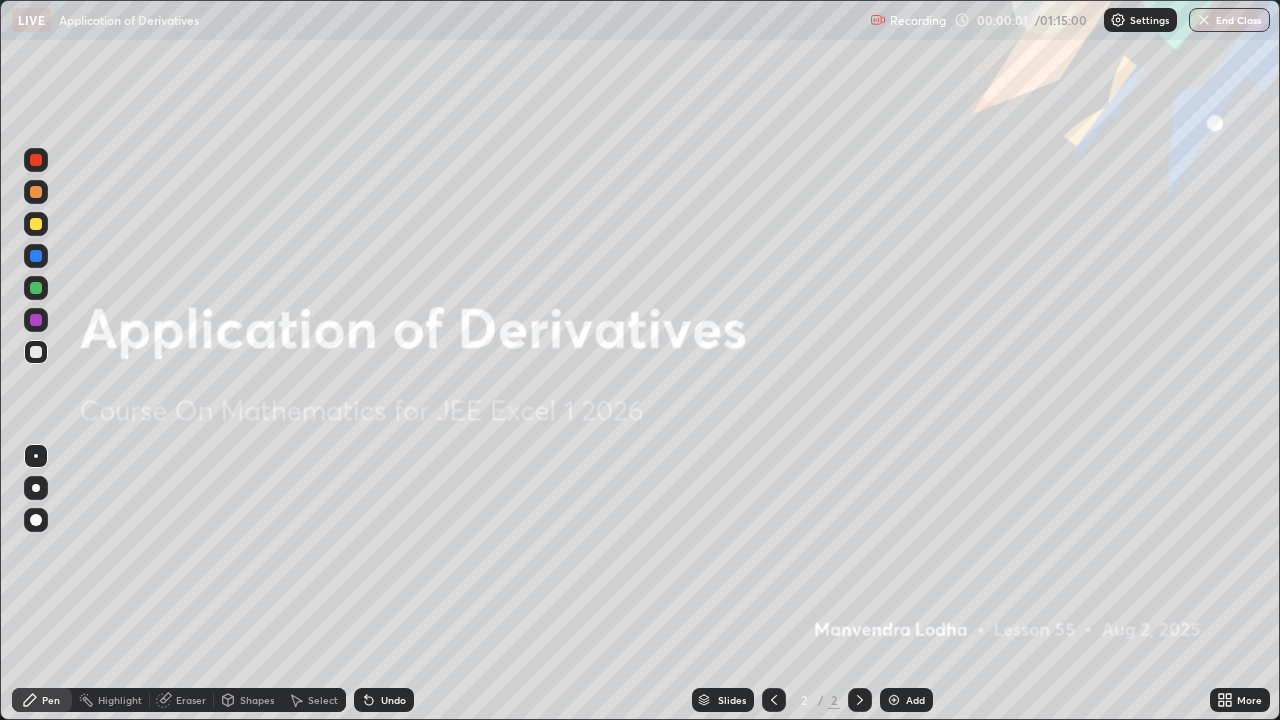 click on "Add" at bounding box center (906, 700) 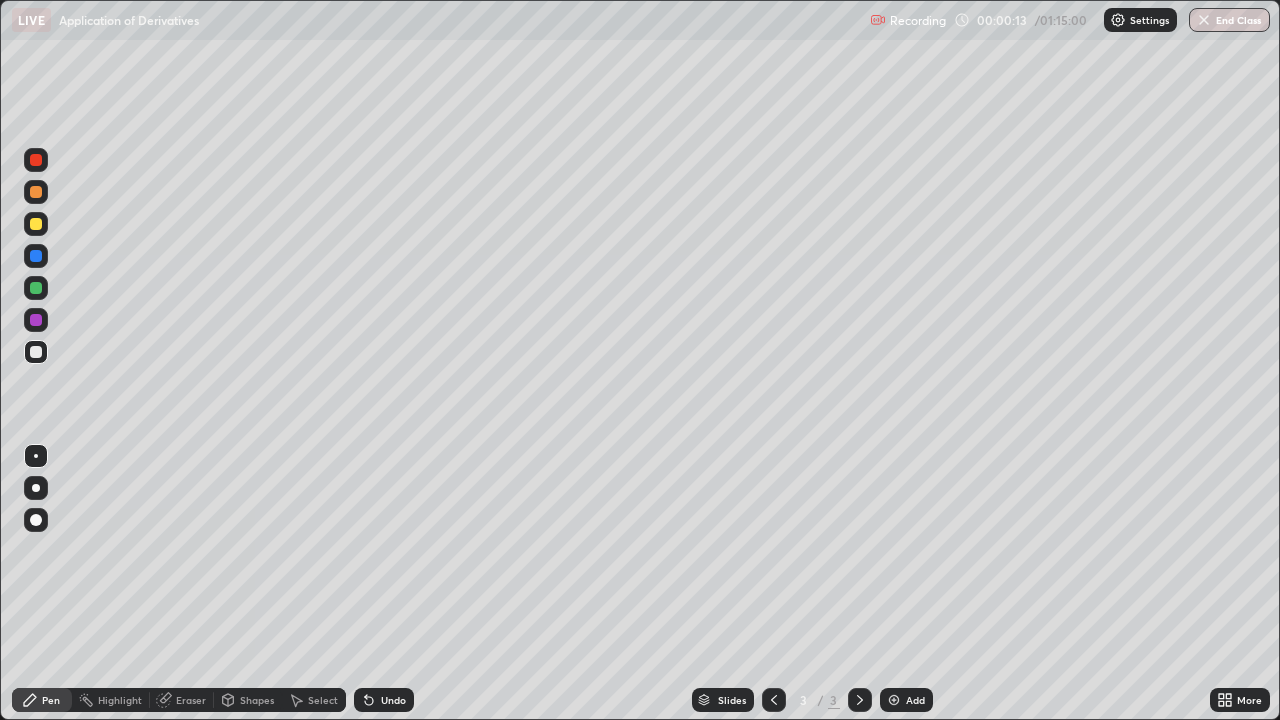 click at bounding box center (36, 224) 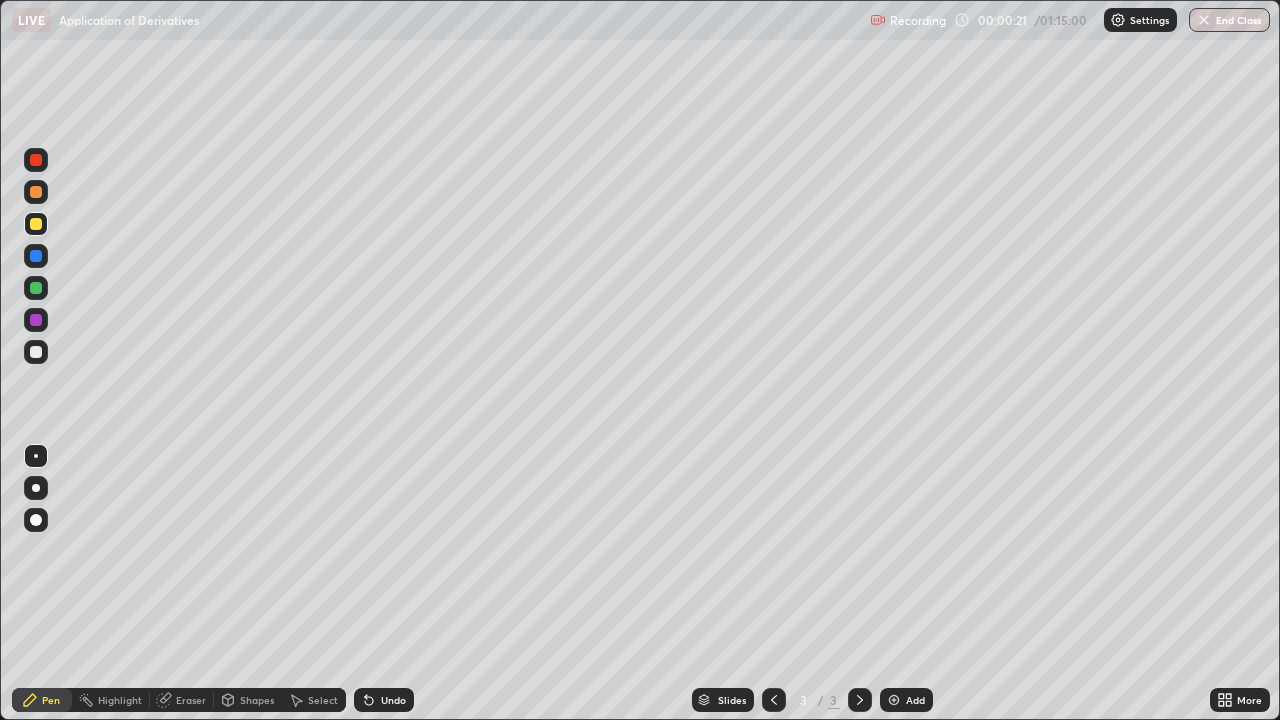 click on "Undo" at bounding box center (393, 700) 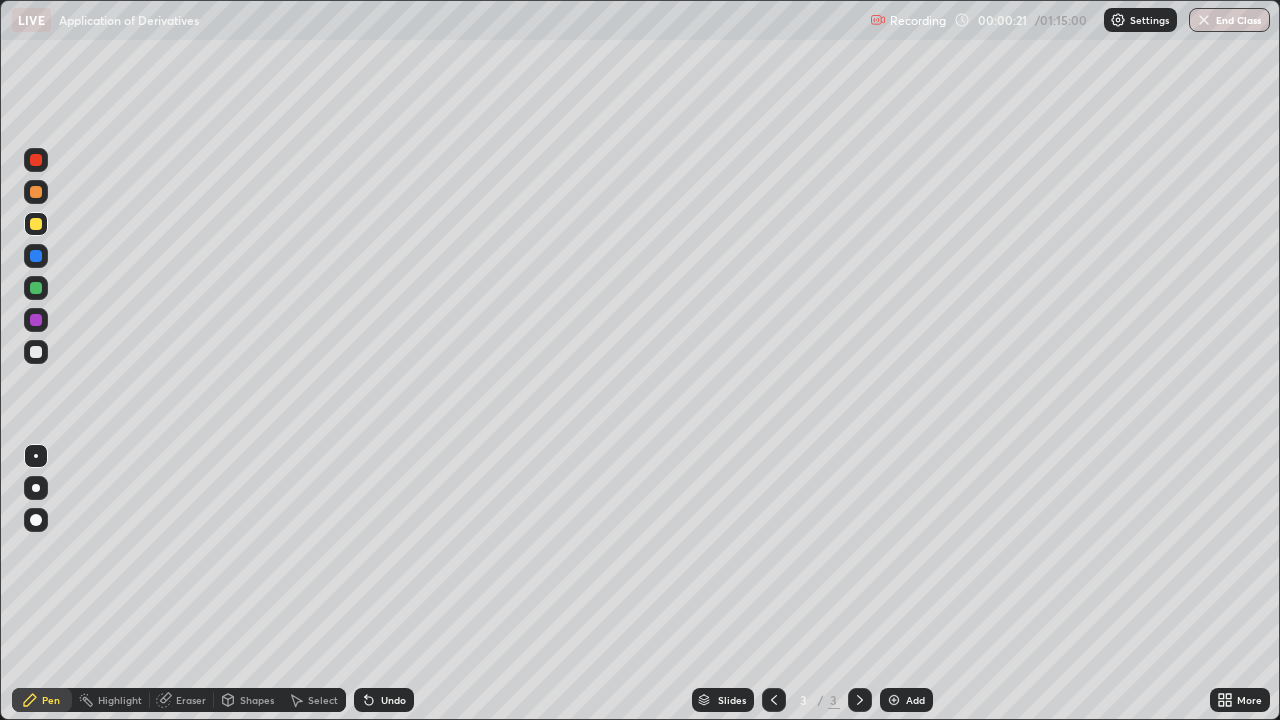 click on "Undo" at bounding box center [393, 700] 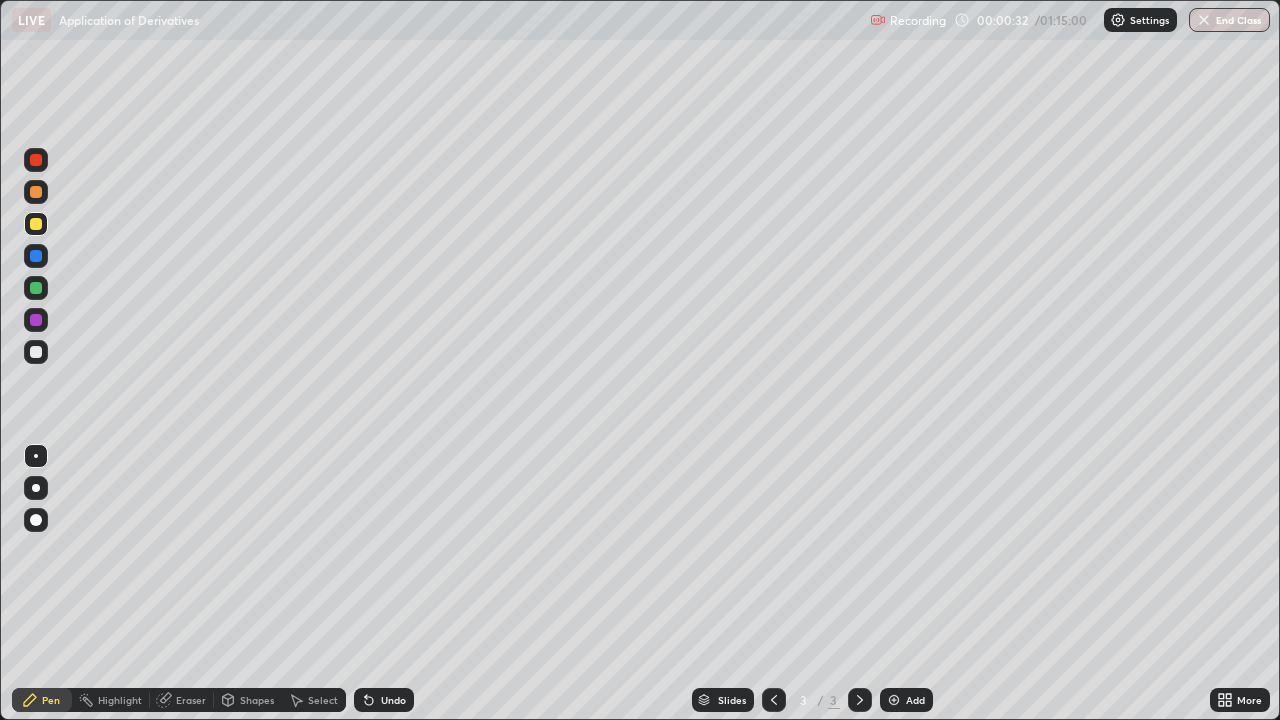 click at bounding box center (36, 352) 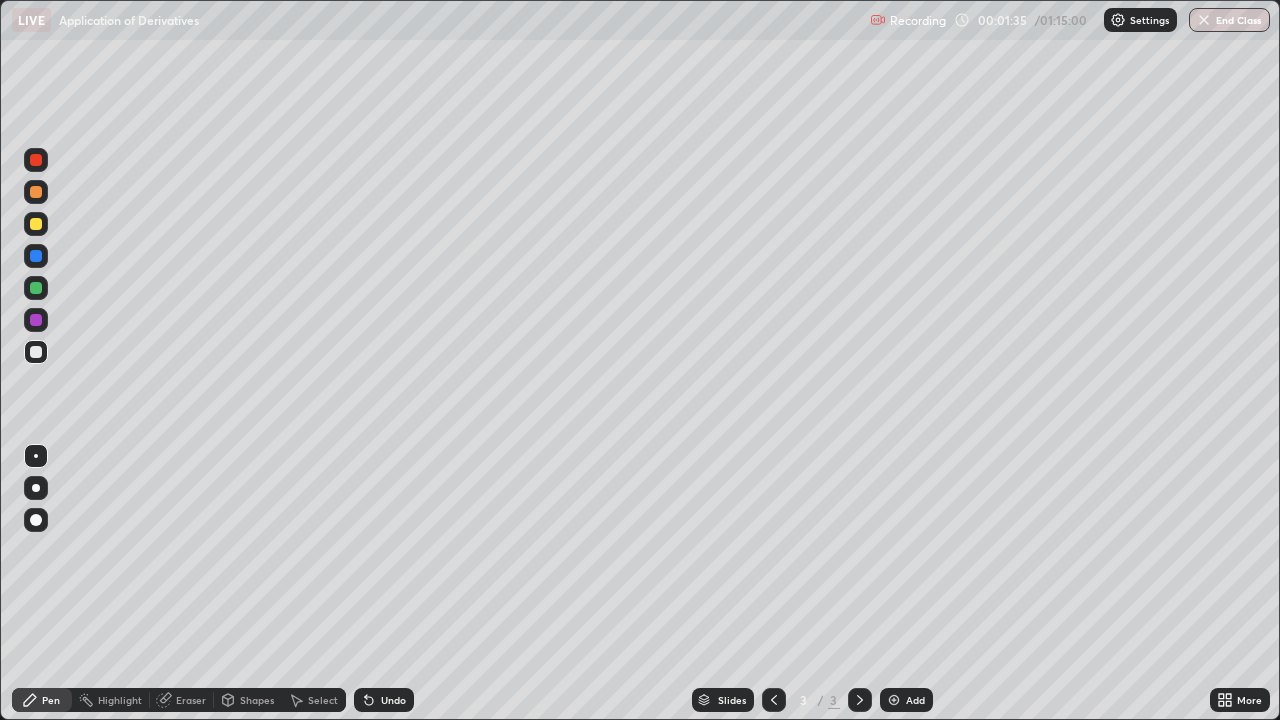 click at bounding box center [36, 288] 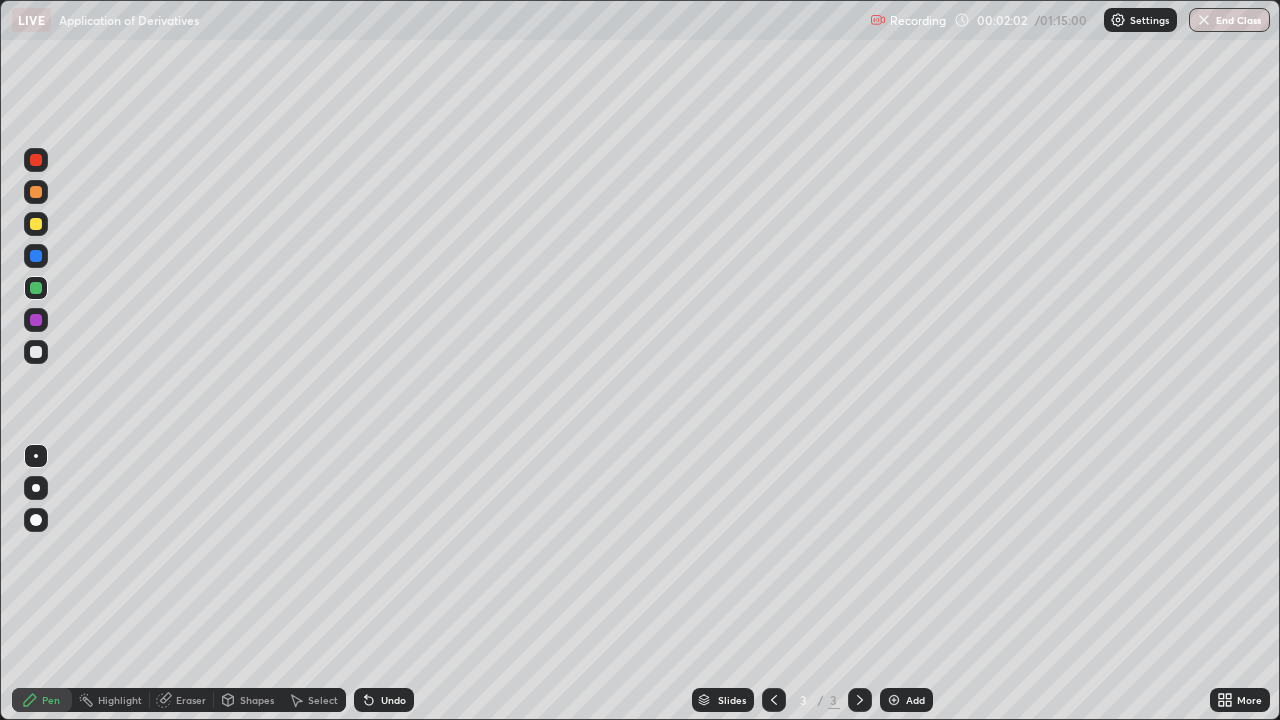 click at bounding box center [36, 224] 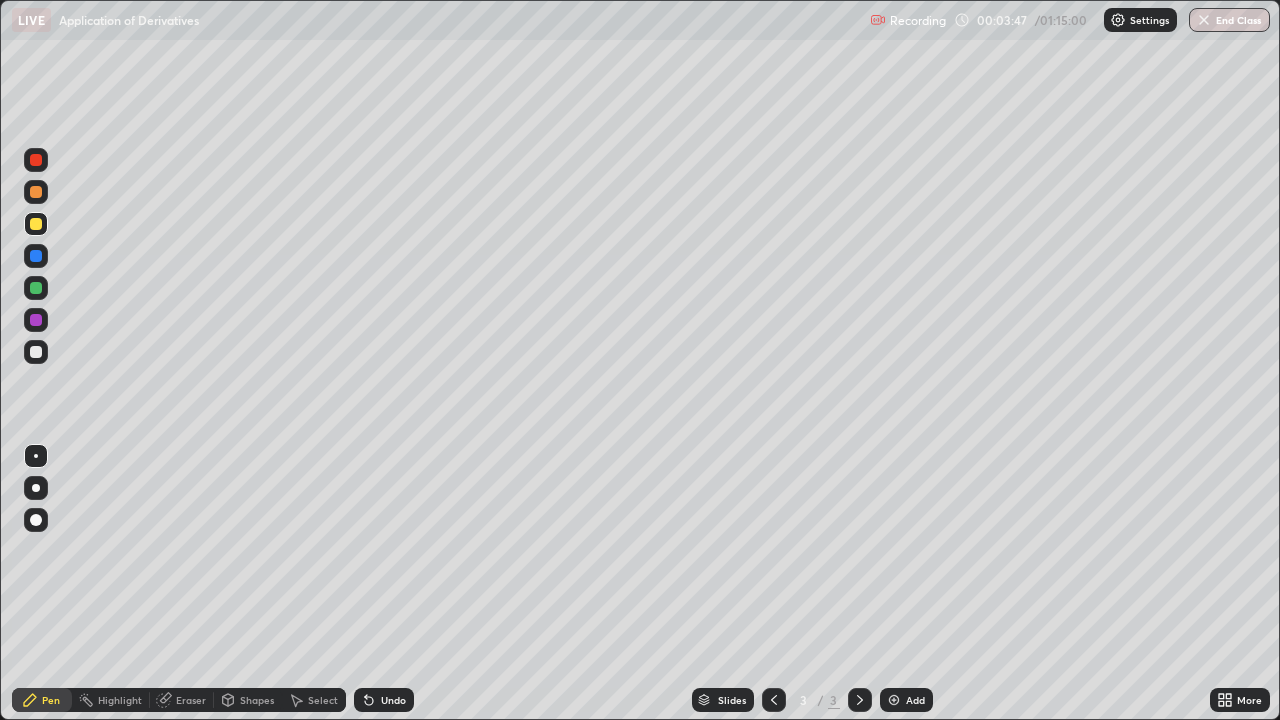 click at bounding box center (36, 320) 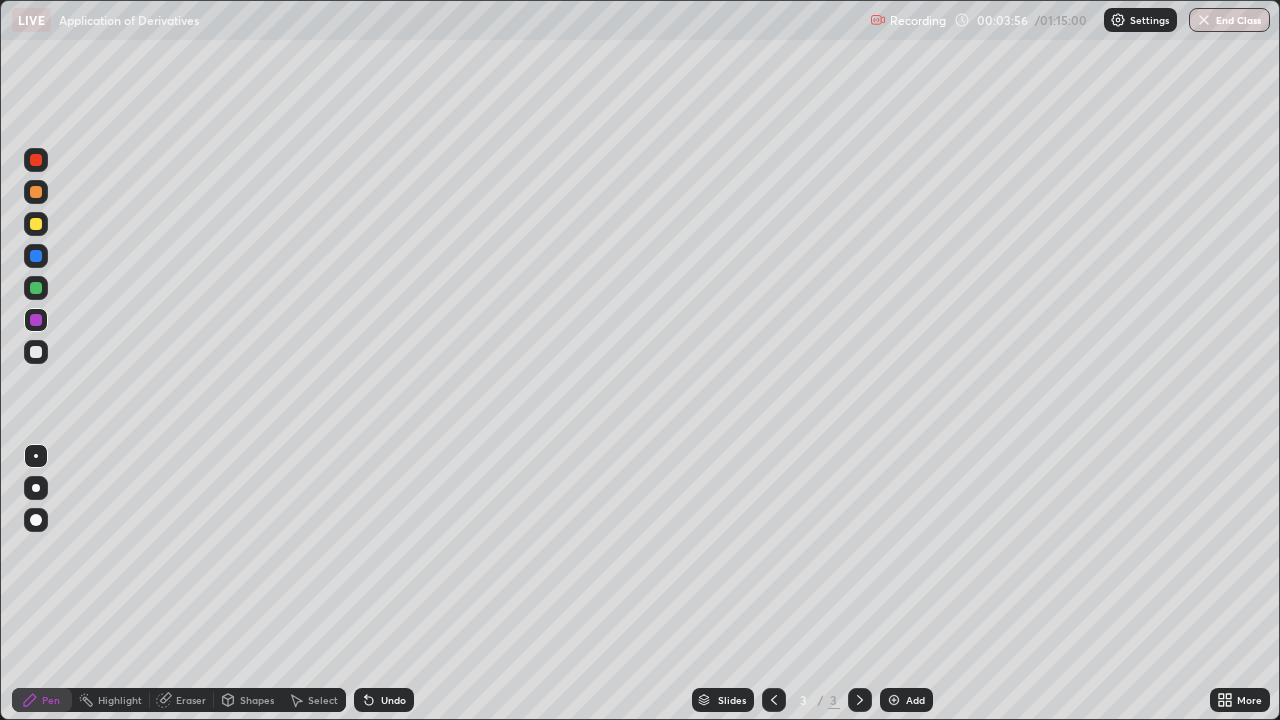 click on "Undo" at bounding box center (393, 700) 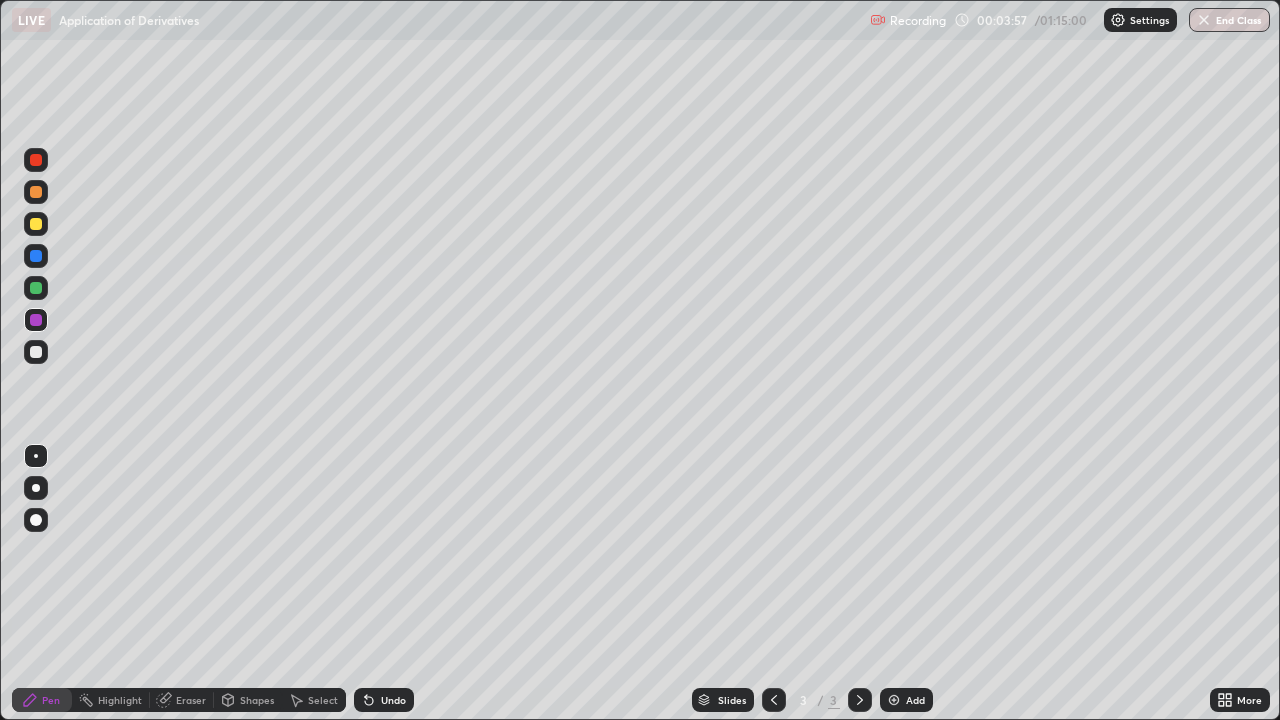 click on "Undo" at bounding box center [393, 700] 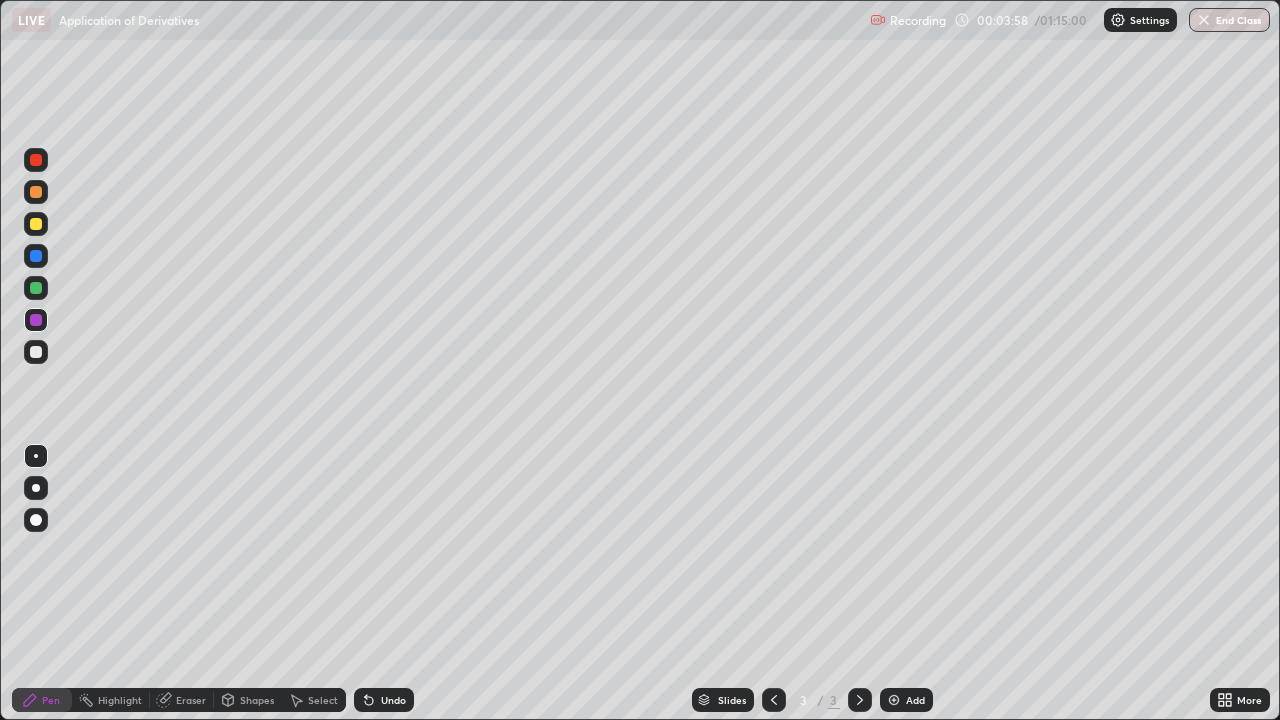 click 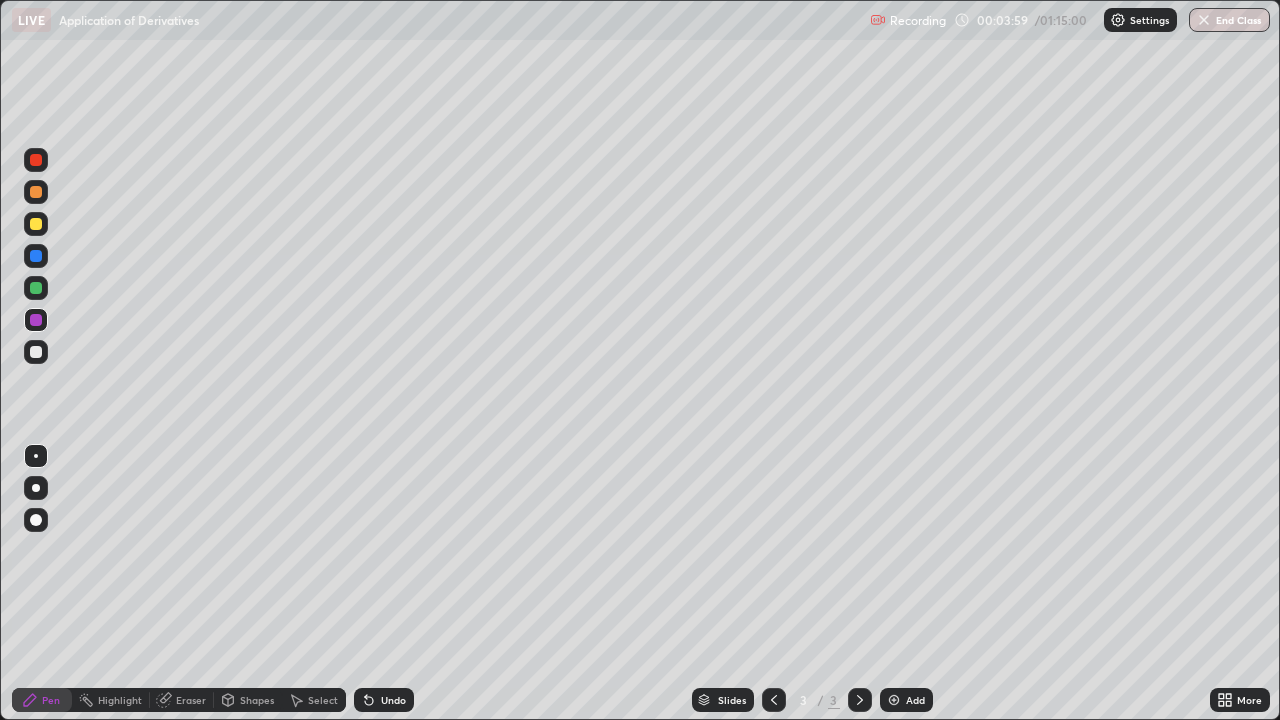 click 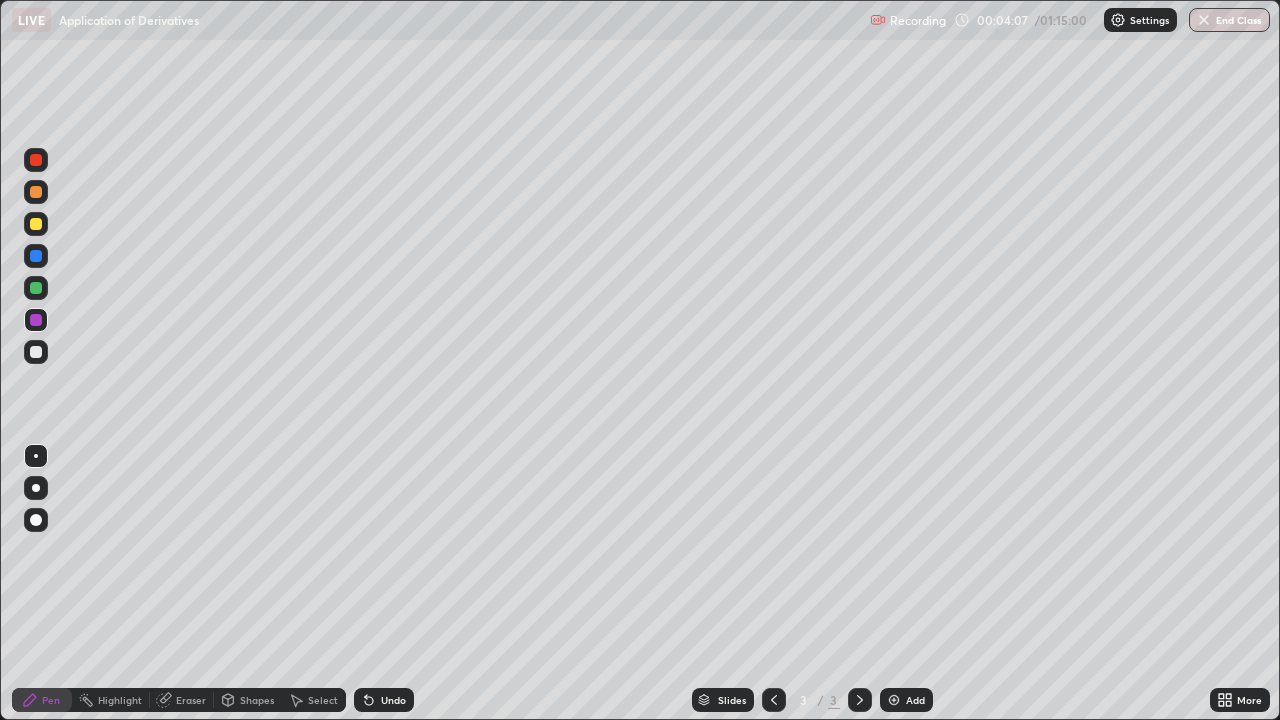 click at bounding box center [36, 288] 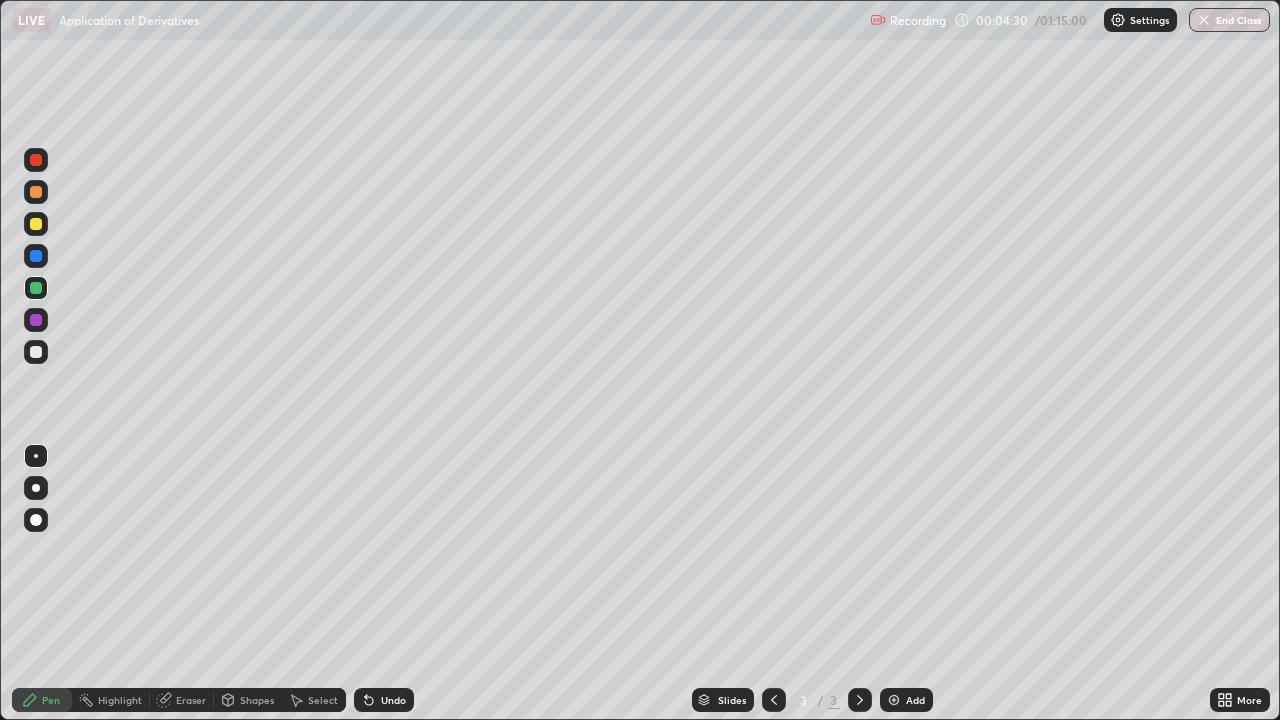 click at bounding box center (36, 160) 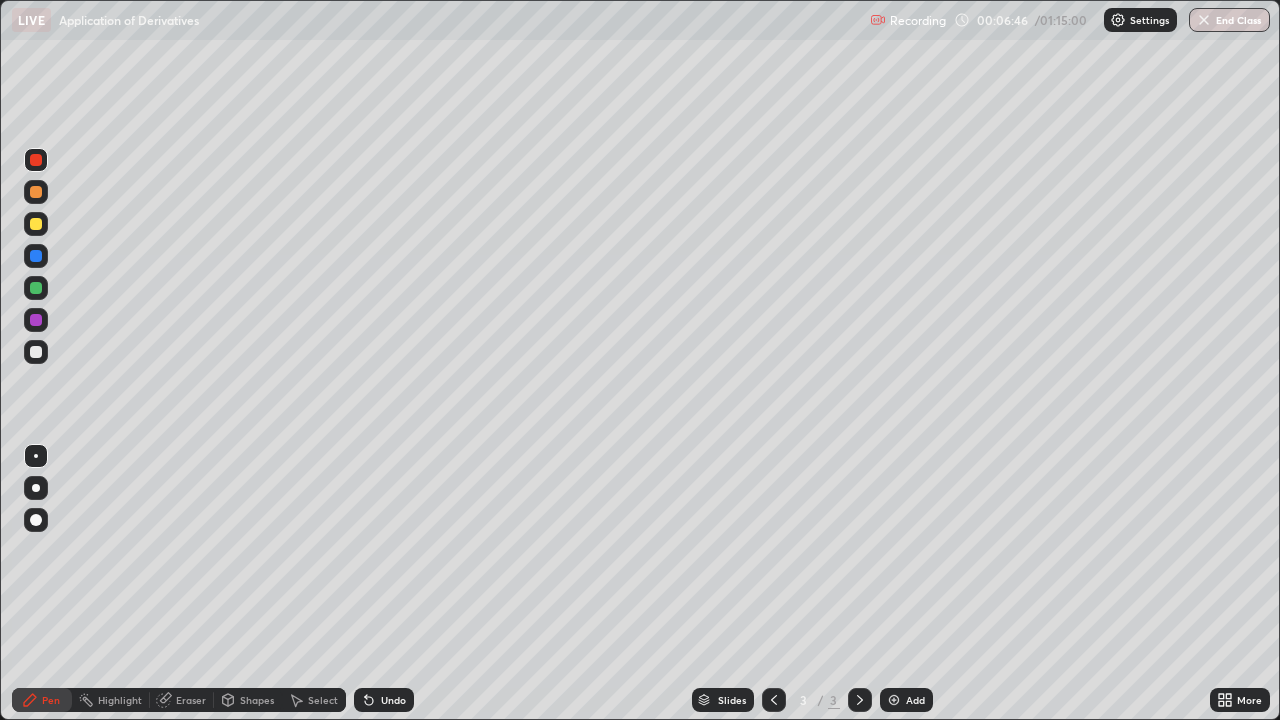 click at bounding box center [894, 700] 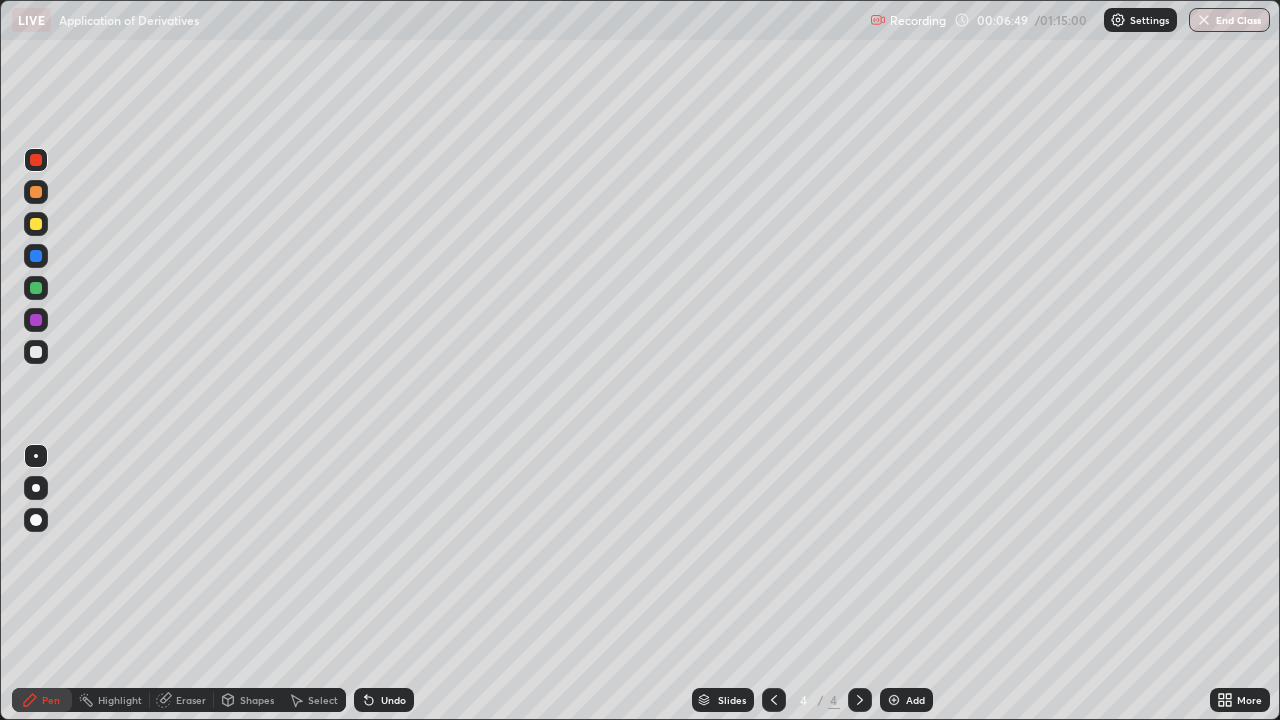 click at bounding box center [36, 224] 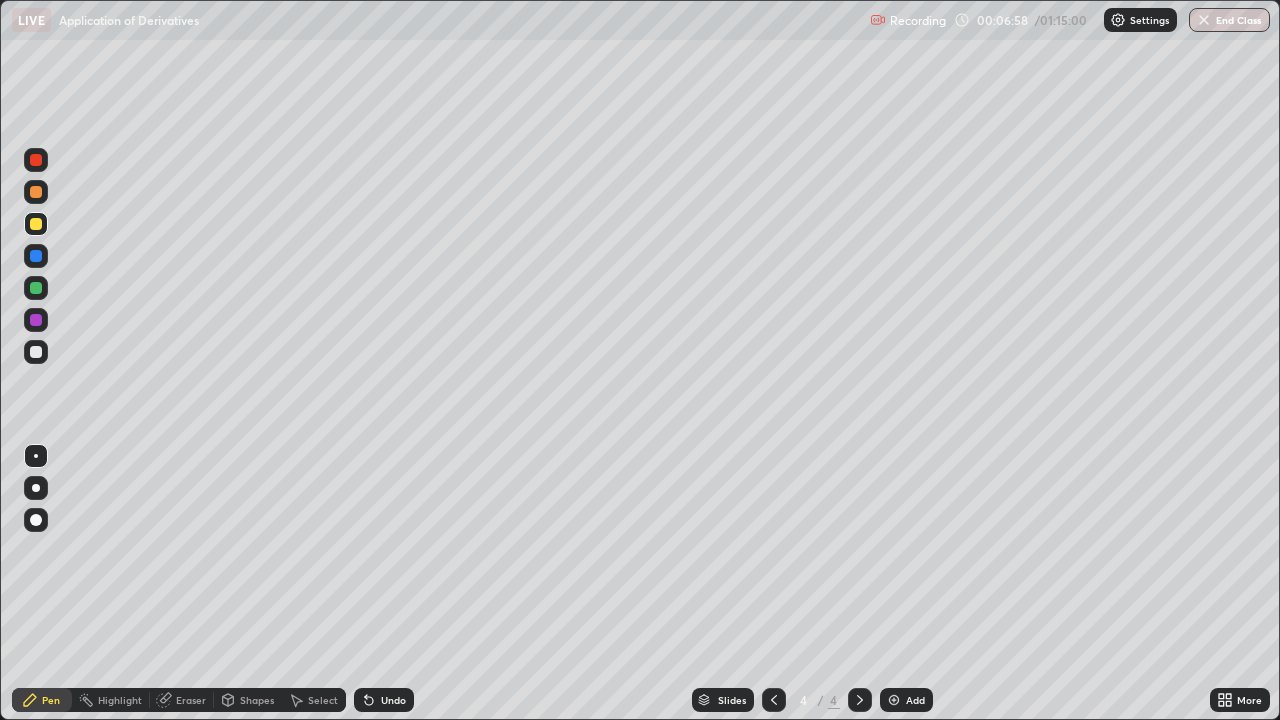 click at bounding box center [36, 352] 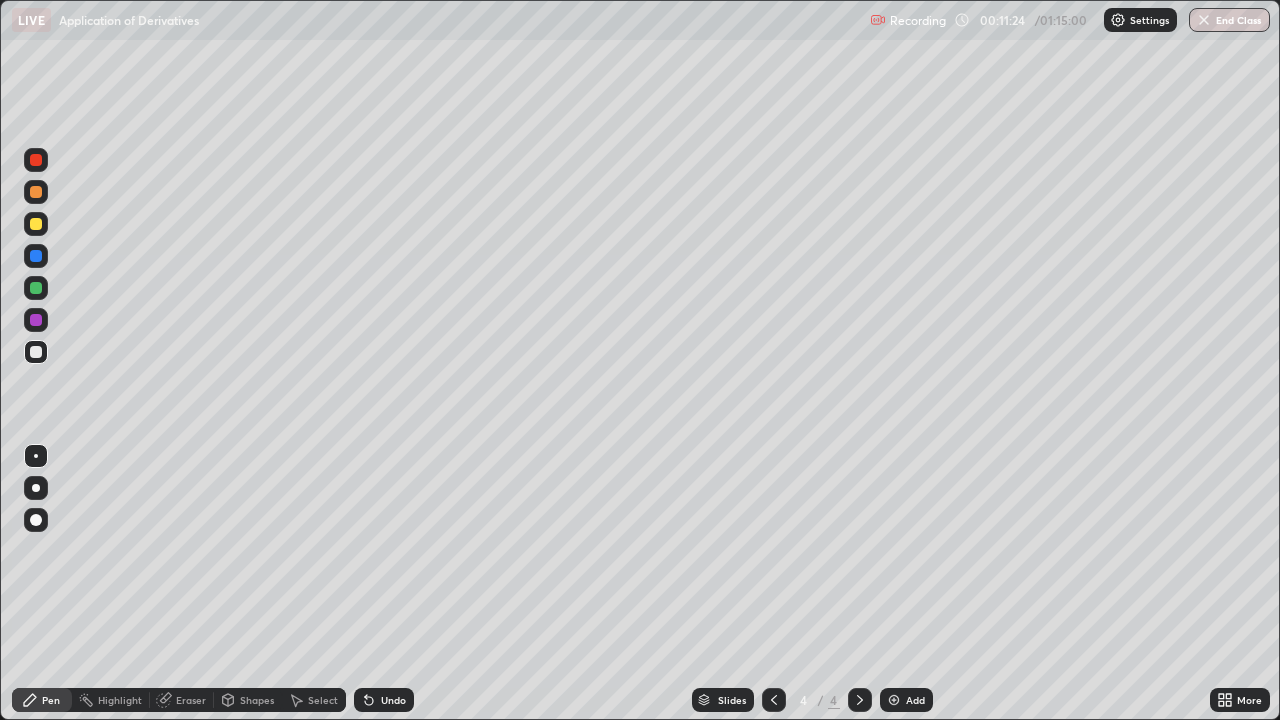 click on "Undo" at bounding box center (384, 700) 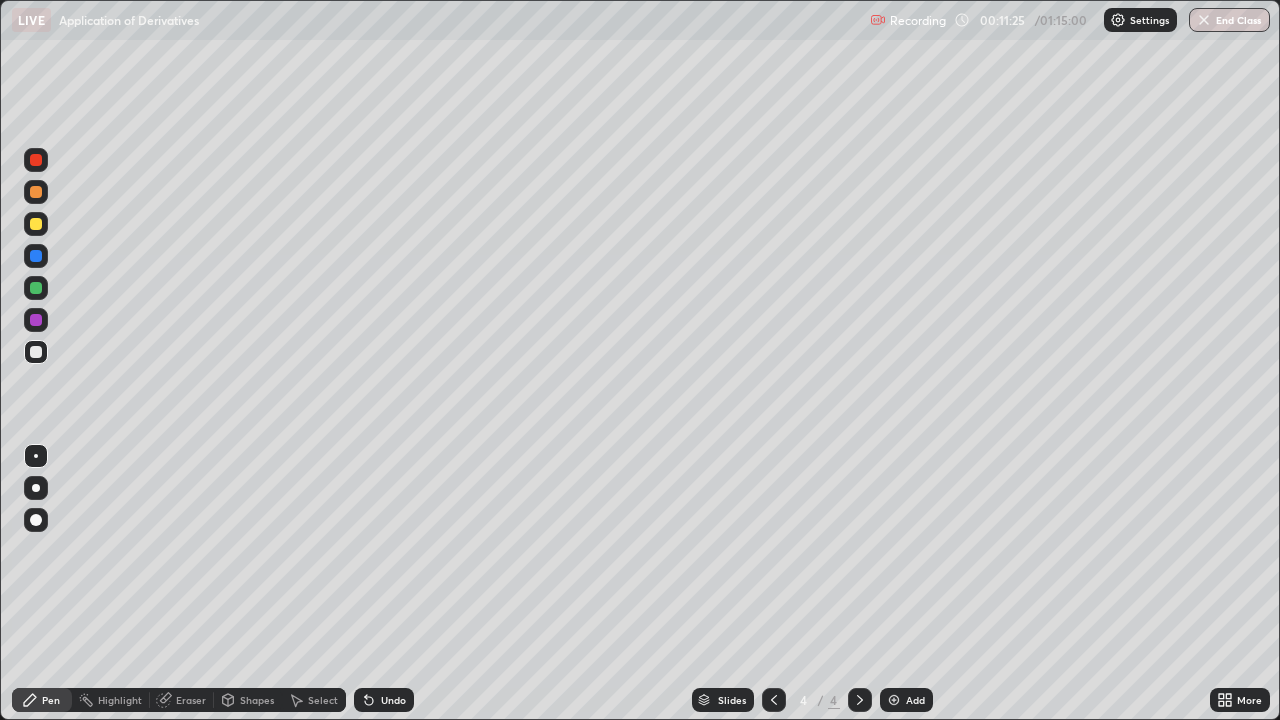 click on "Undo" at bounding box center [393, 700] 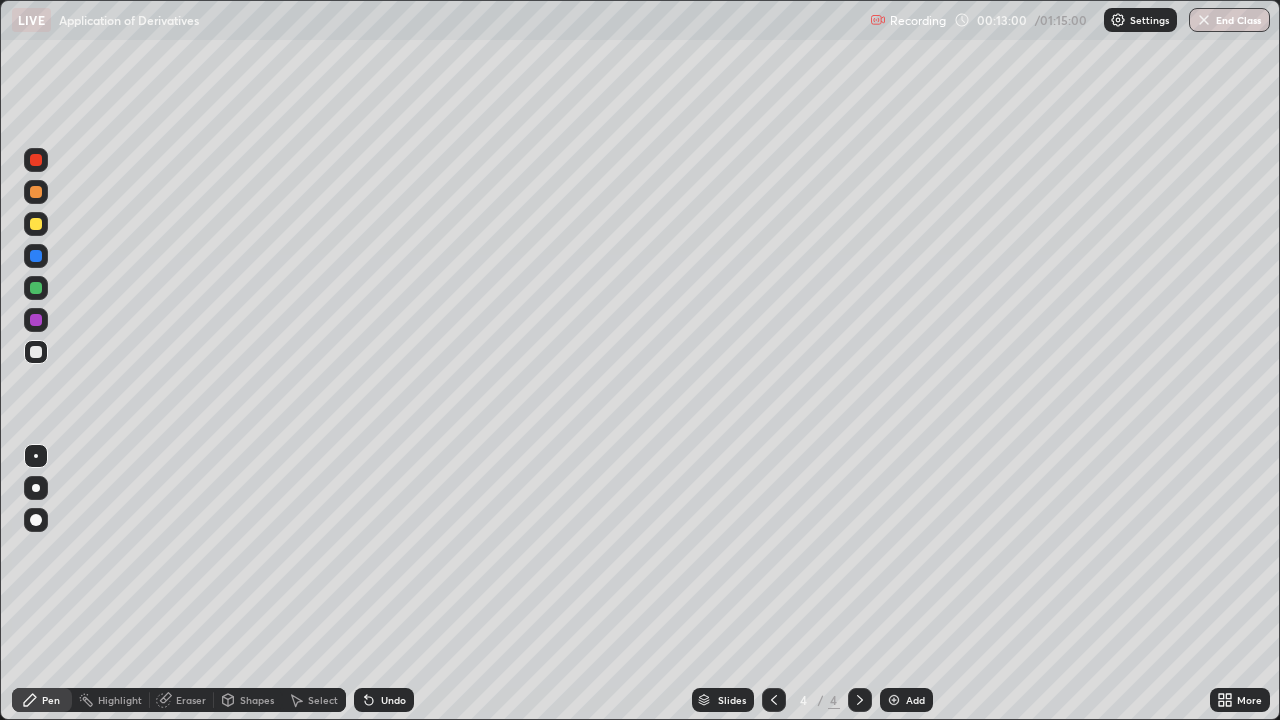 click at bounding box center (36, 288) 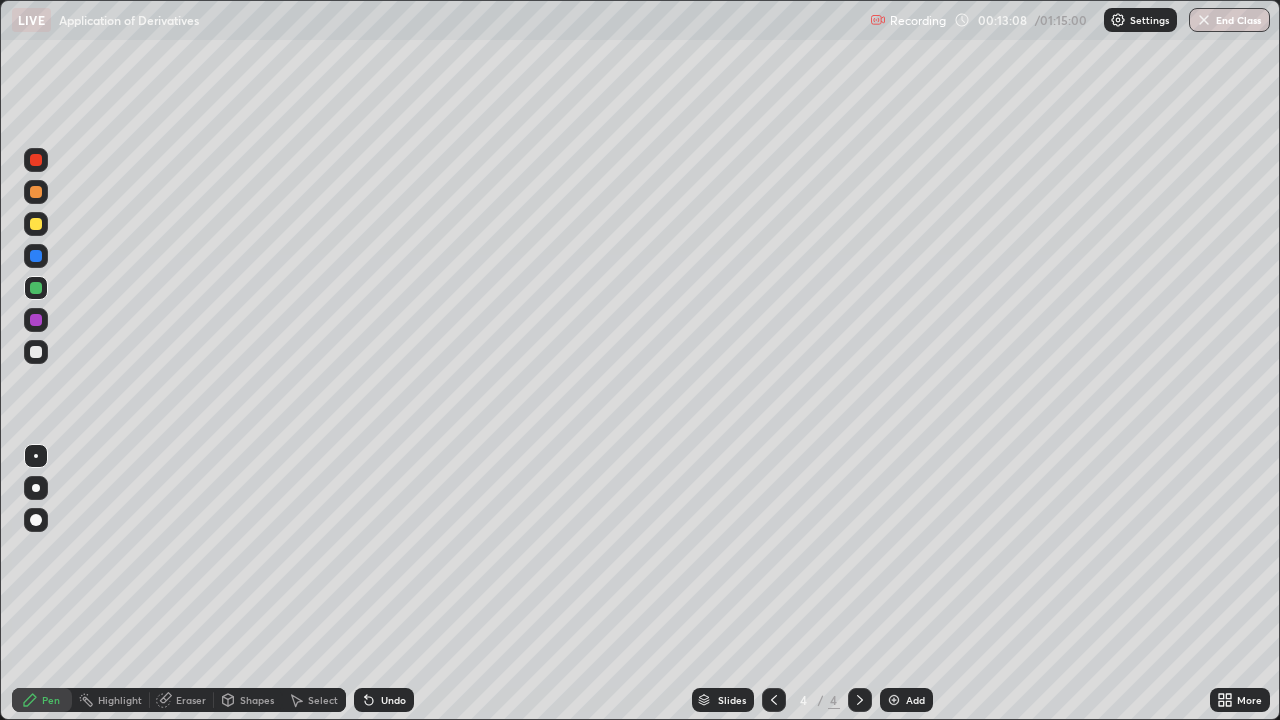 click on "Undo" at bounding box center (393, 700) 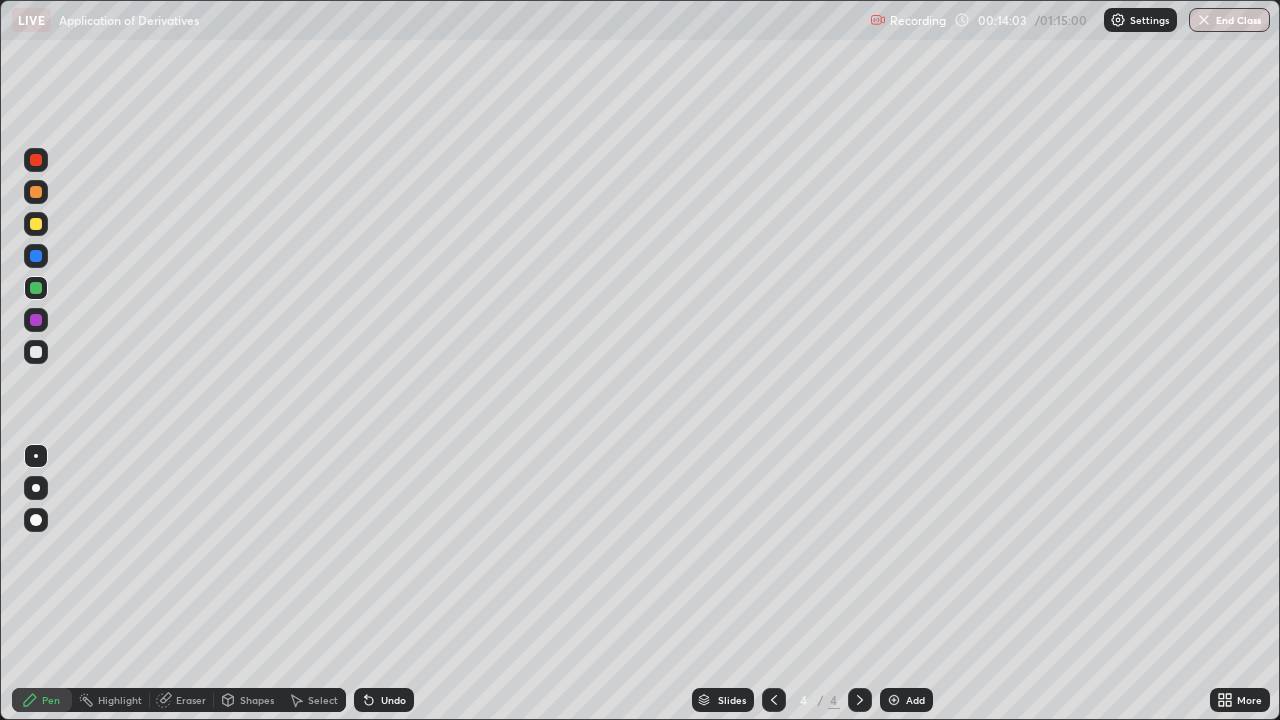 click at bounding box center [894, 700] 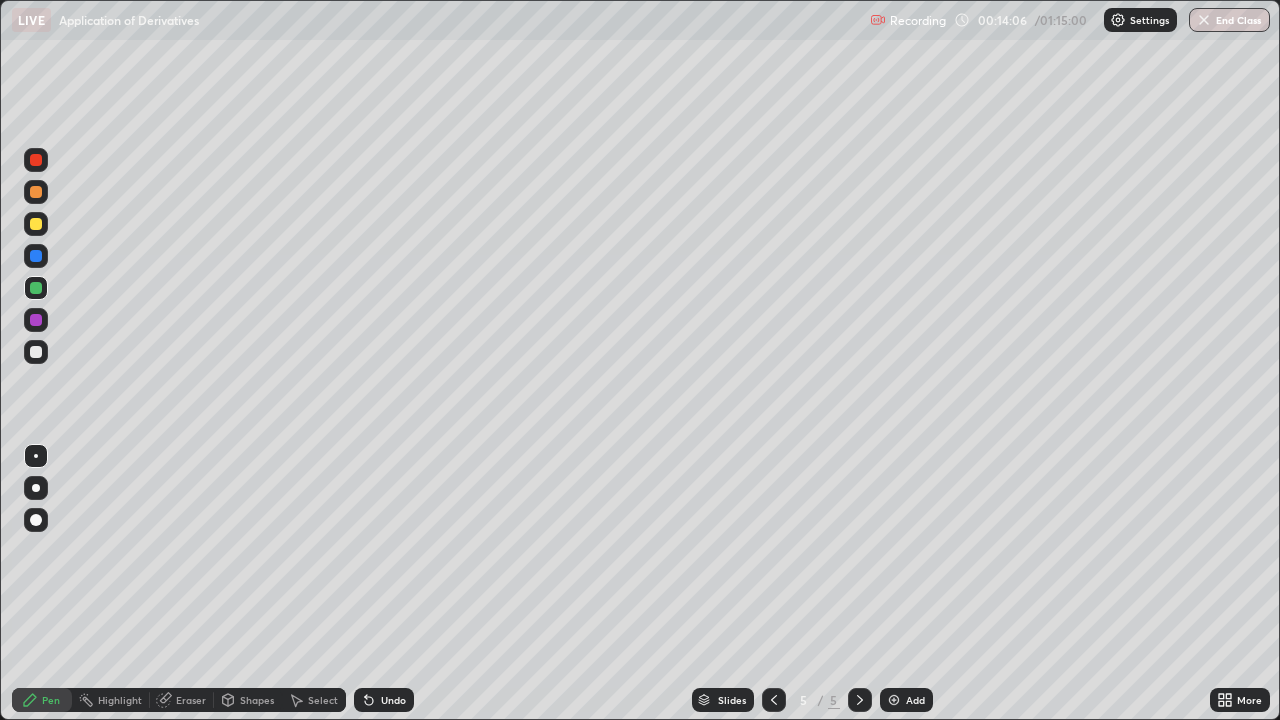 click at bounding box center (36, 224) 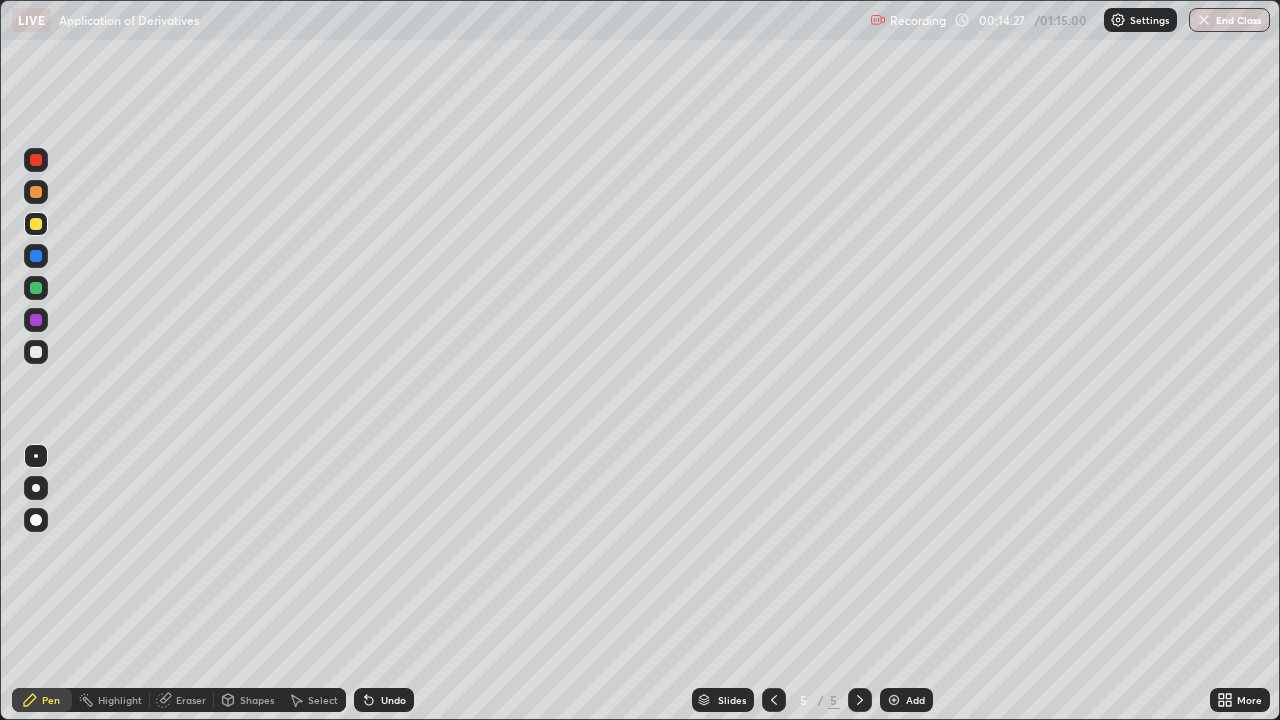 click 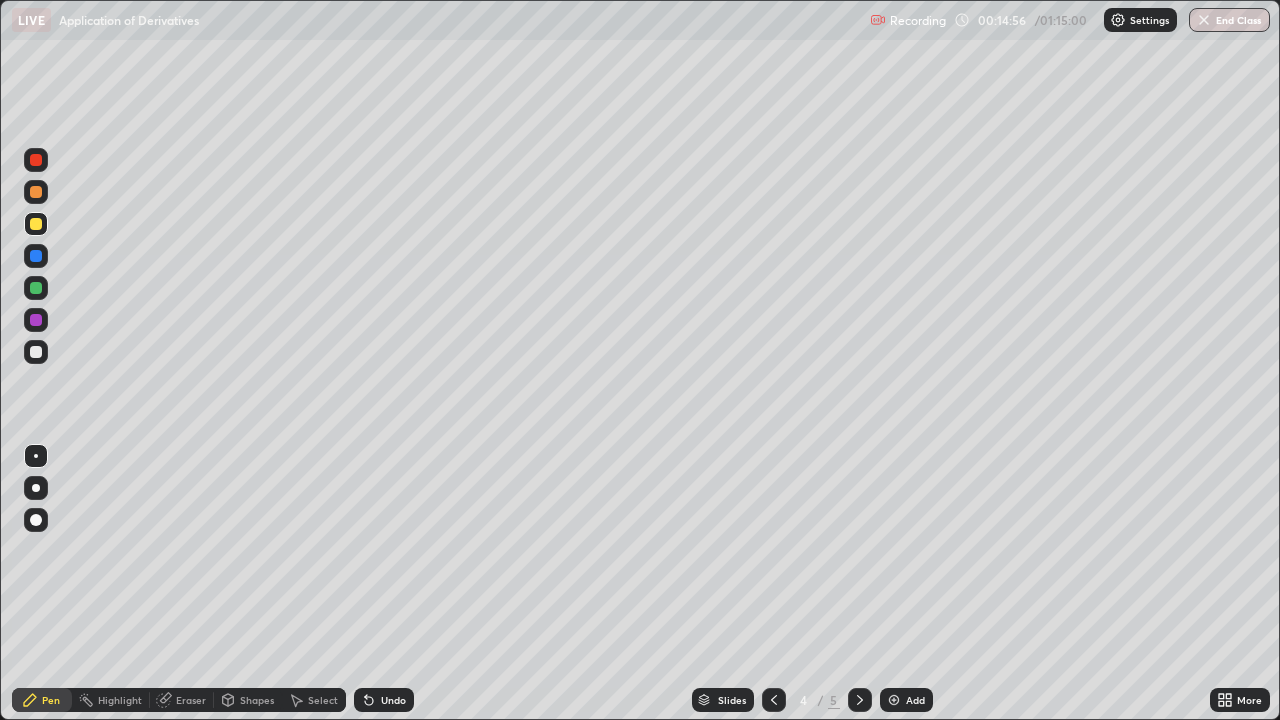 click 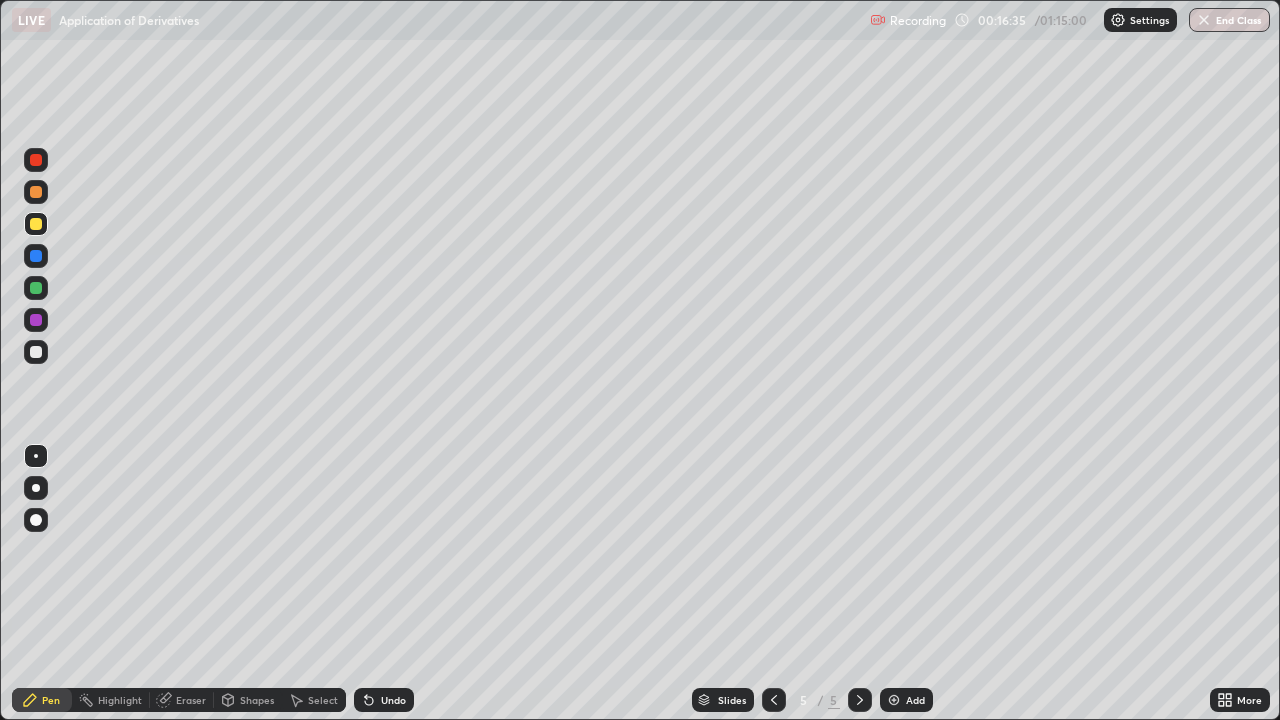 click at bounding box center [36, 352] 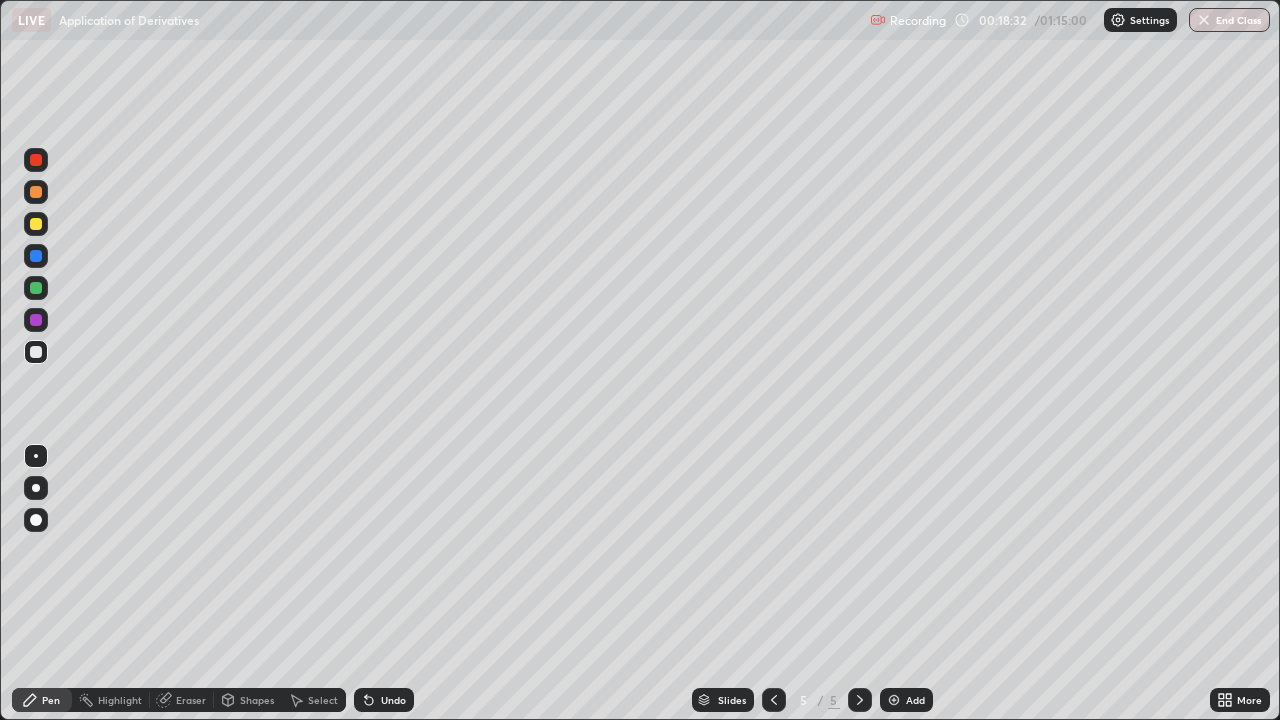 click at bounding box center (36, 288) 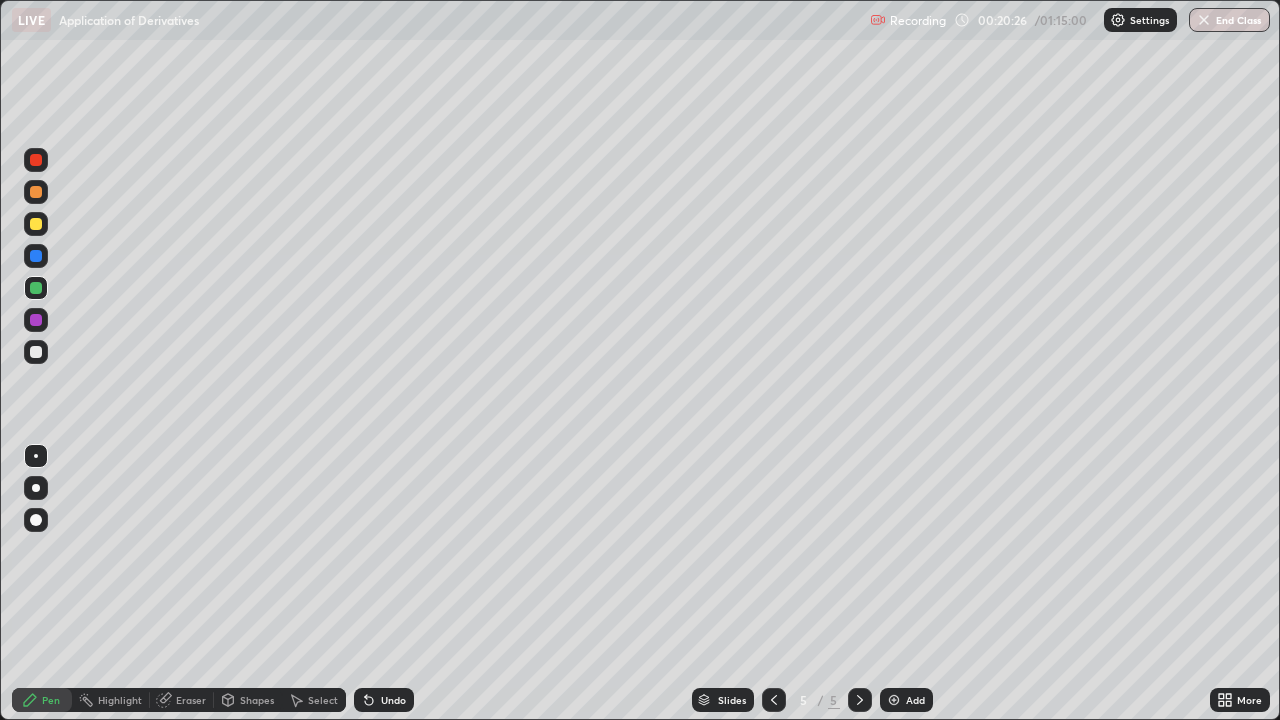 click at bounding box center [36, 352] 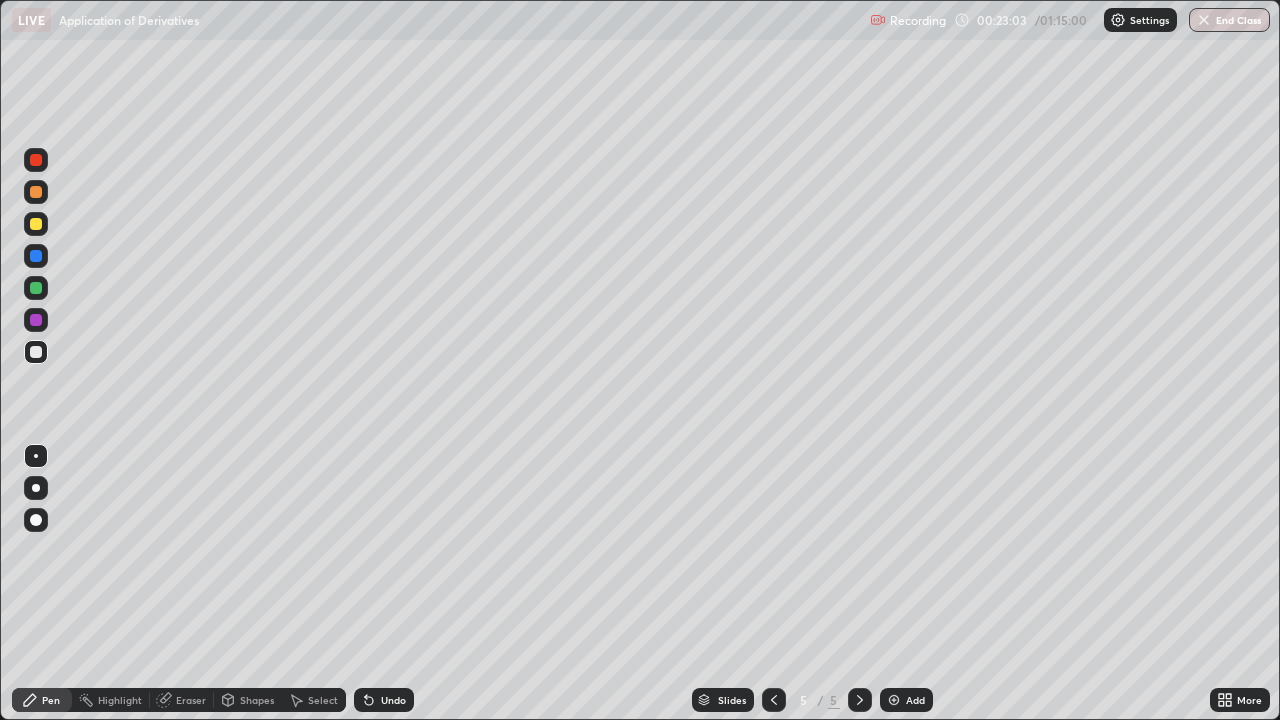click at bounding box center (36, 224) 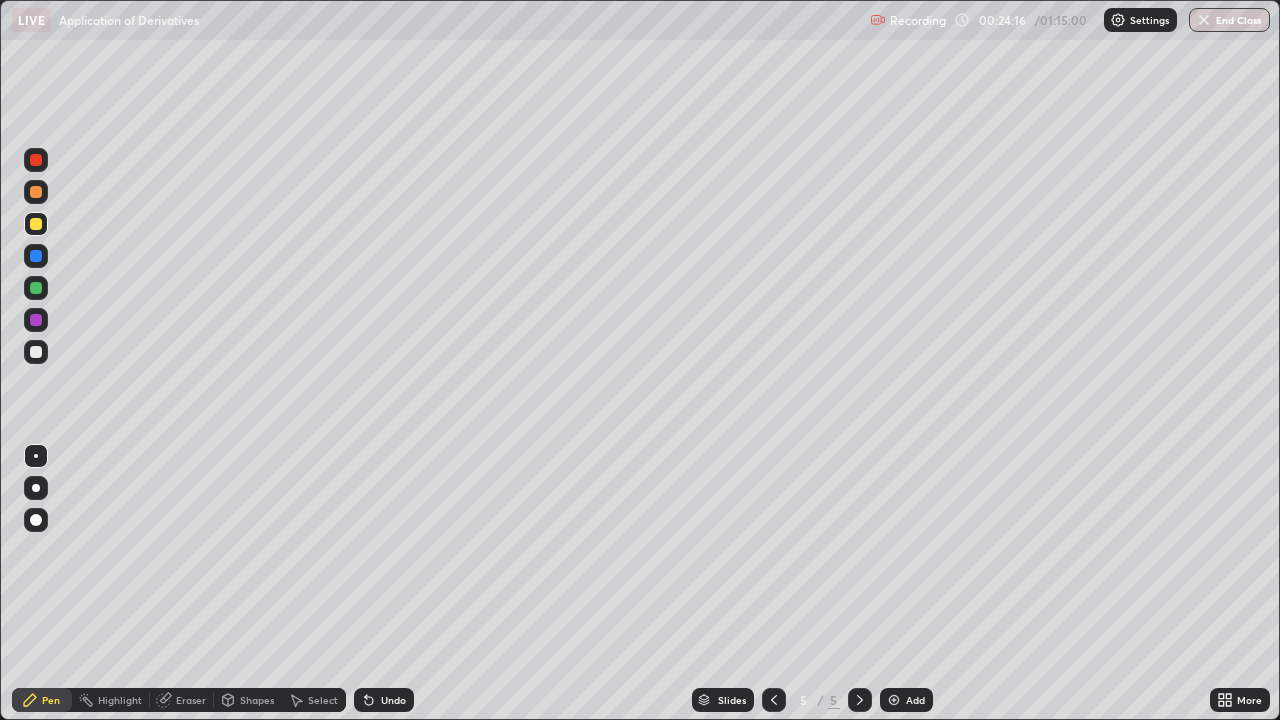 click at bounding box center [36, 288] 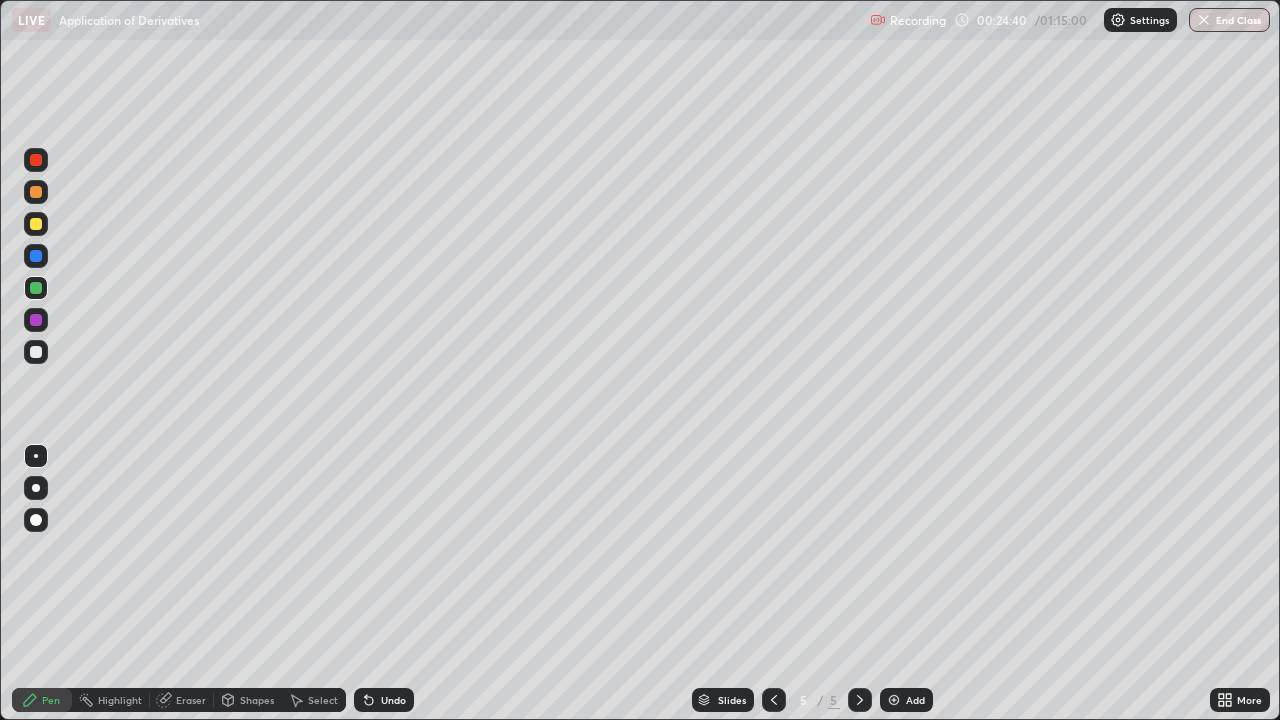 click at bounding box center (36, 160) 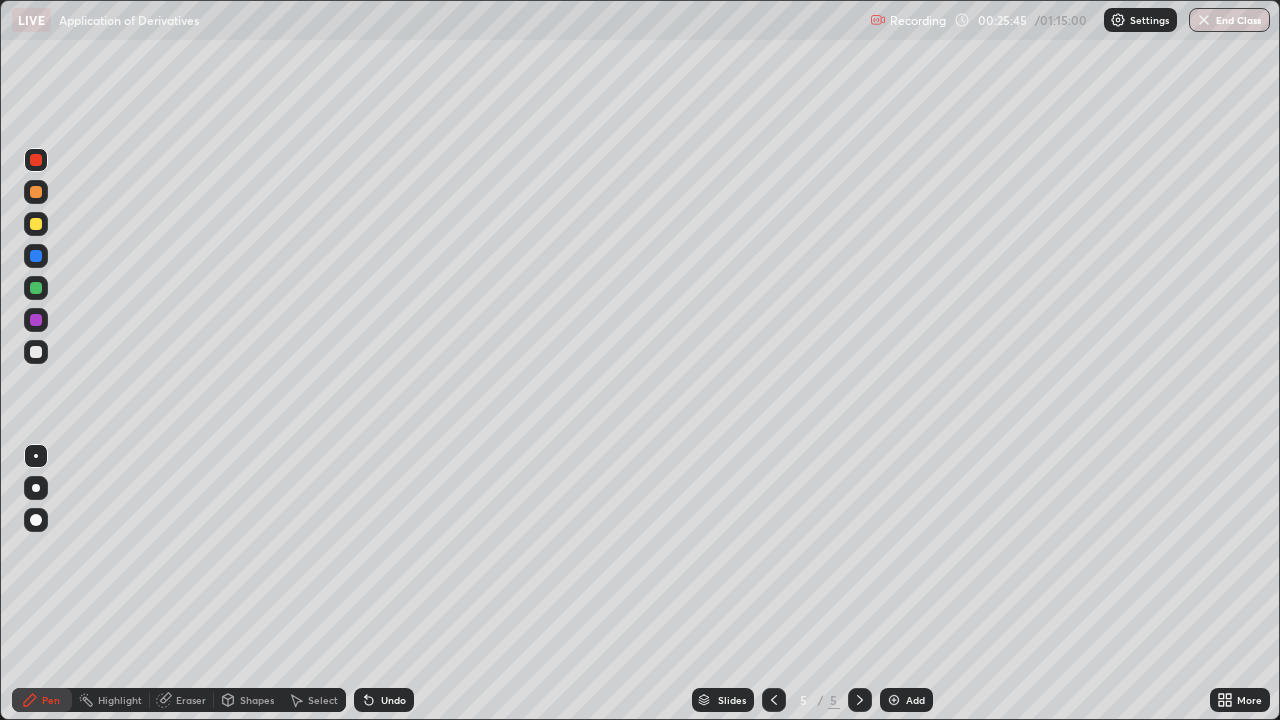 click on "Undo" at bounding box center (384, 700) 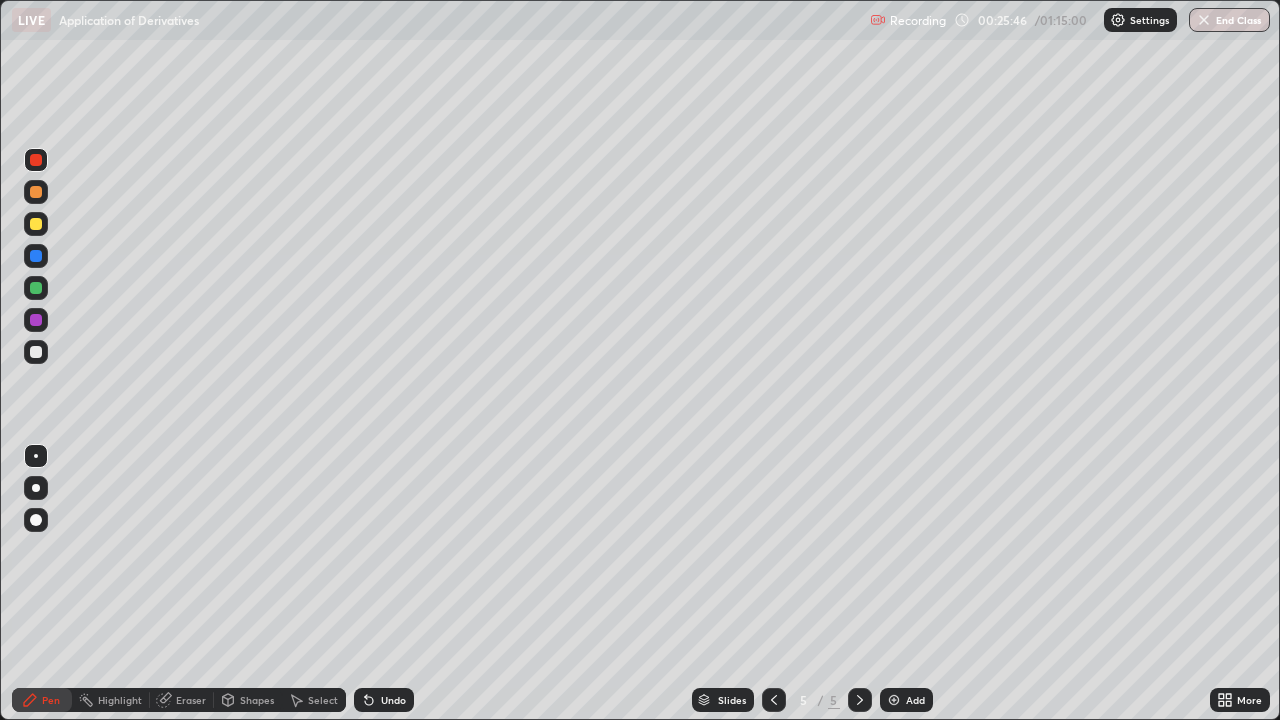 click on "Undo" at bounding box center (393, 700) 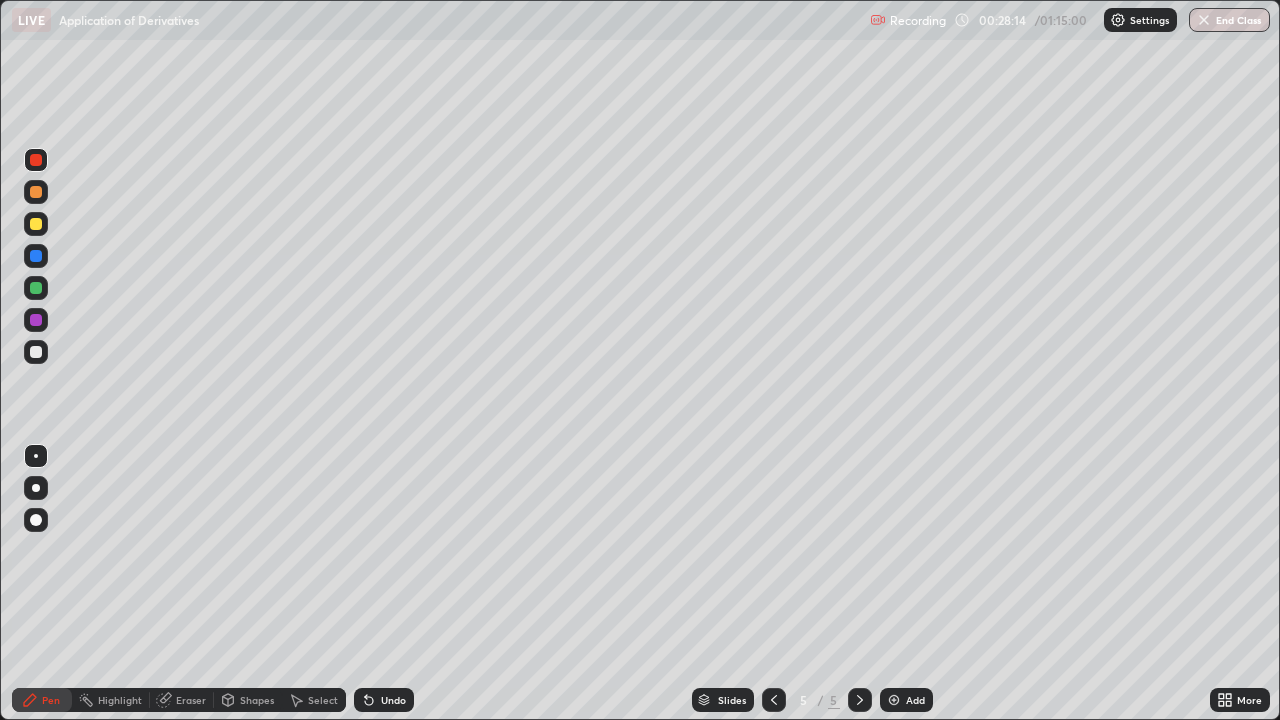 click at bounding box center (894, 700) 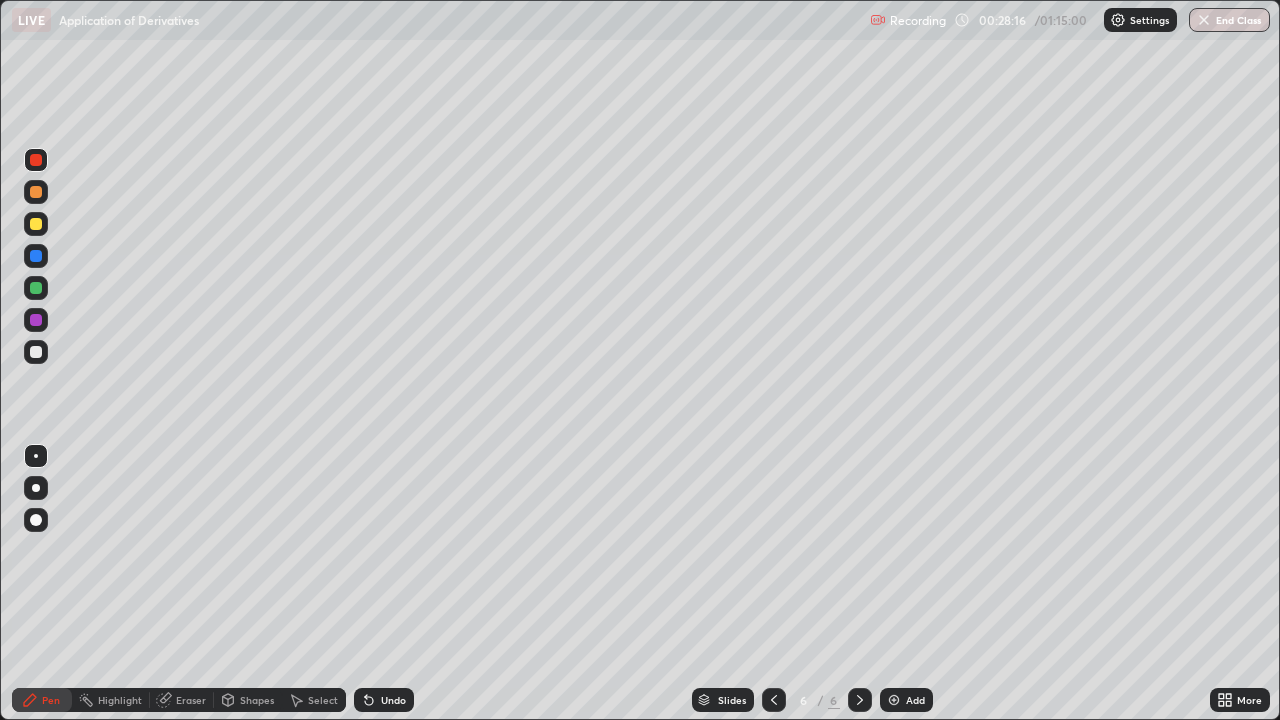 click at bounding box center (36, 224) 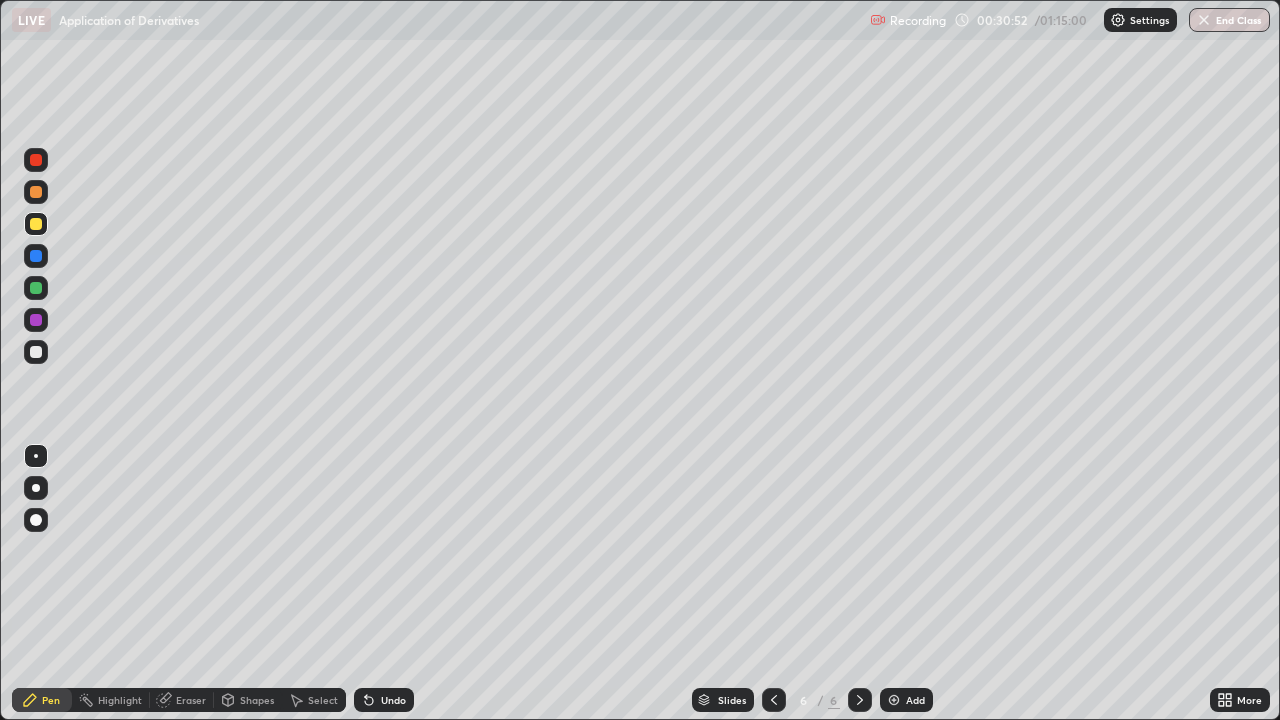 click at bounding box center (36, 352) 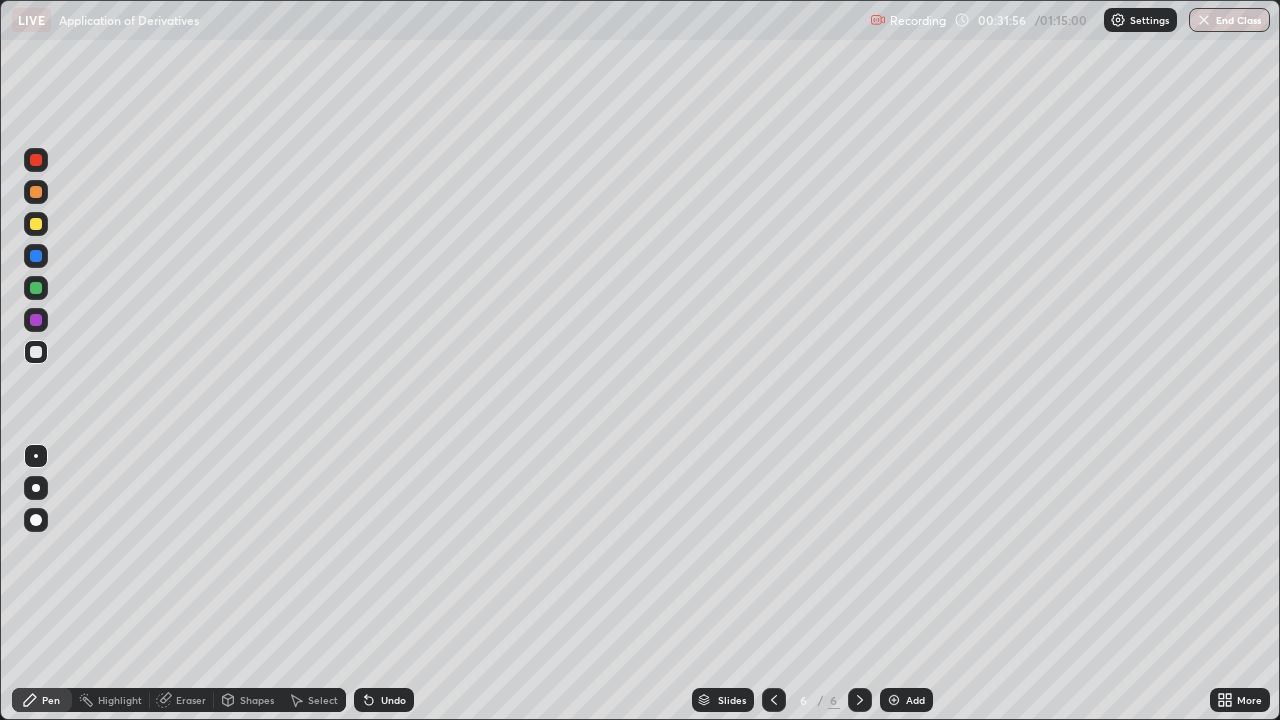 click on "Undo" at bounding box center (393, 700) 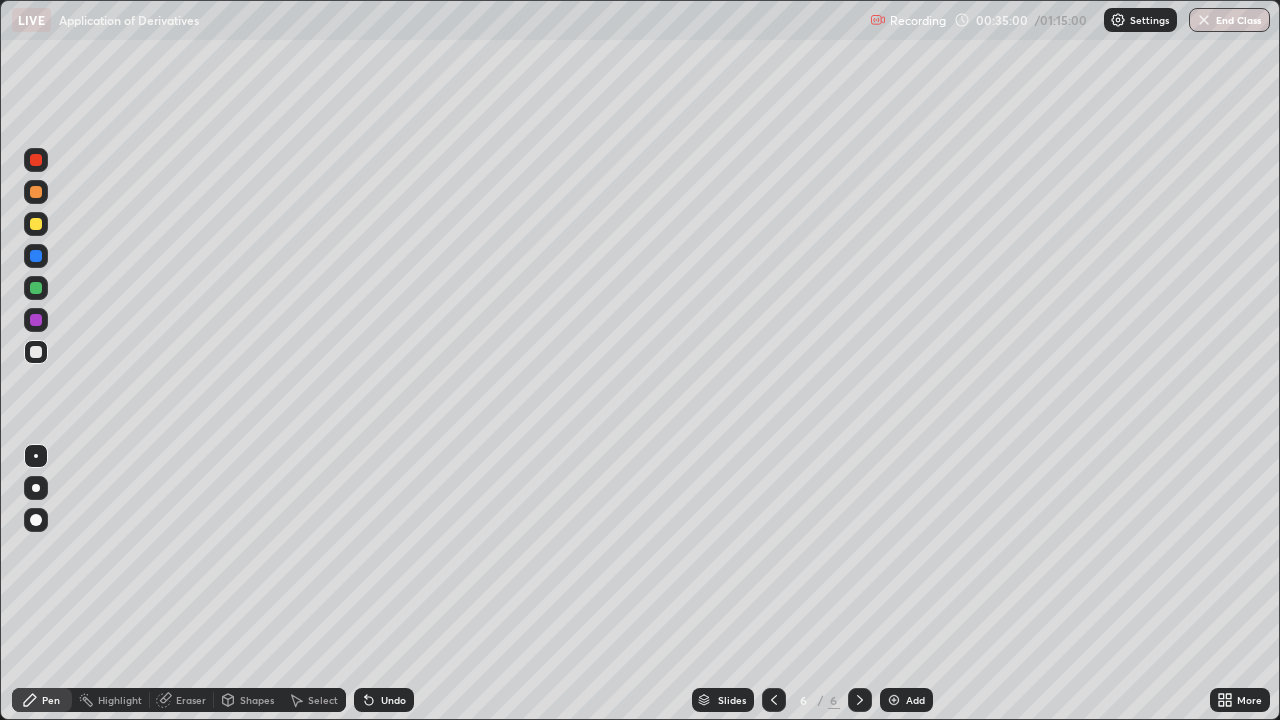 click at bounding box center [36, 288] 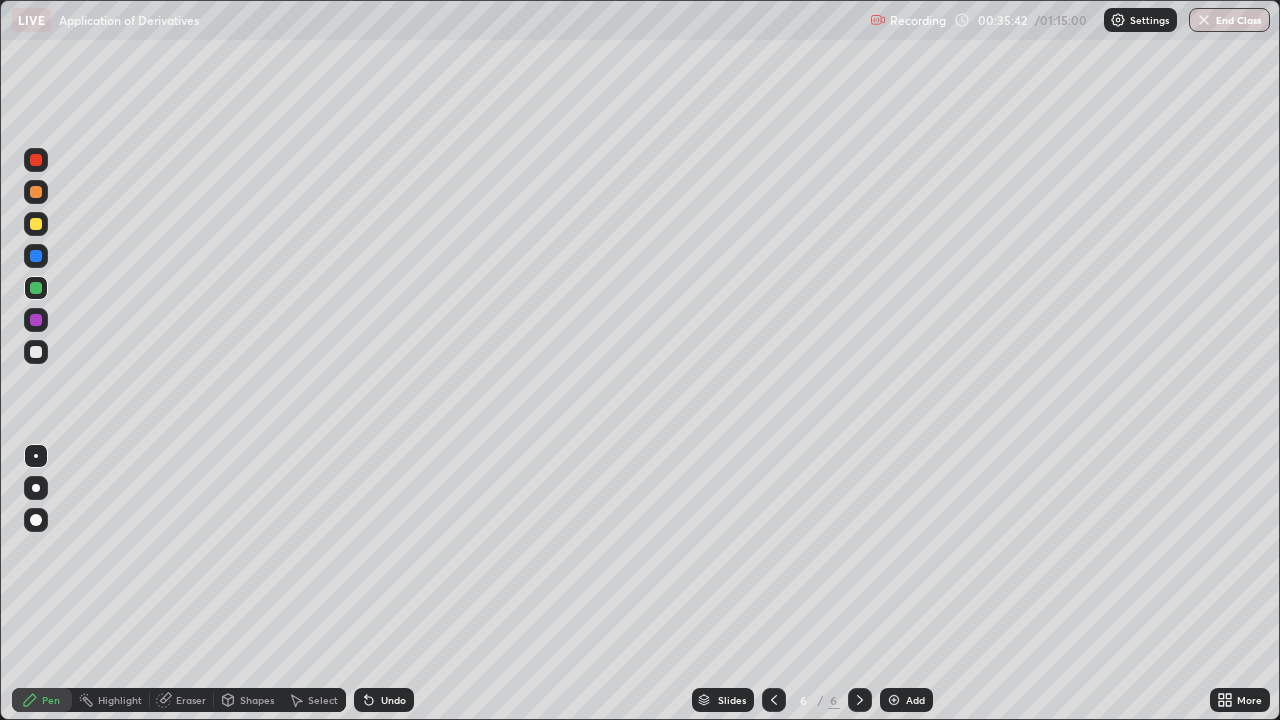click at bounding box center (36, 224) 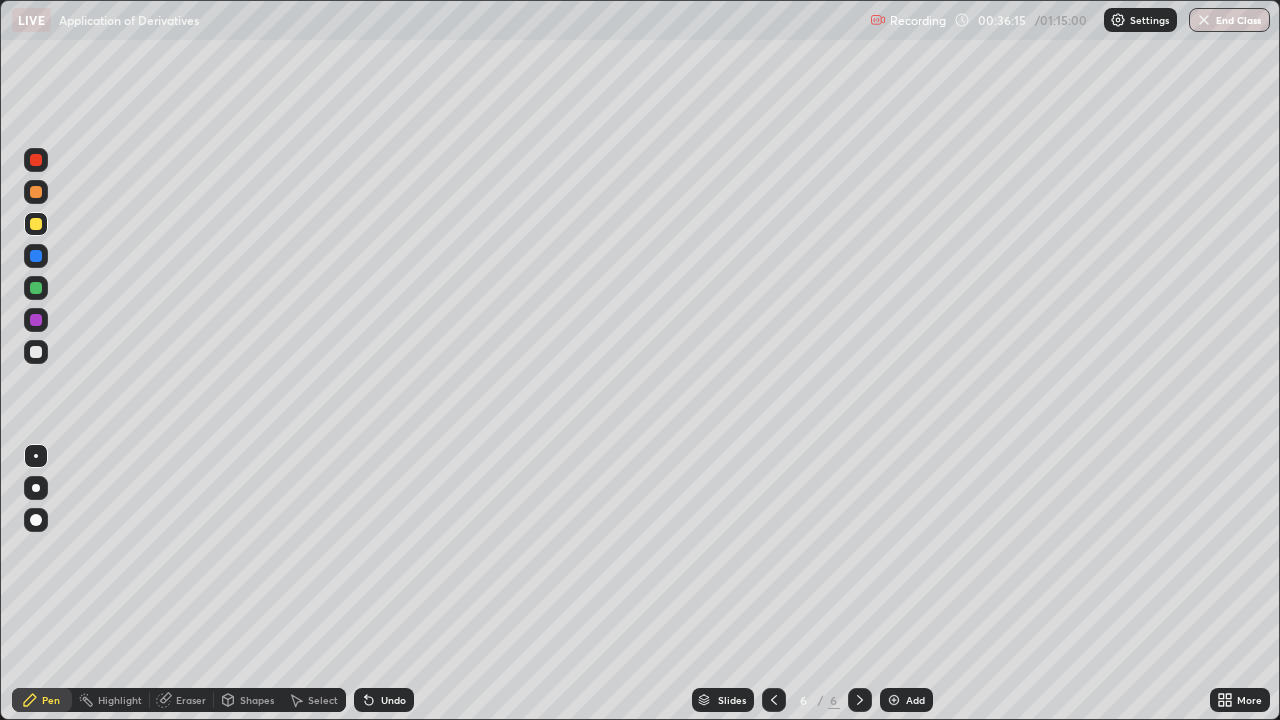 click on "Undo" at bounding box center (393, 700) 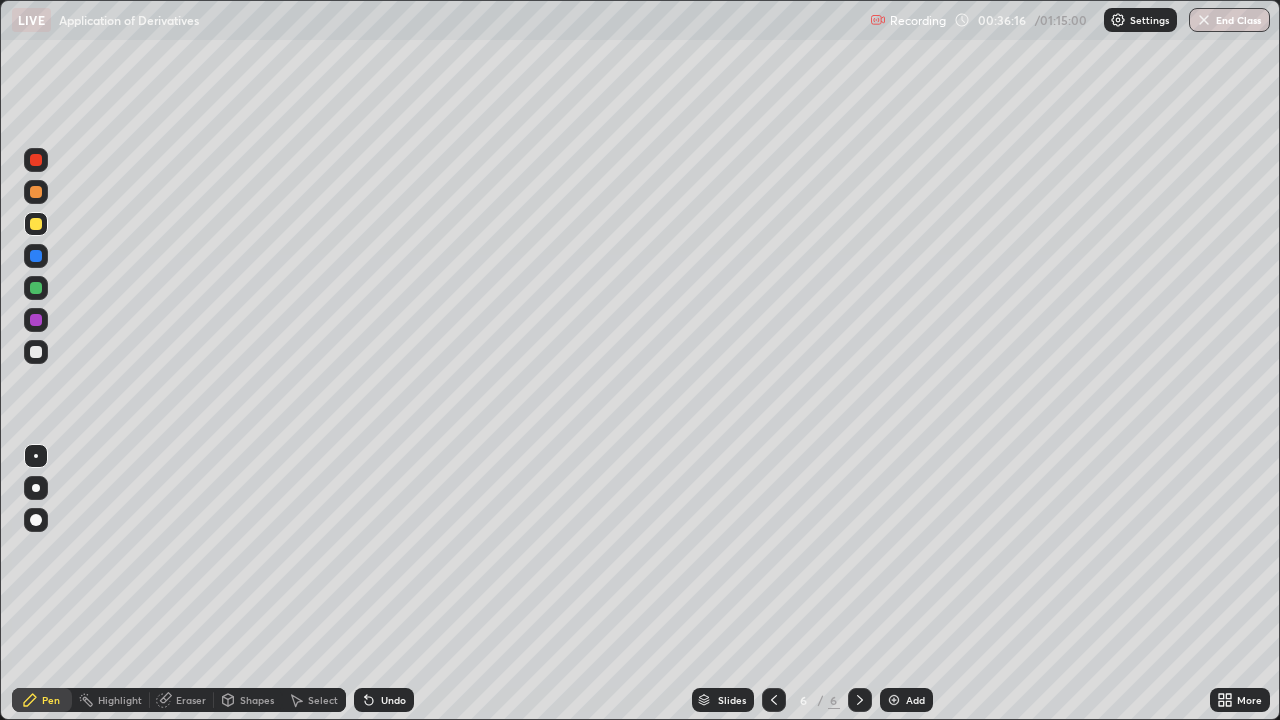 click on "Undo" at bounding box center [384, 700] 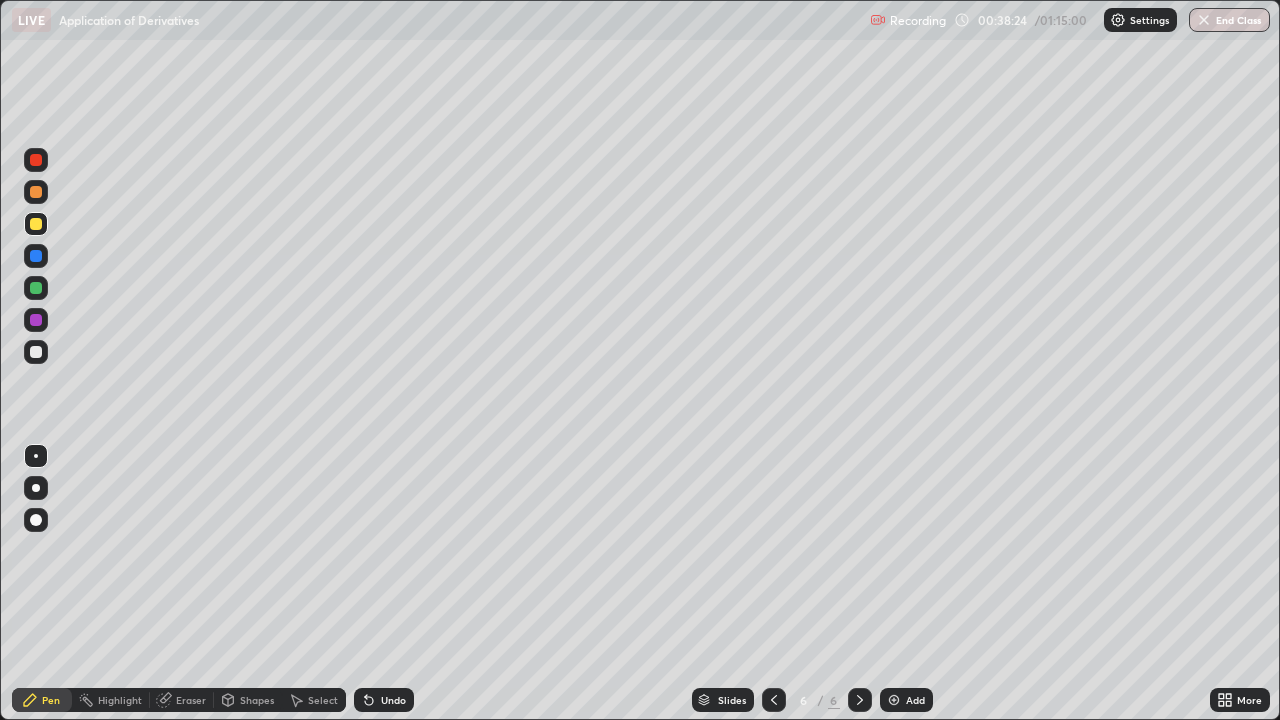 click at bounding box center (894, 700) 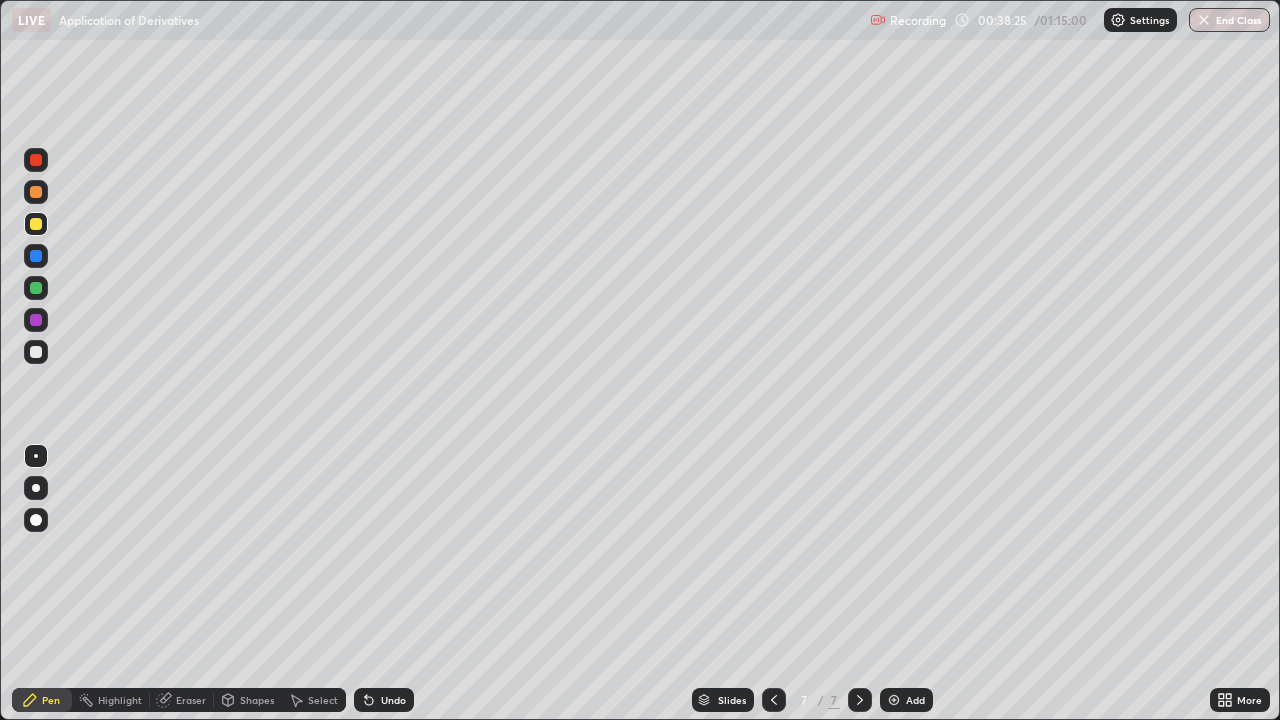 click at bounding box center (36, 224) 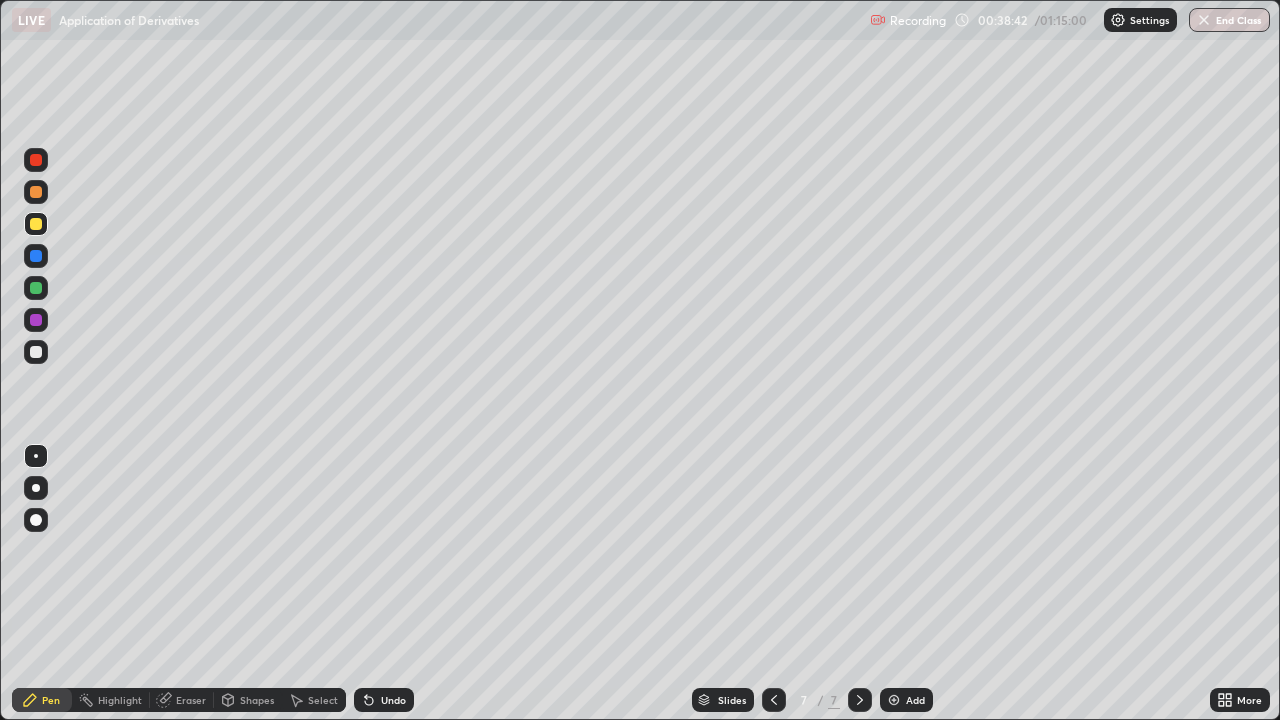 click at bounding box center (36, 352) 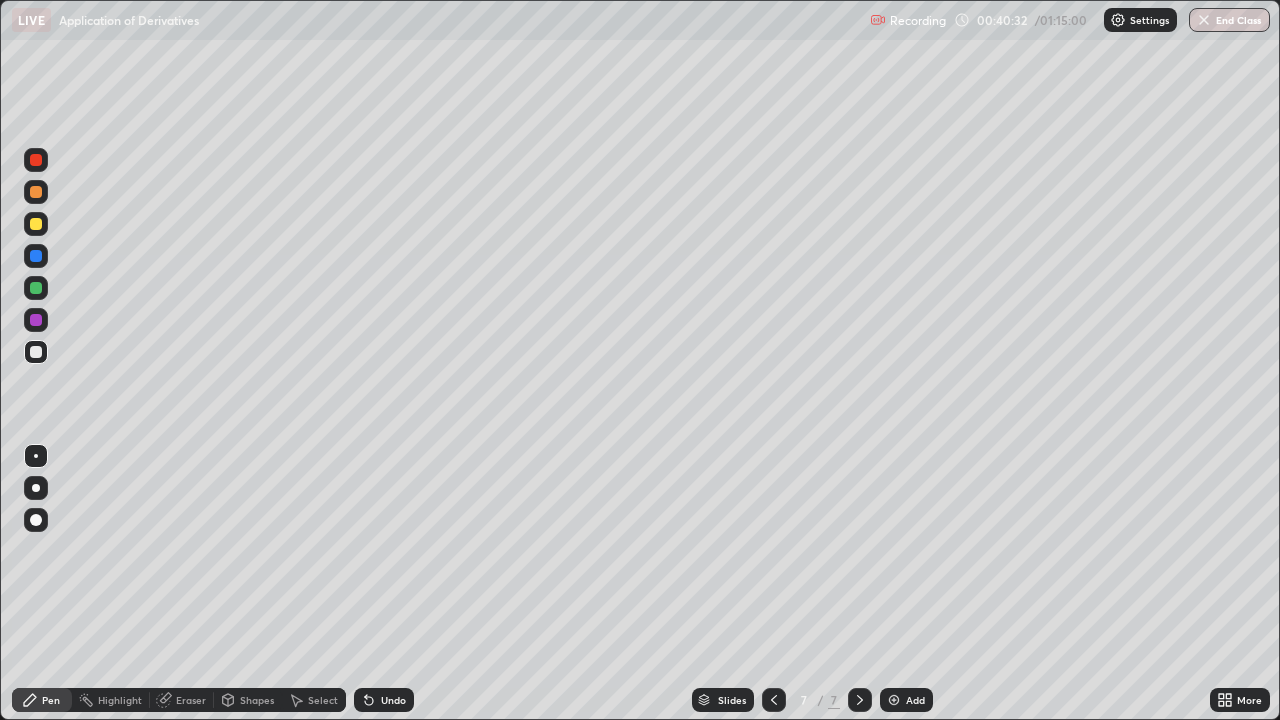 click at bounding box center [36, 288] 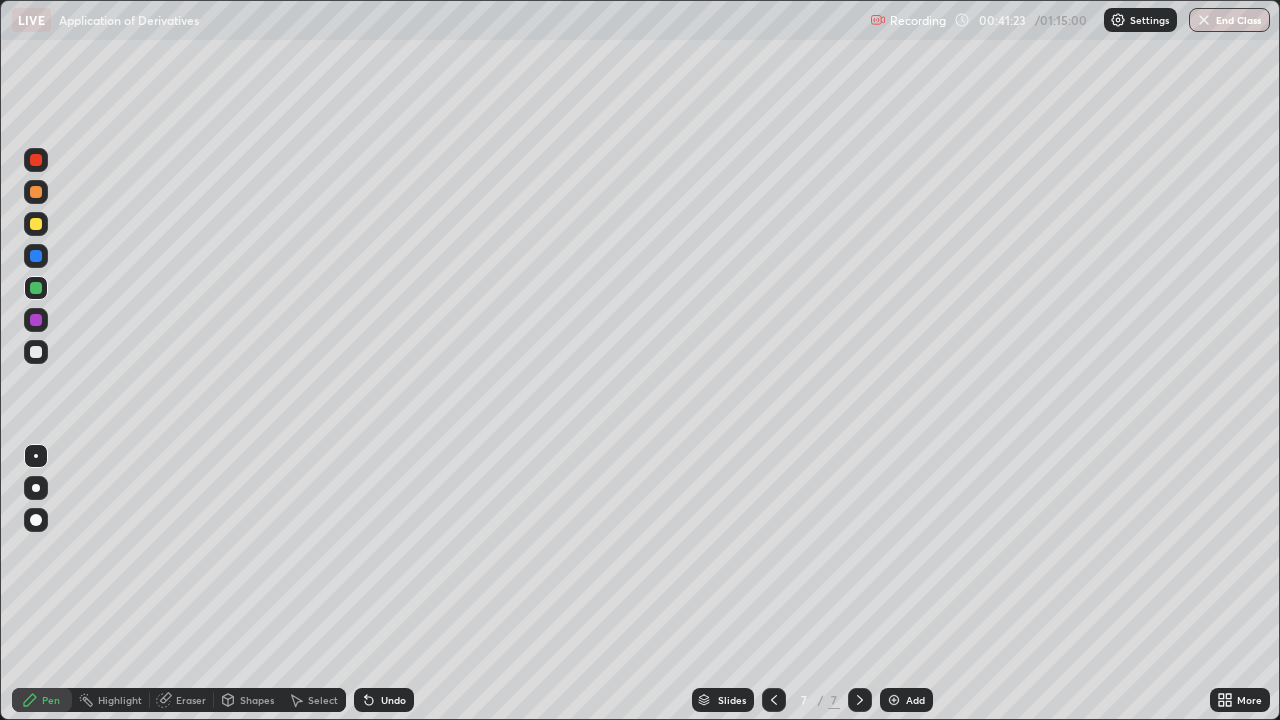click at bounding box center (36, 352) 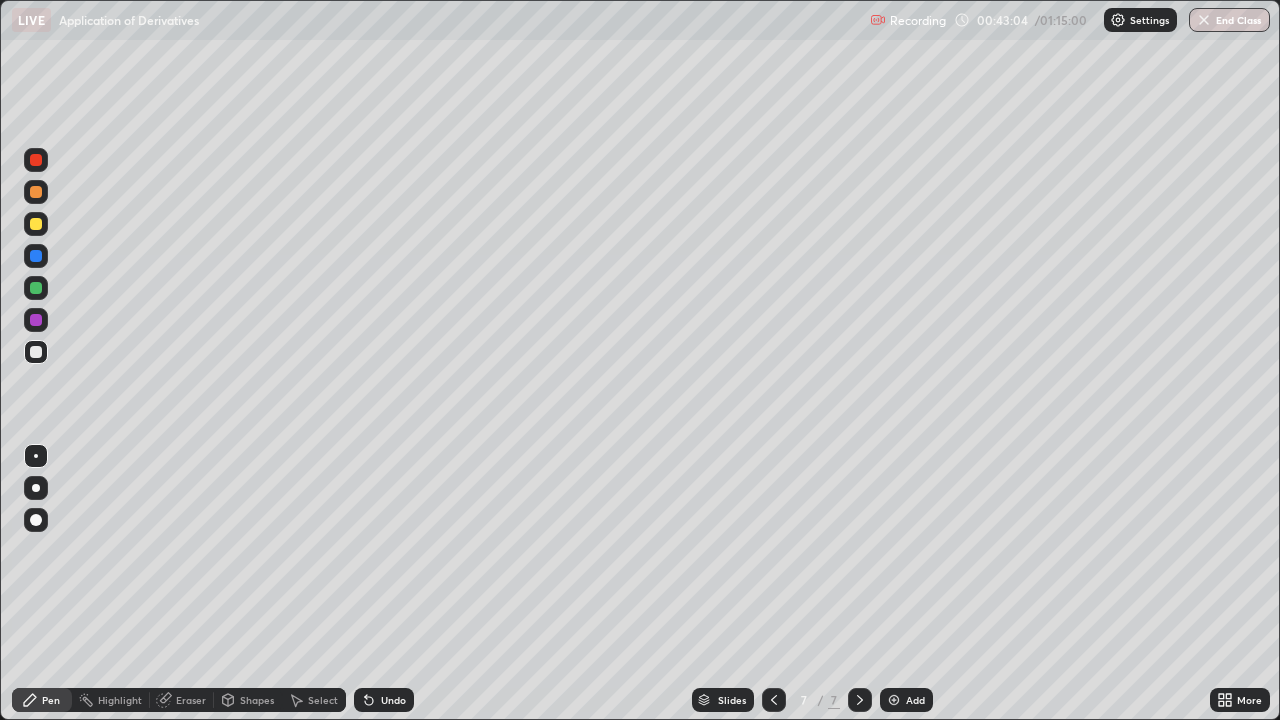 click on "Undo" at bounding box center [393, 700] 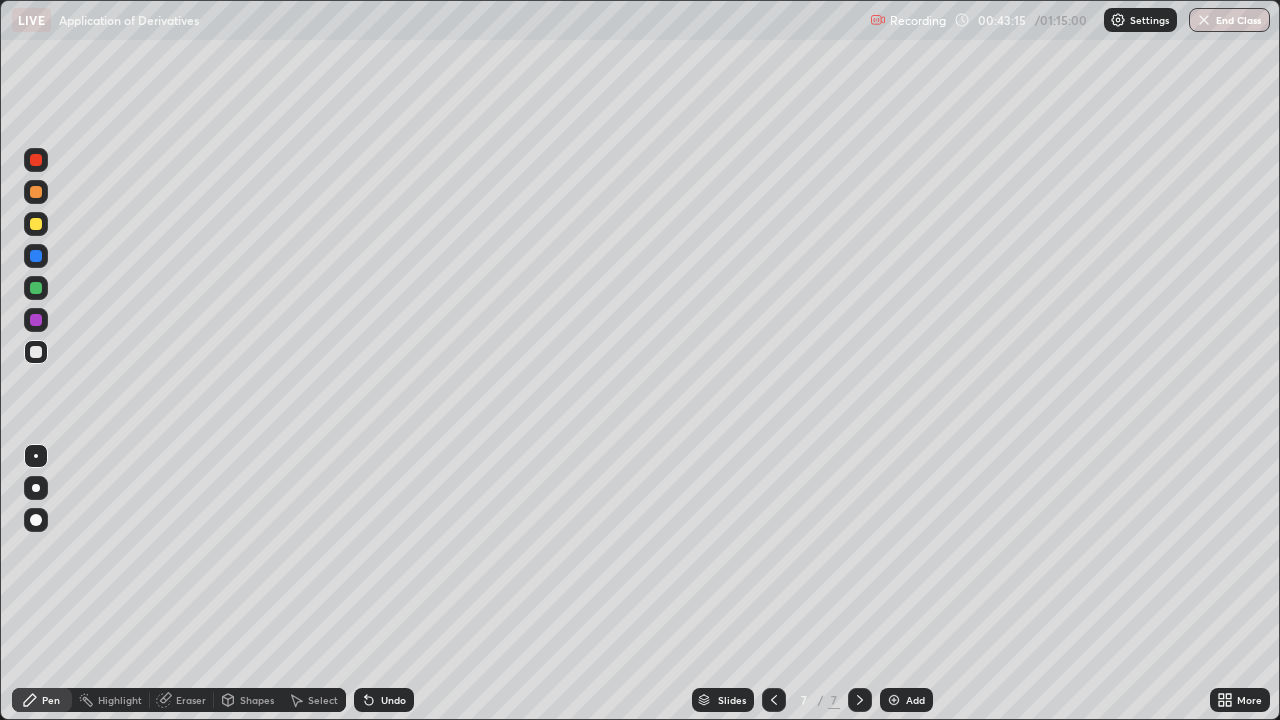 click on "Undo" at bounding box center (384, 700) 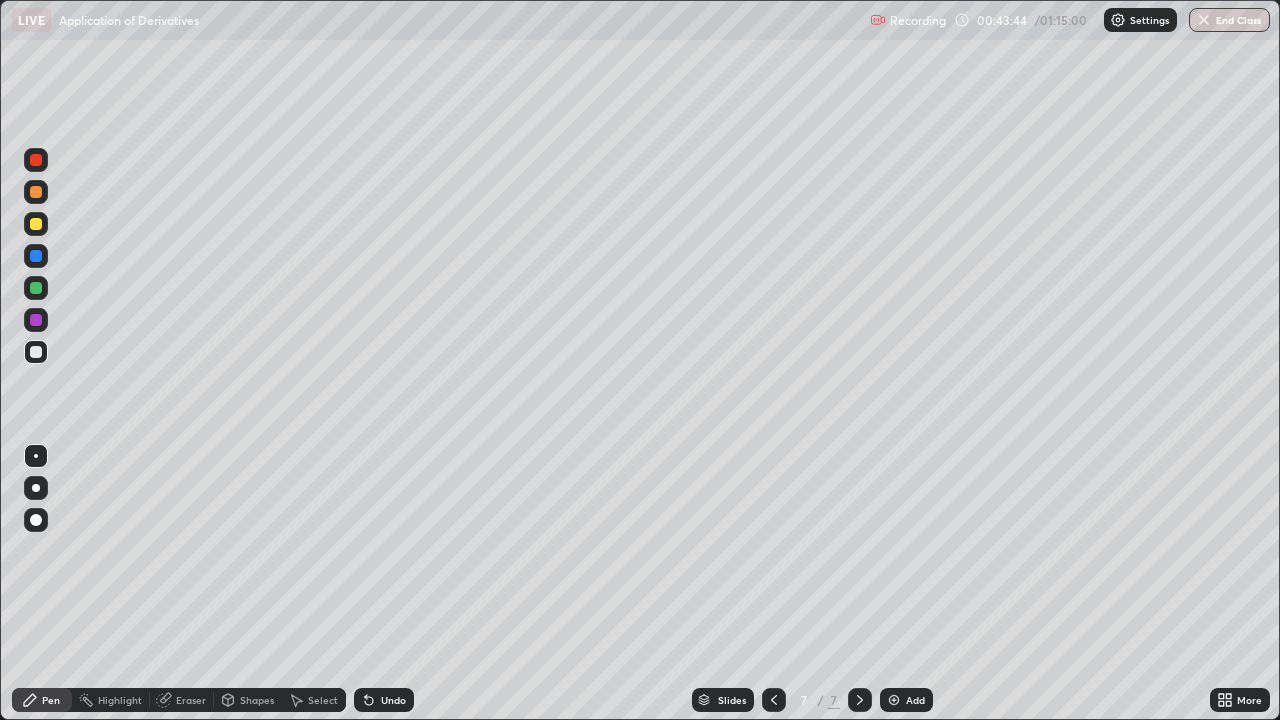 click at bounding box center (36, 288) 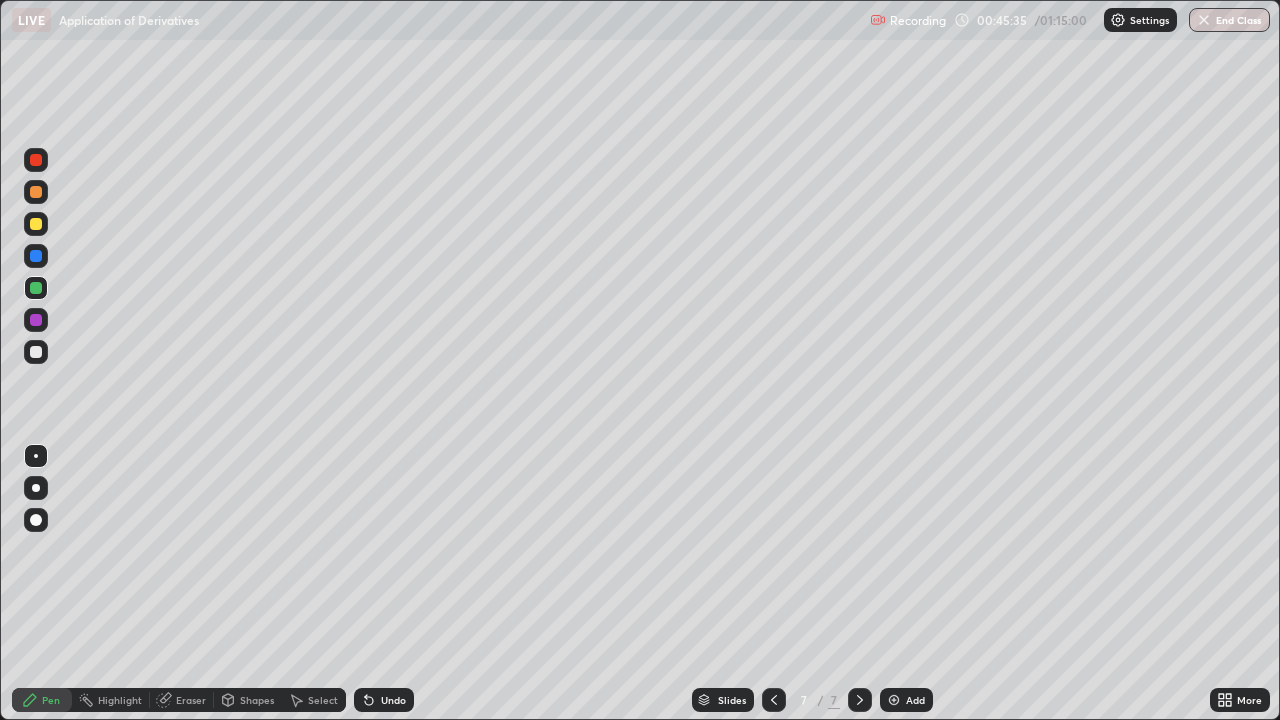 click at bounding box center (894, 700) 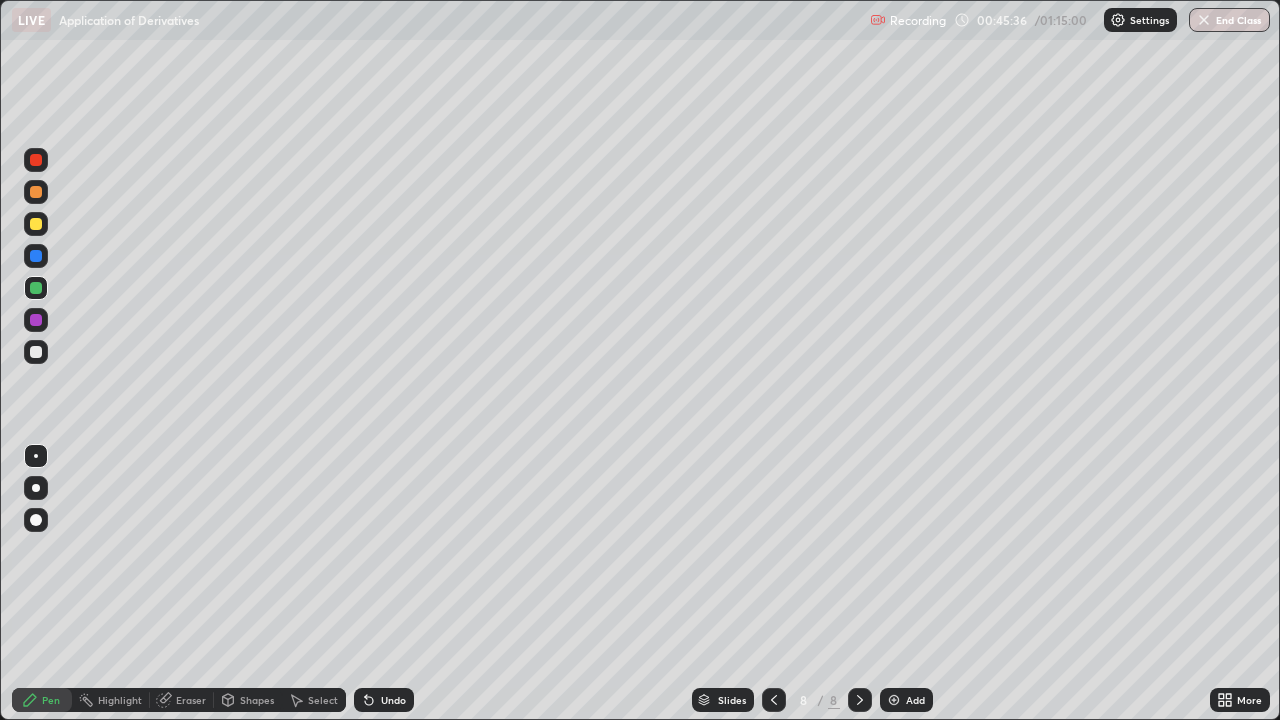 click at bounding box center [36, 224] 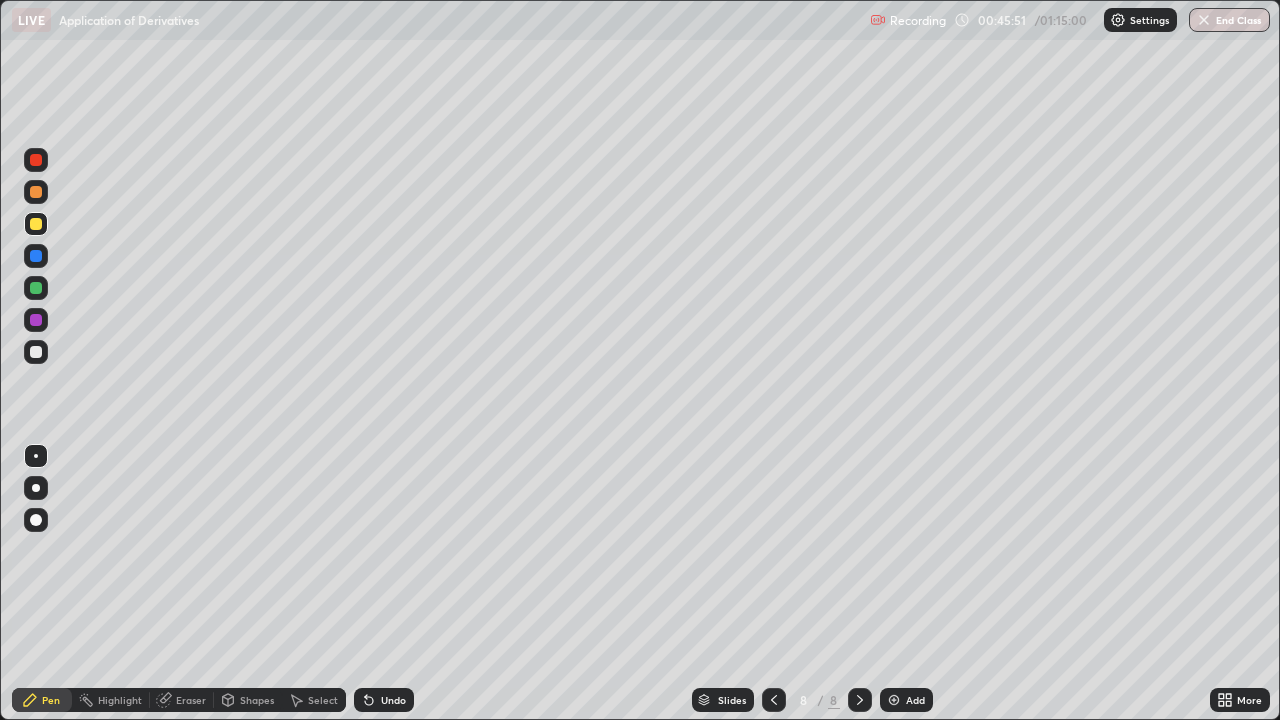 click at bounding box center [774, 700] 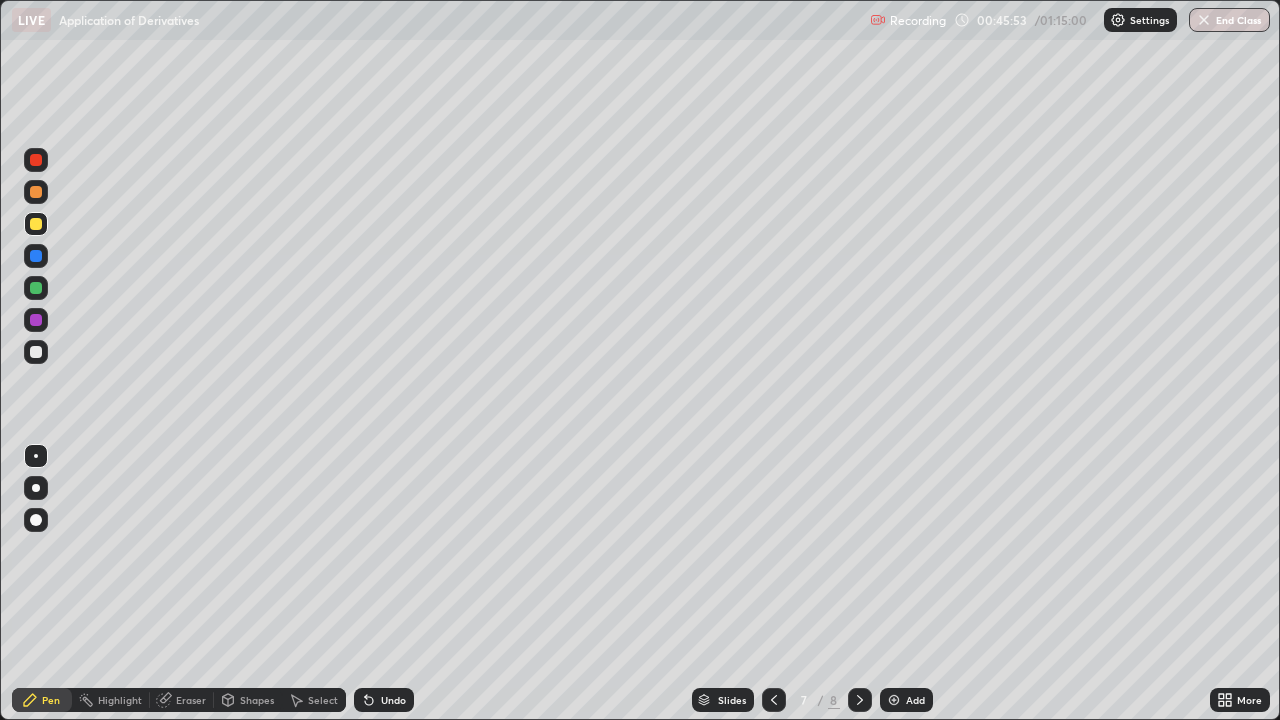 click 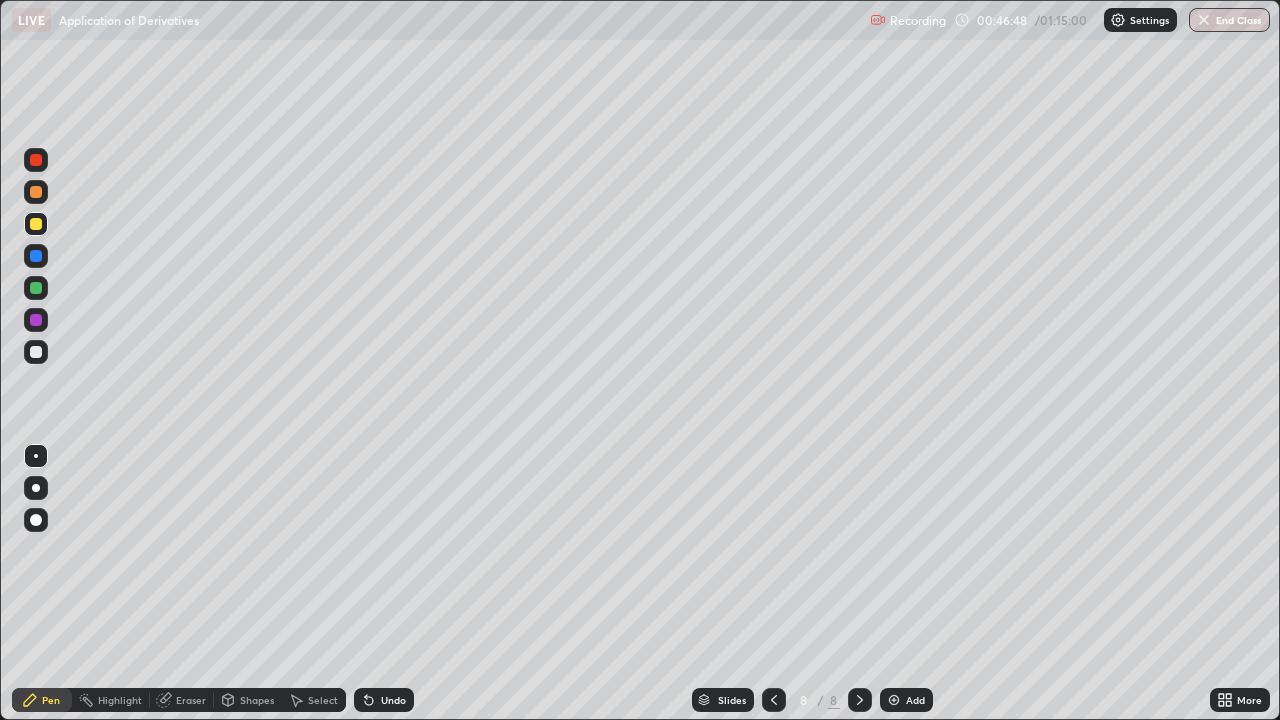 click at bounding box center [36, 352] 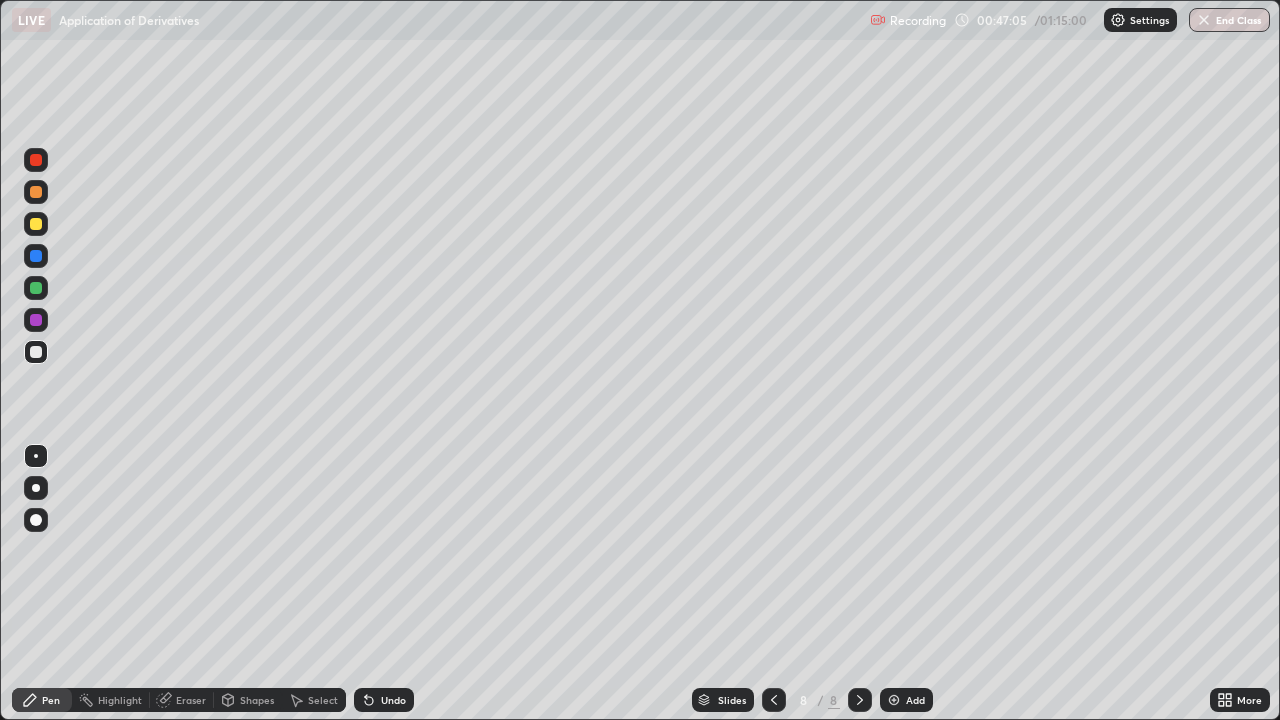 click on "Undo" at bounding box center [393, 700] 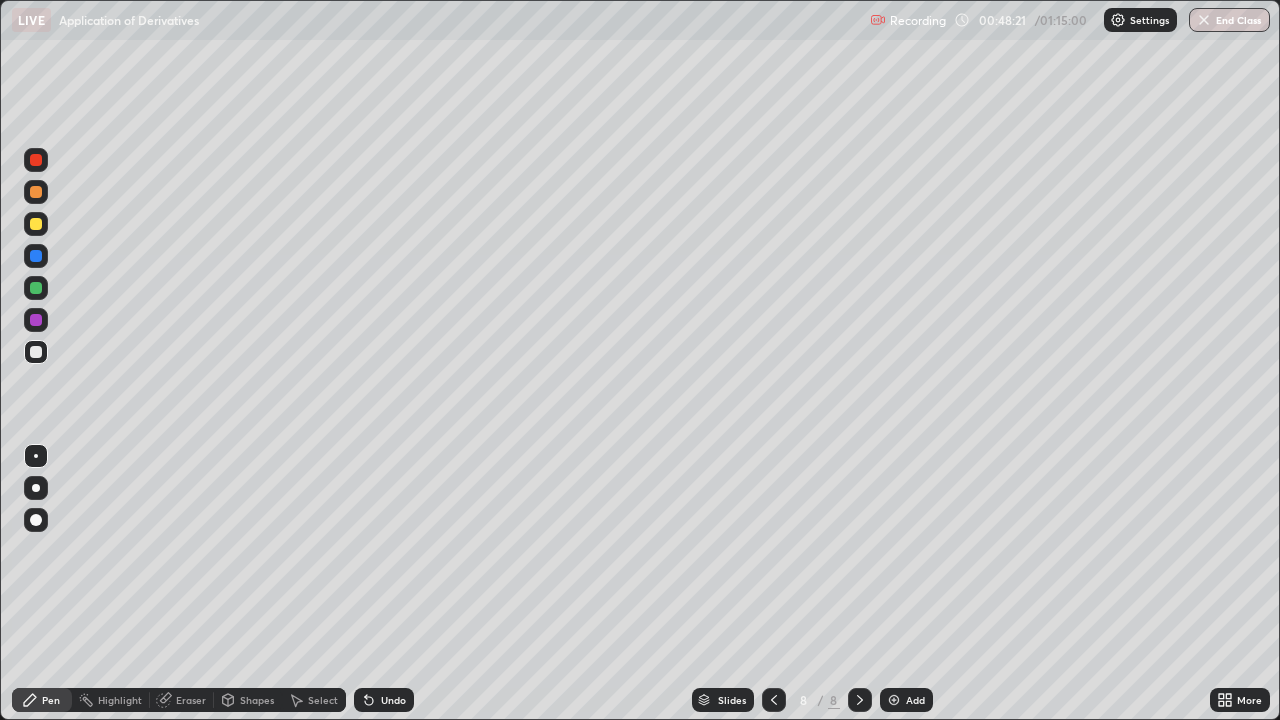 click at bounding box center [36, 288] 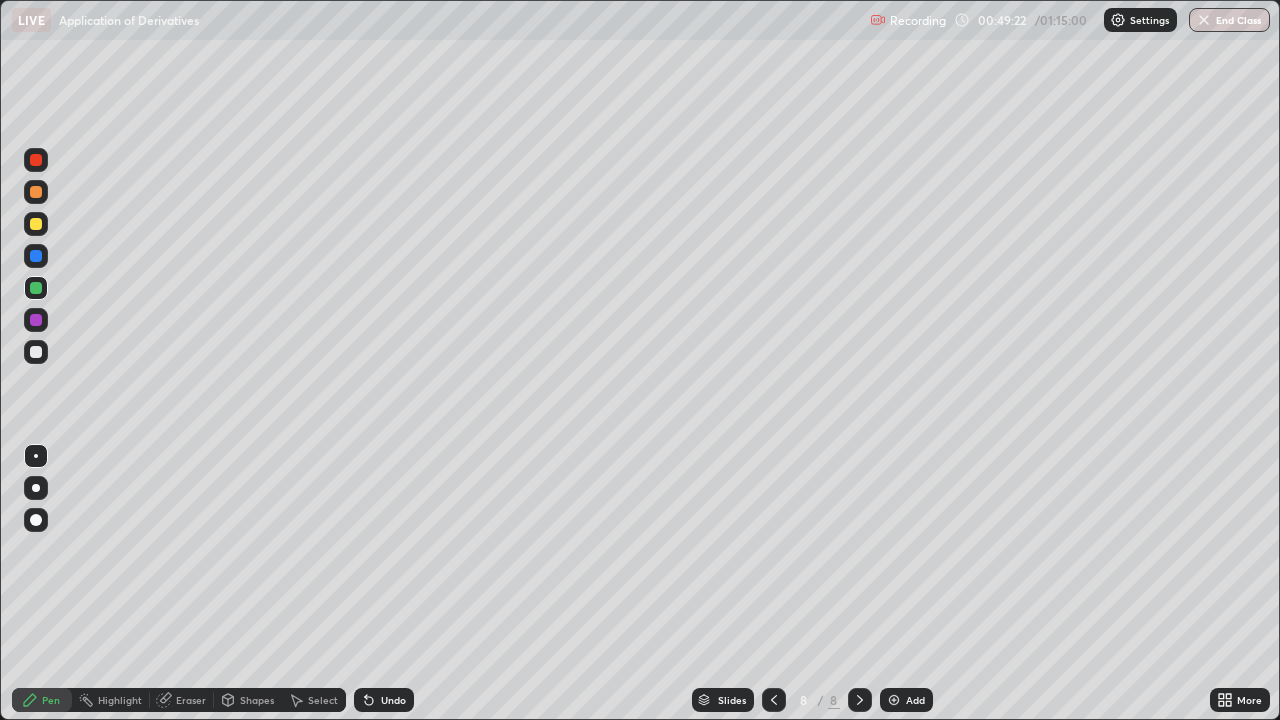 click on "Undo" at bounding box center [380, 700] 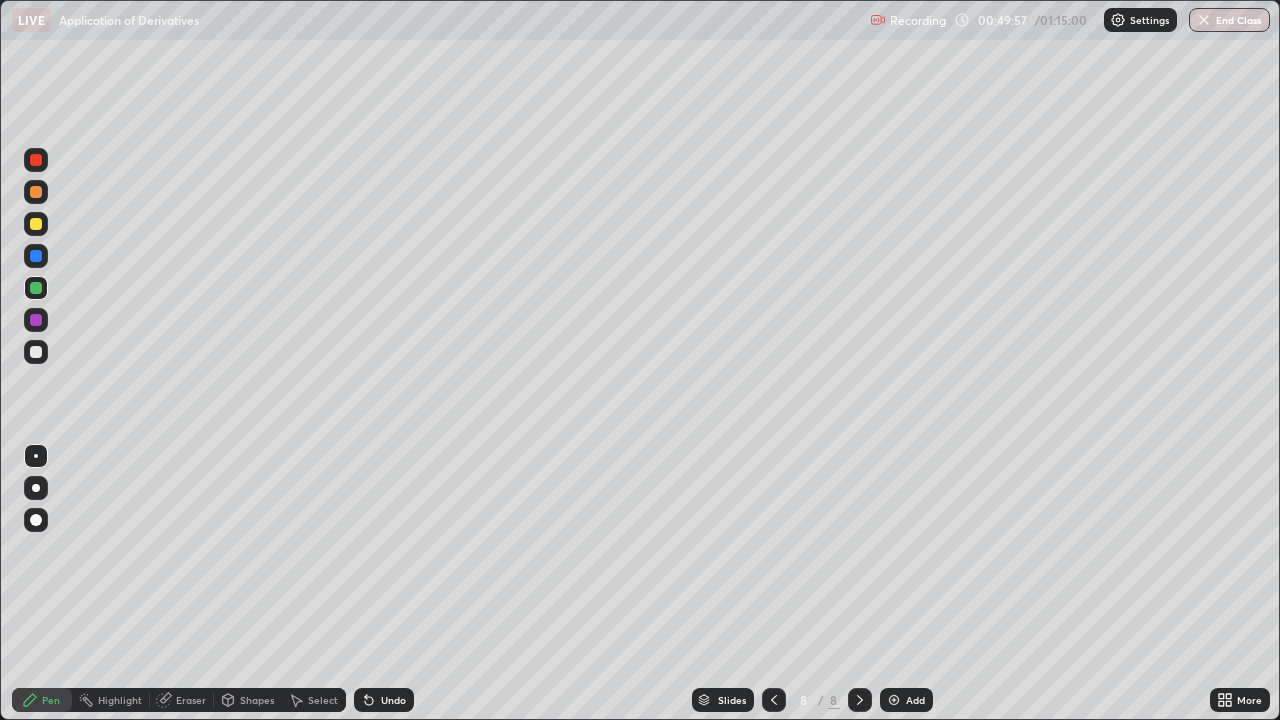 click on "Eraser" at bounding box center (191, 700) 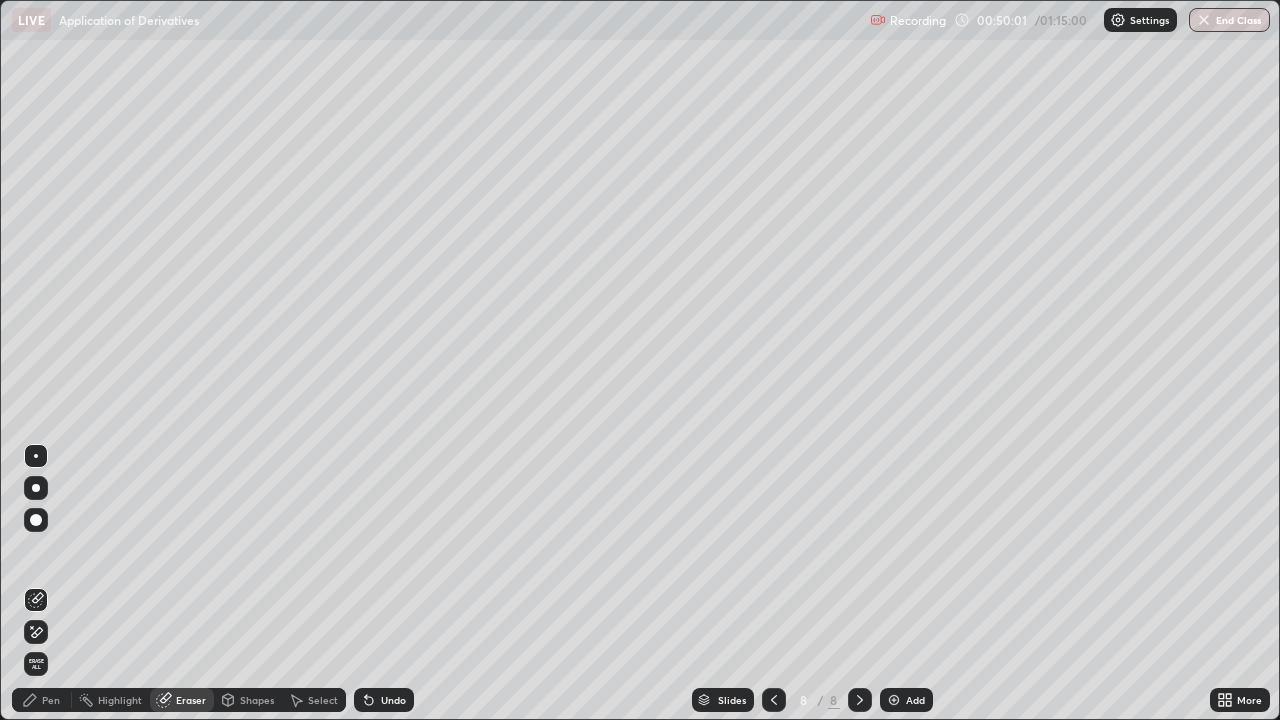 click on "Undo" at bounding box center [393, 700] 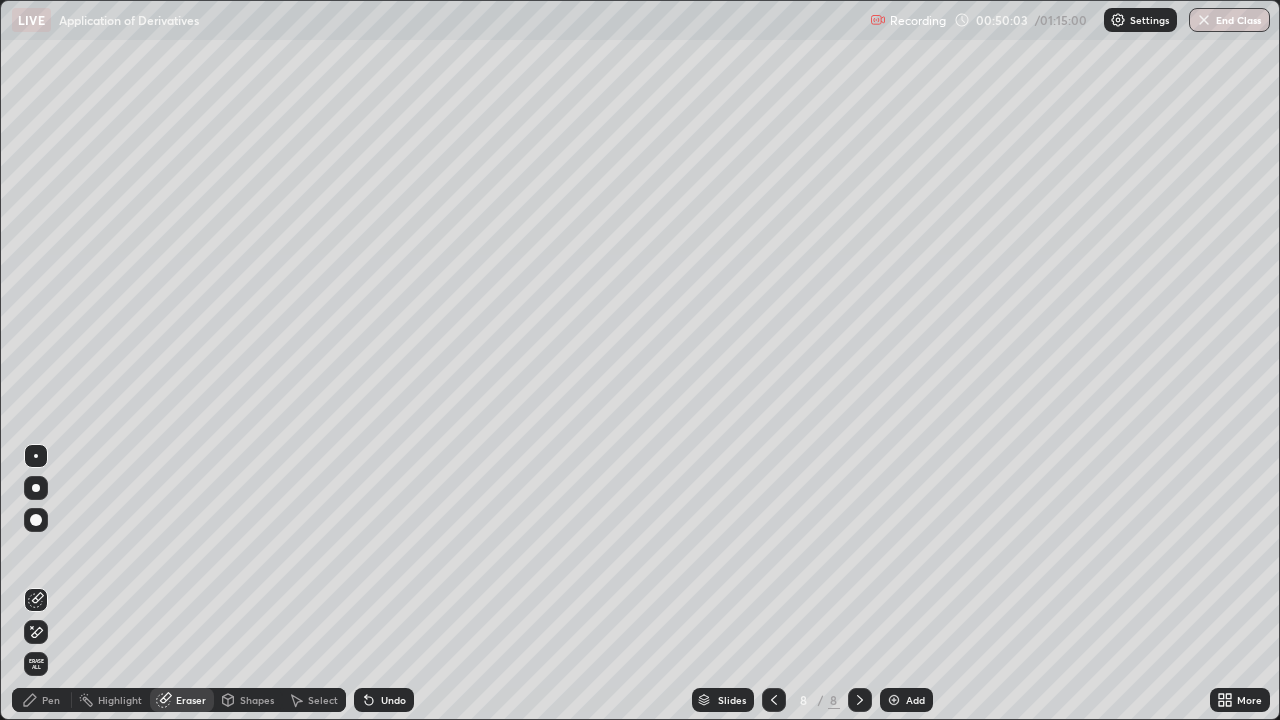 click on "Pen" at bounding box center (42, 700) 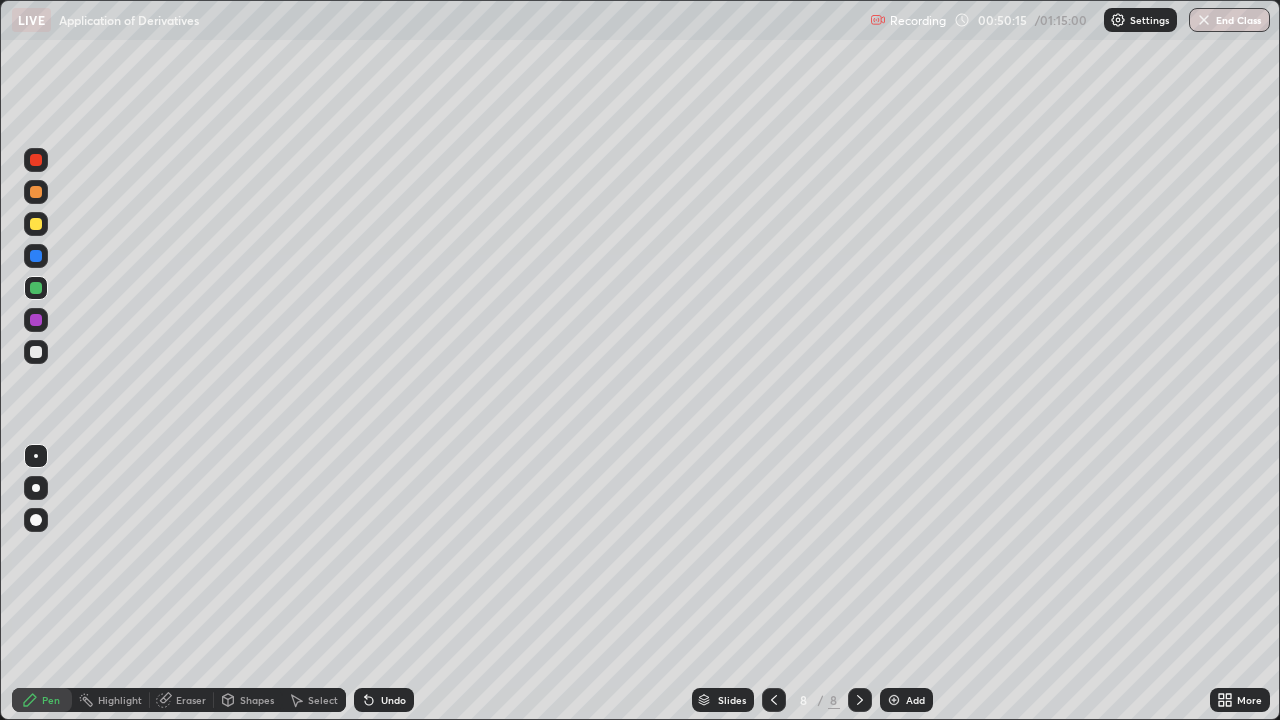click at bounding box center (36, 352) 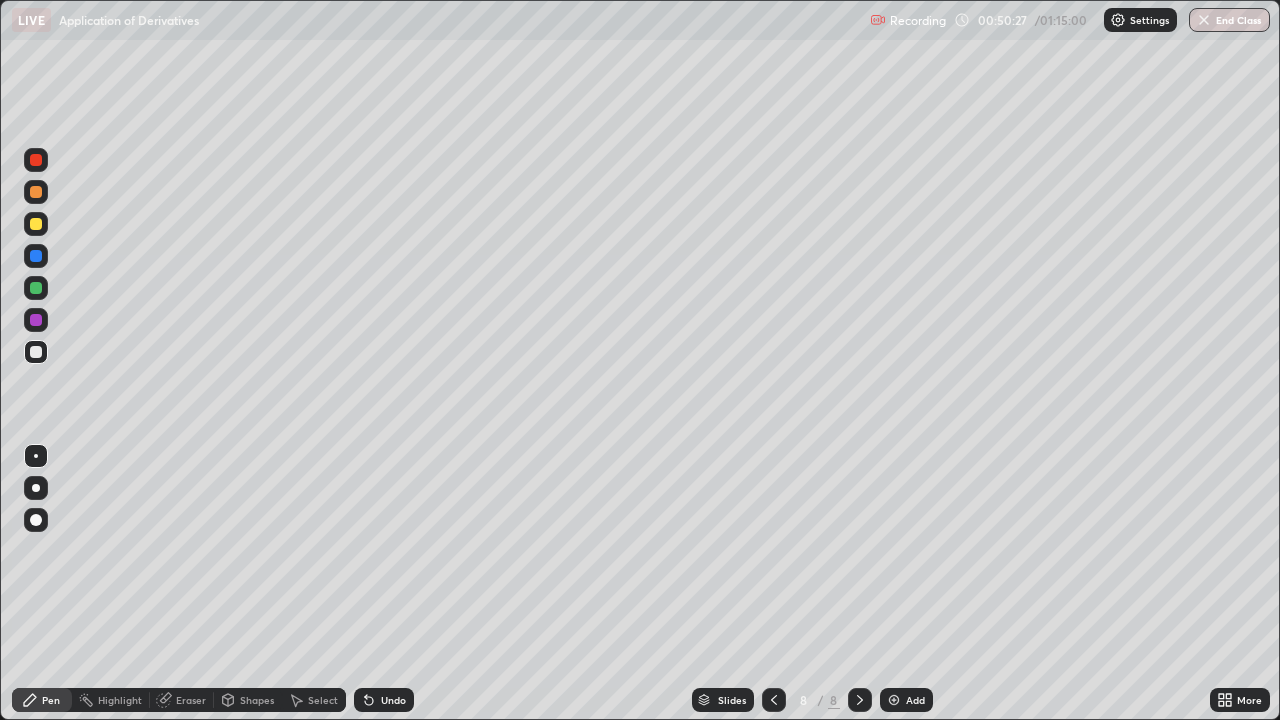 click at bounding box center [36, 288] 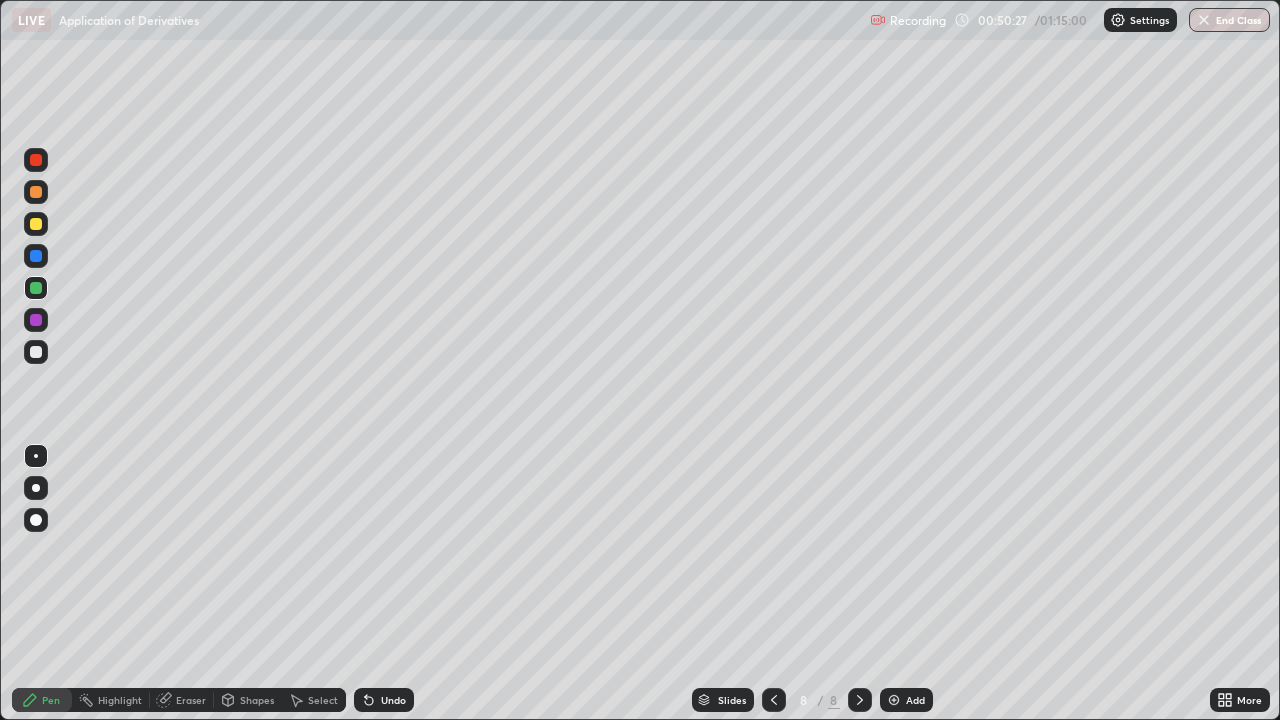 click at bounding box center [36, 288] 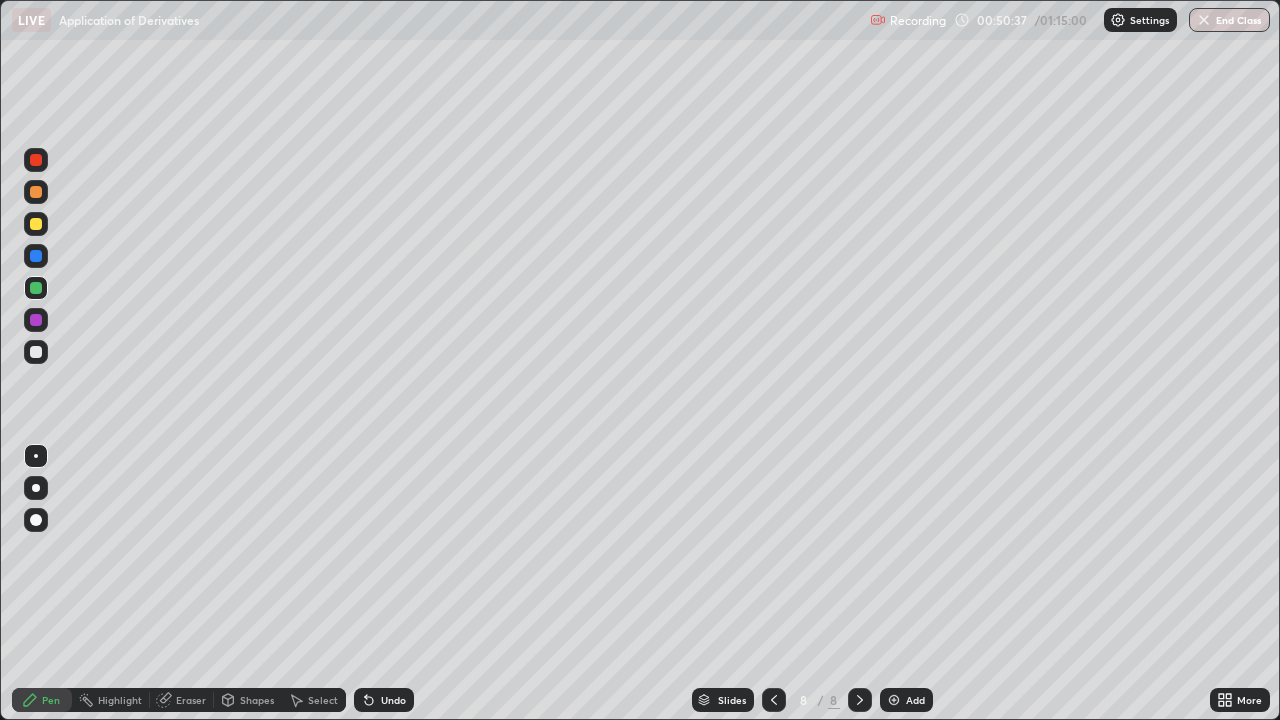 click at bounding box center (36, 352) 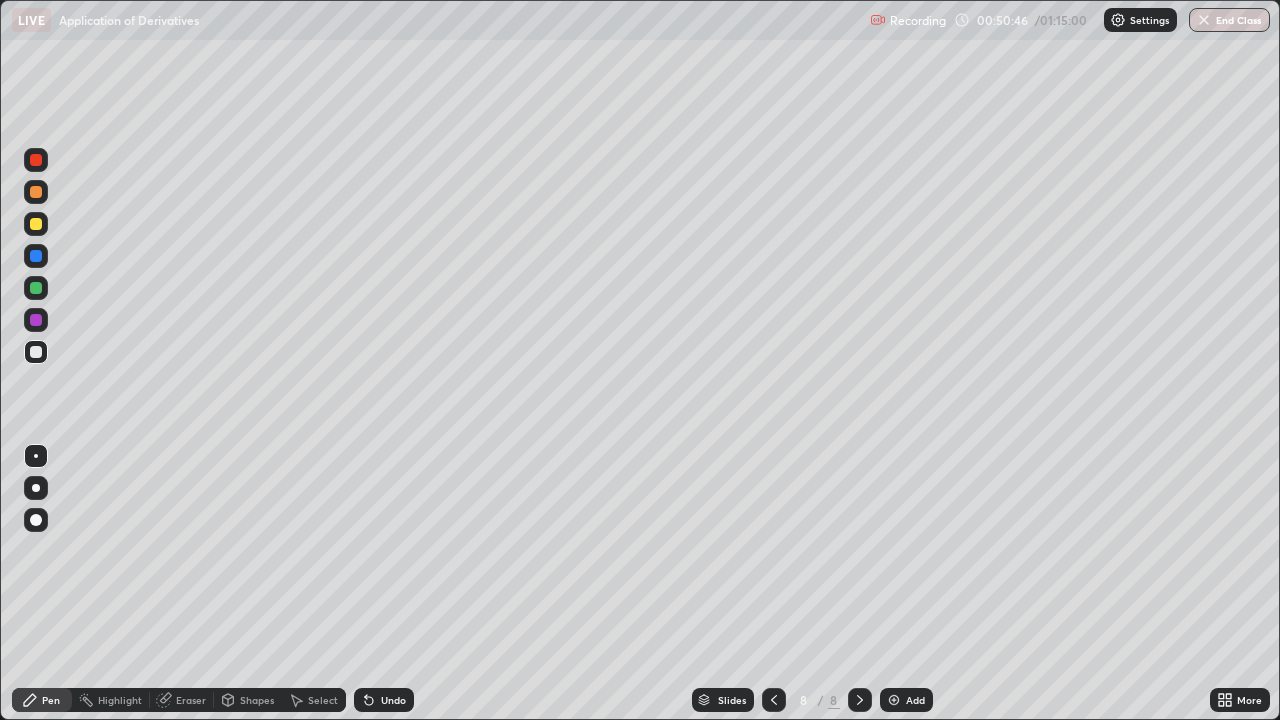 click at bounding box center [36, 288] 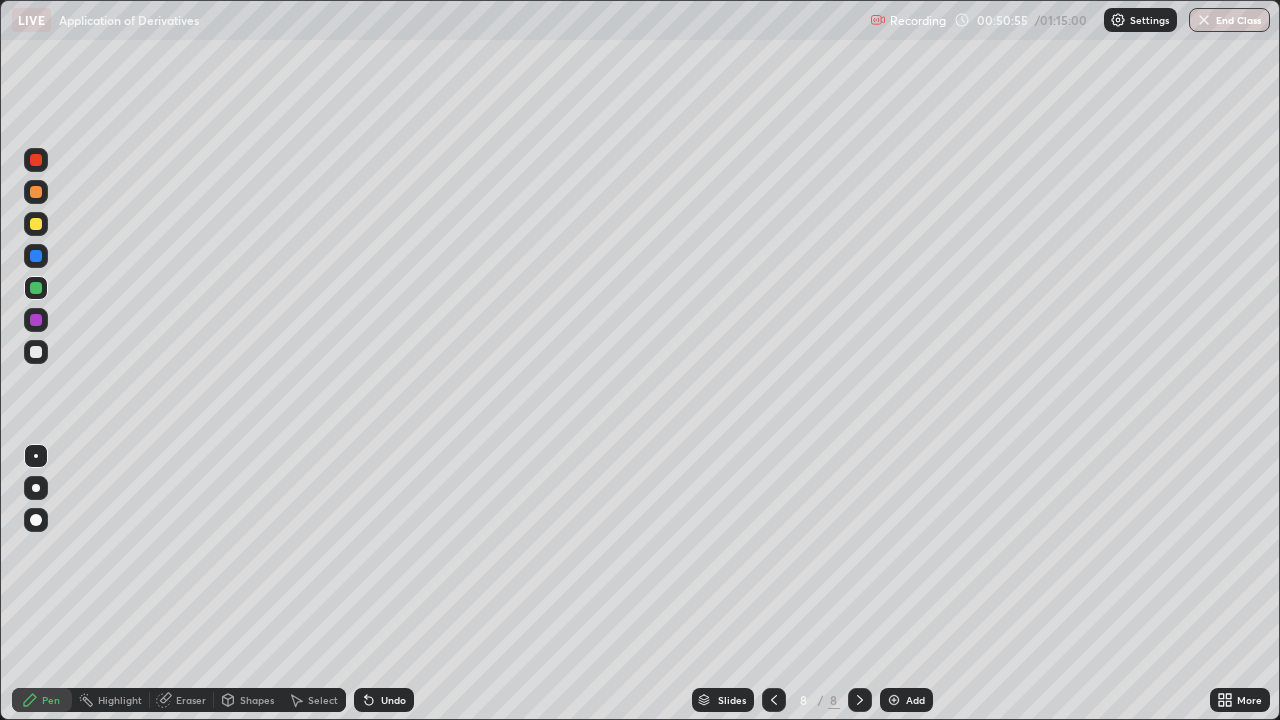 click at bounding box center (36, 352) 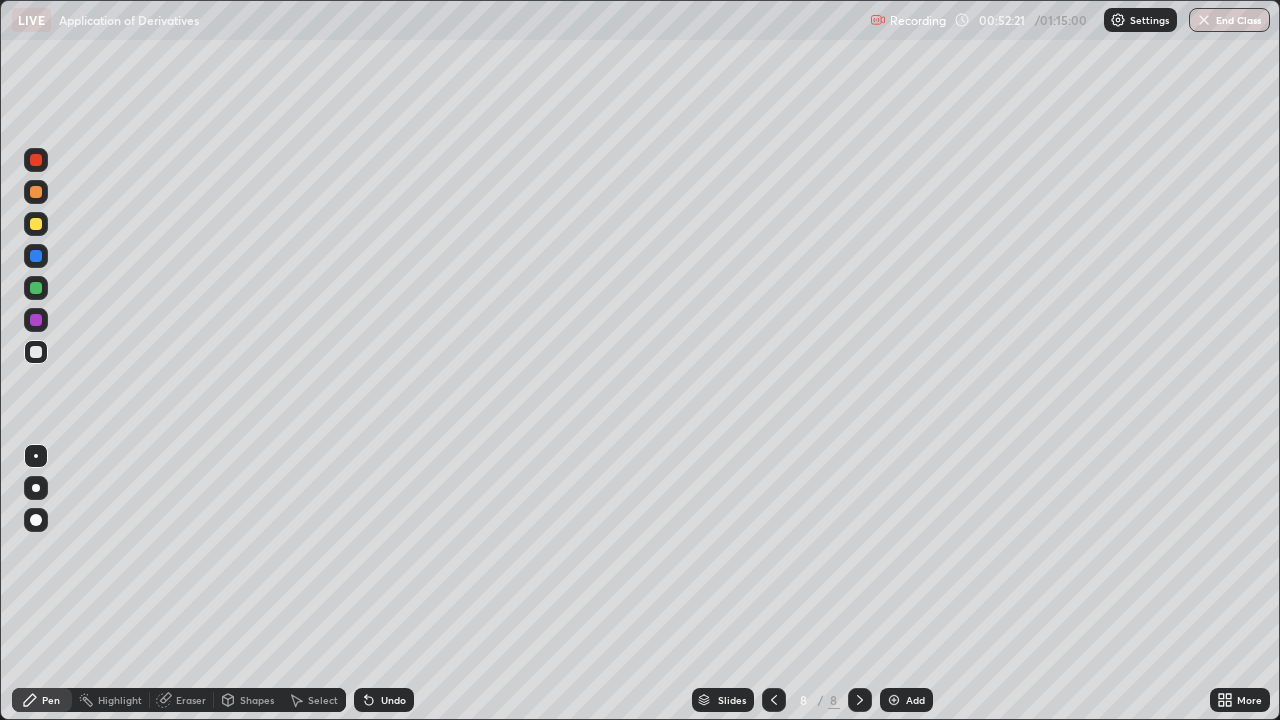 click at bounding box center (894, 700) 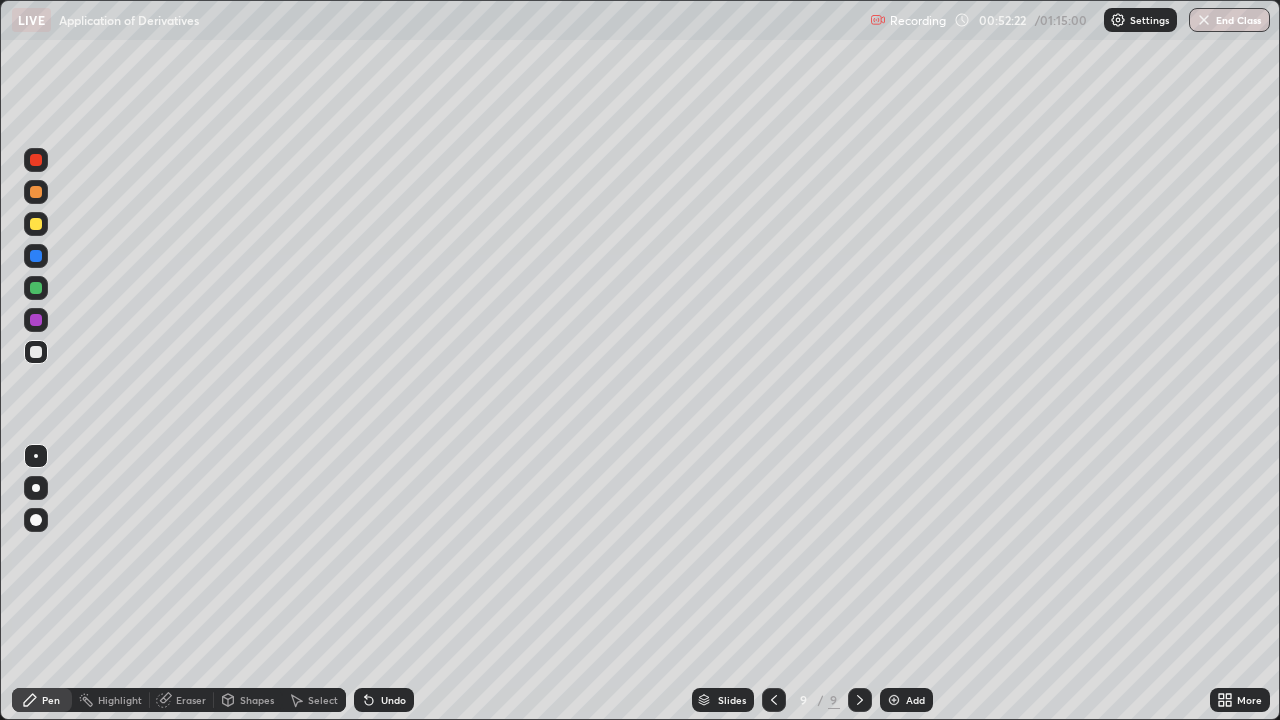 click at bounding box center (36, 224) 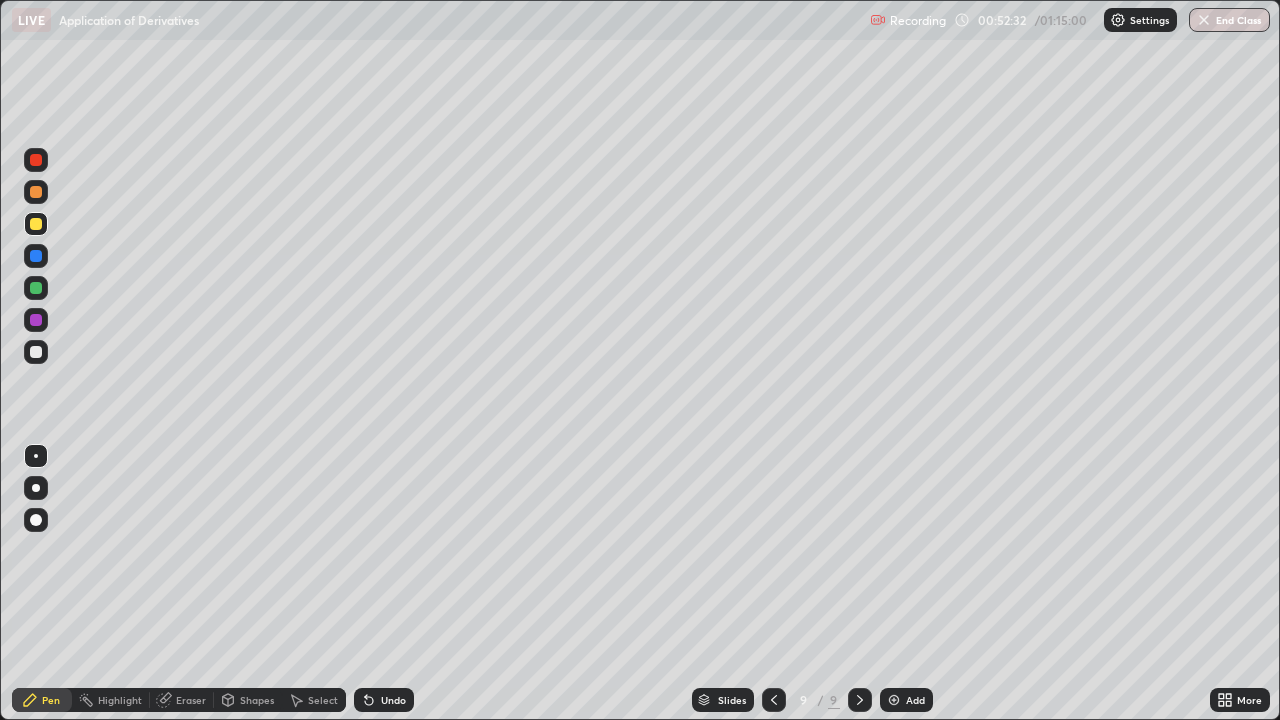 click at bounding box center (36, 352) 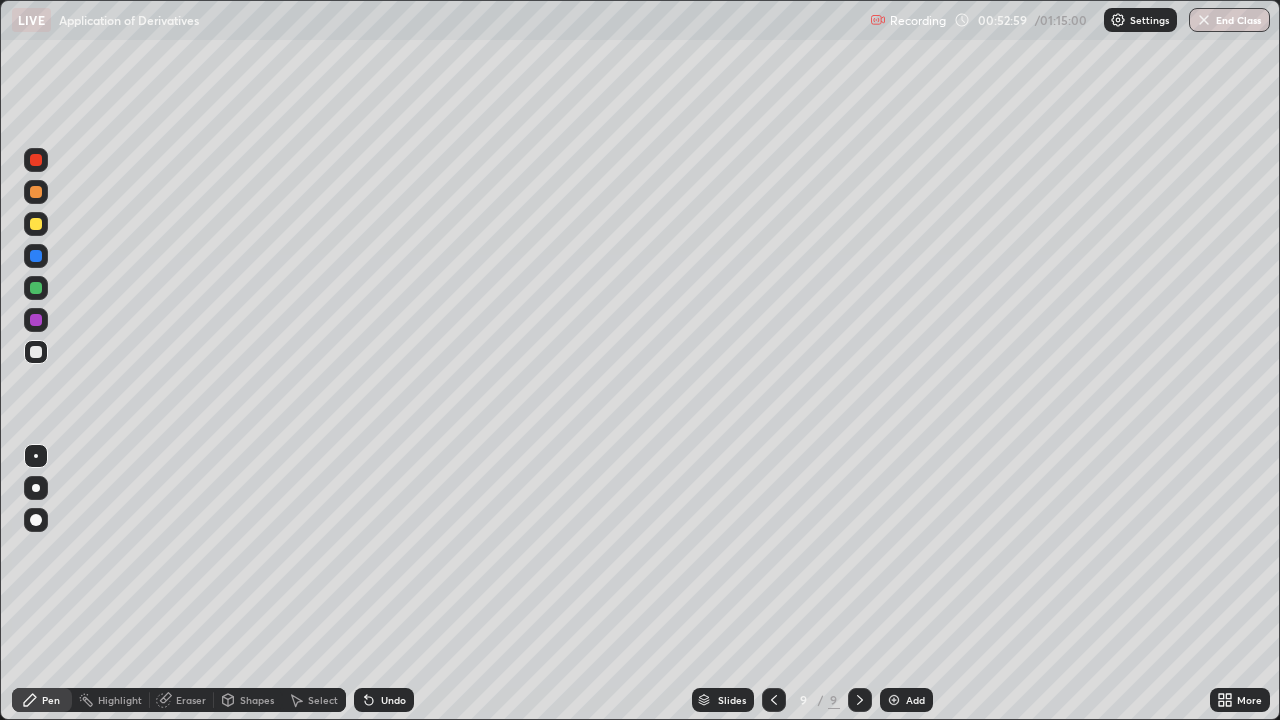 click at bounding box center (36, 224) 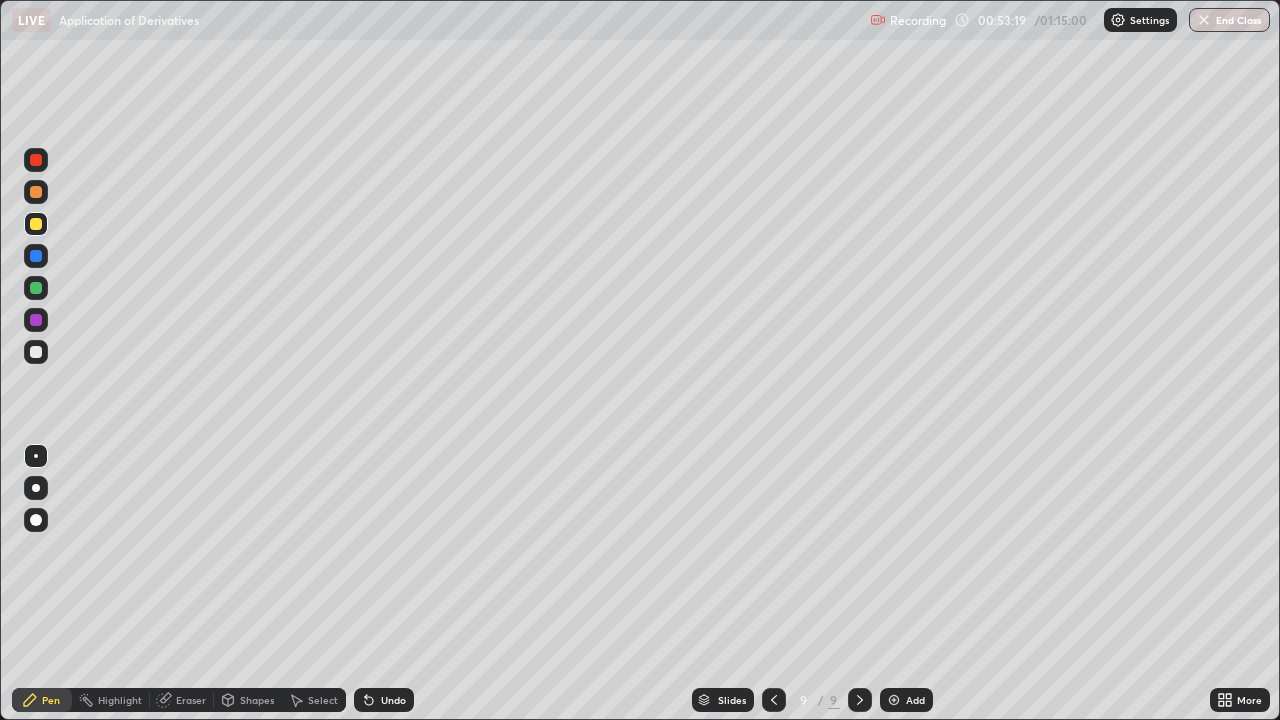 click at bounding box center (36, 352) 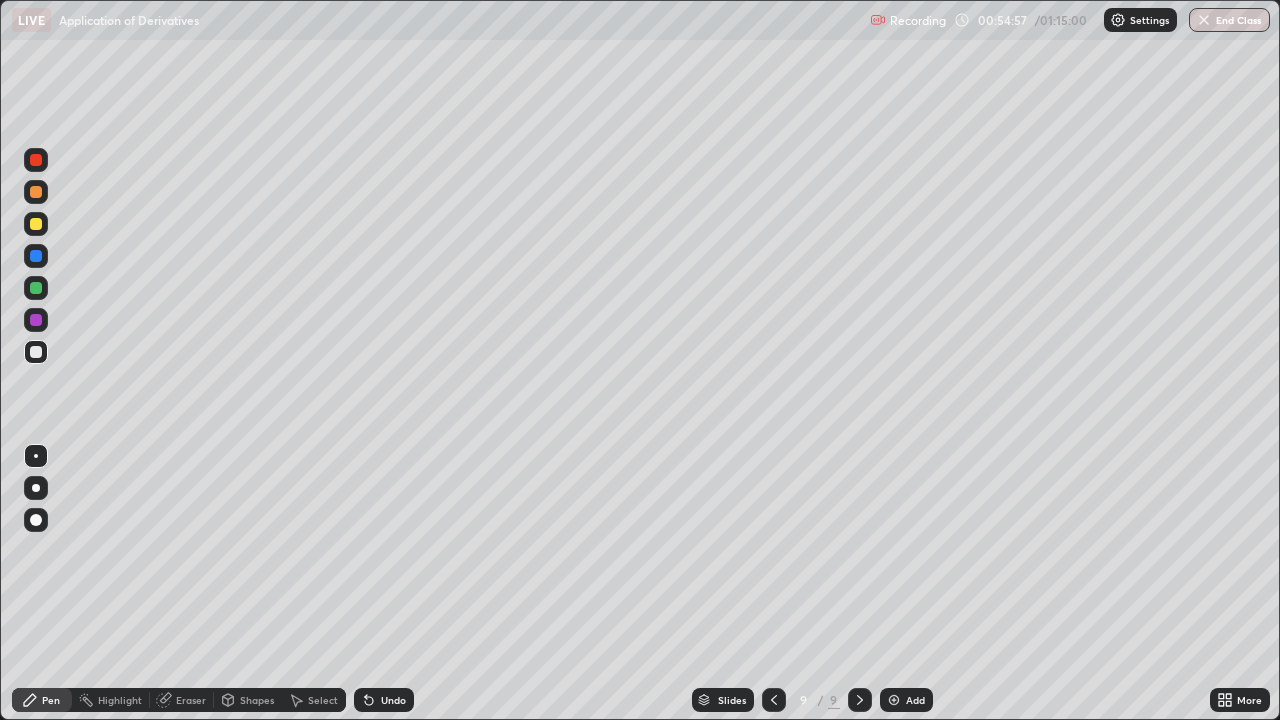 click at bounding box center [36, 288] 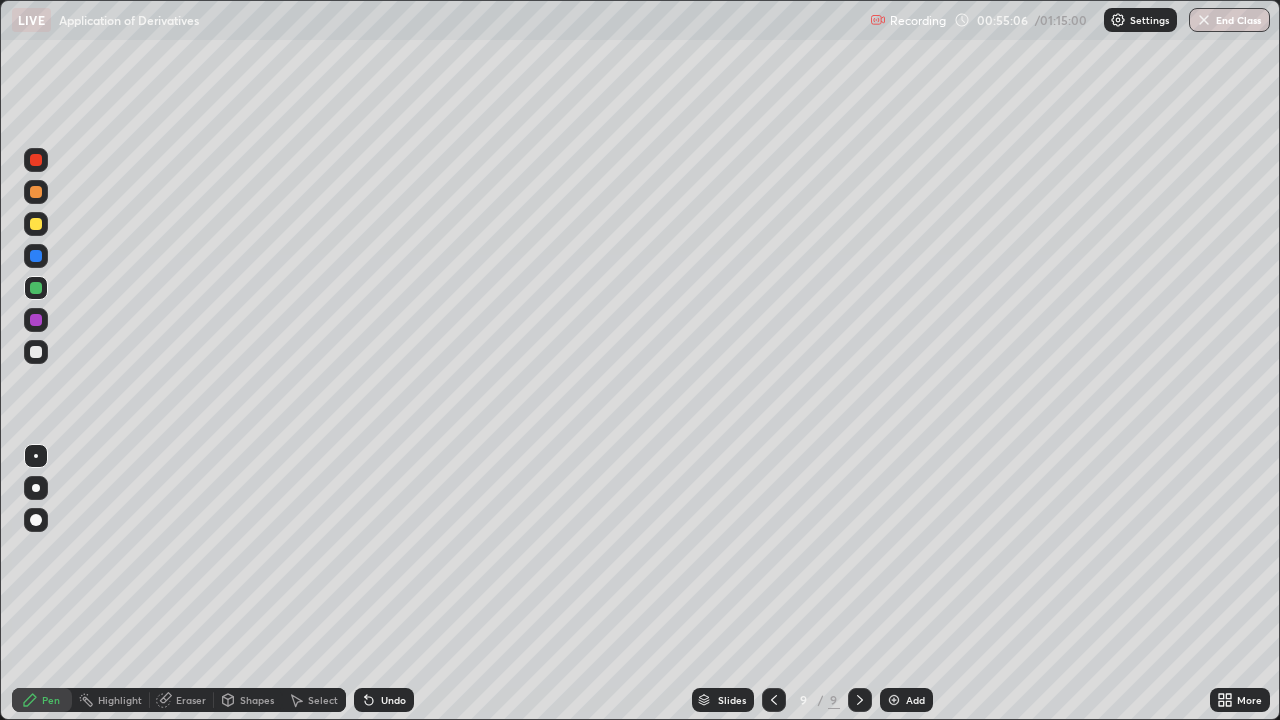 click at bounding box center [36, 352] 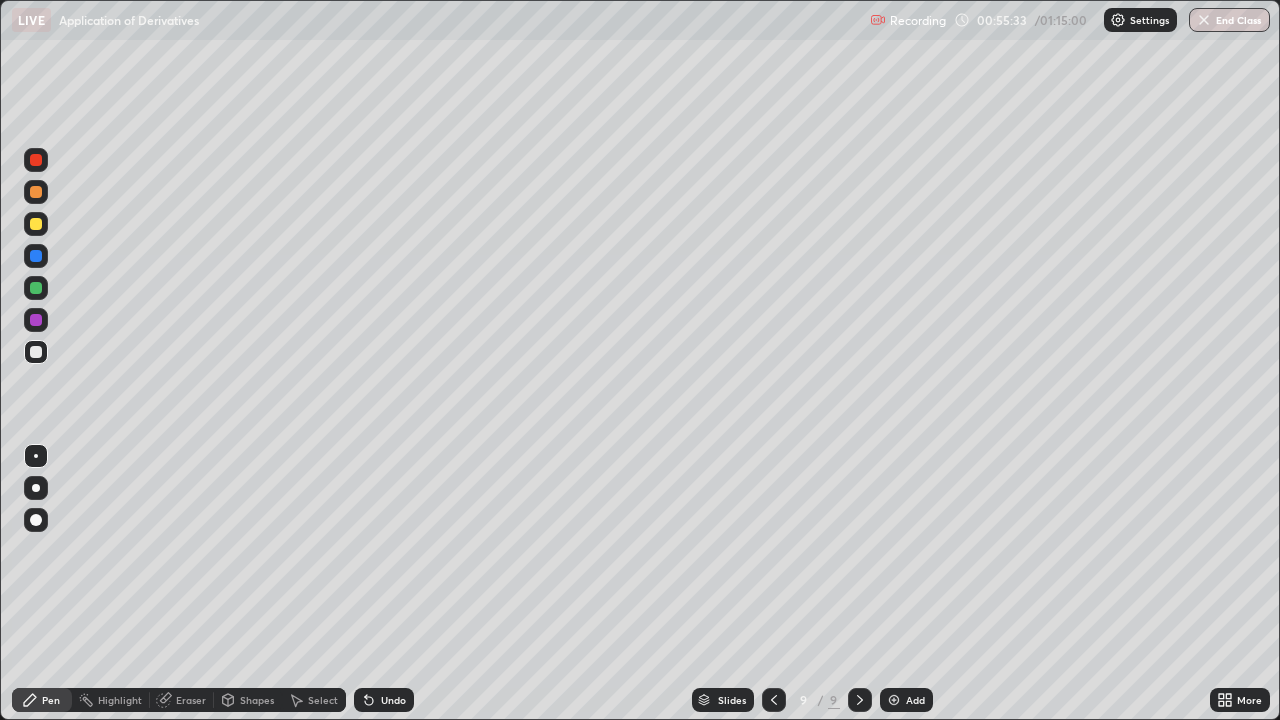 click at bounding box center (36, 288) 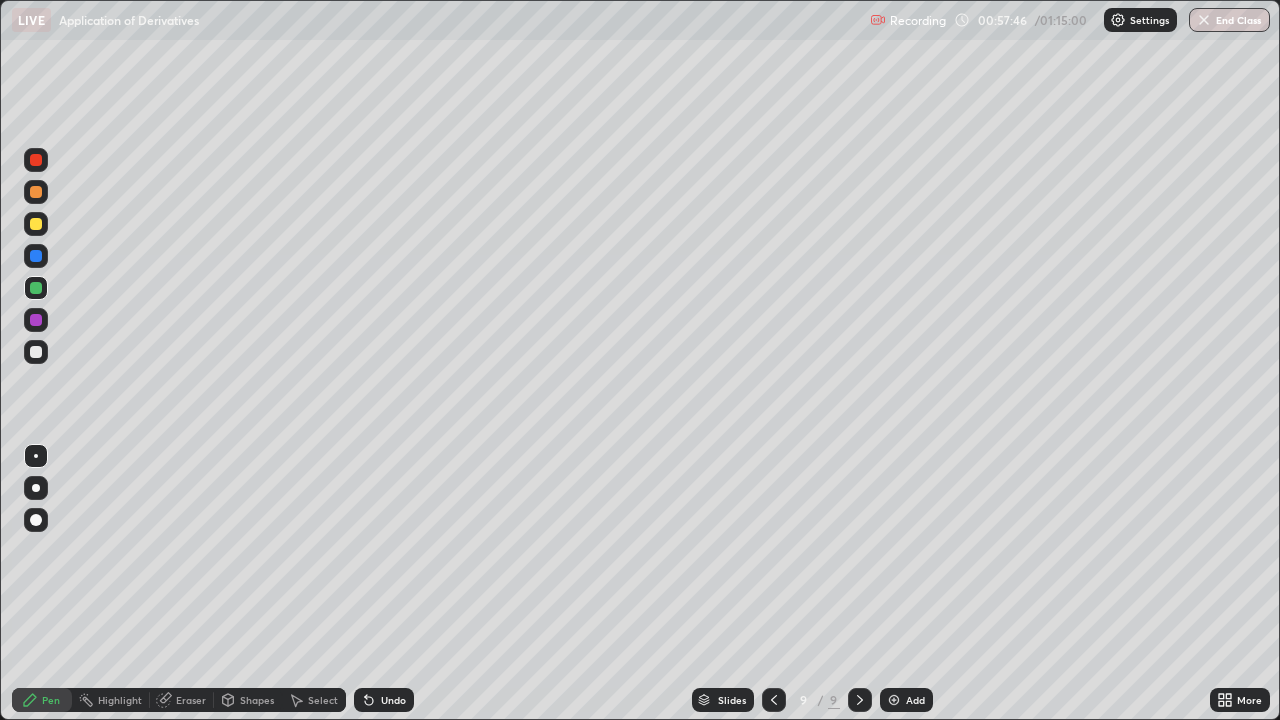 click at bounding box center (36, 352) 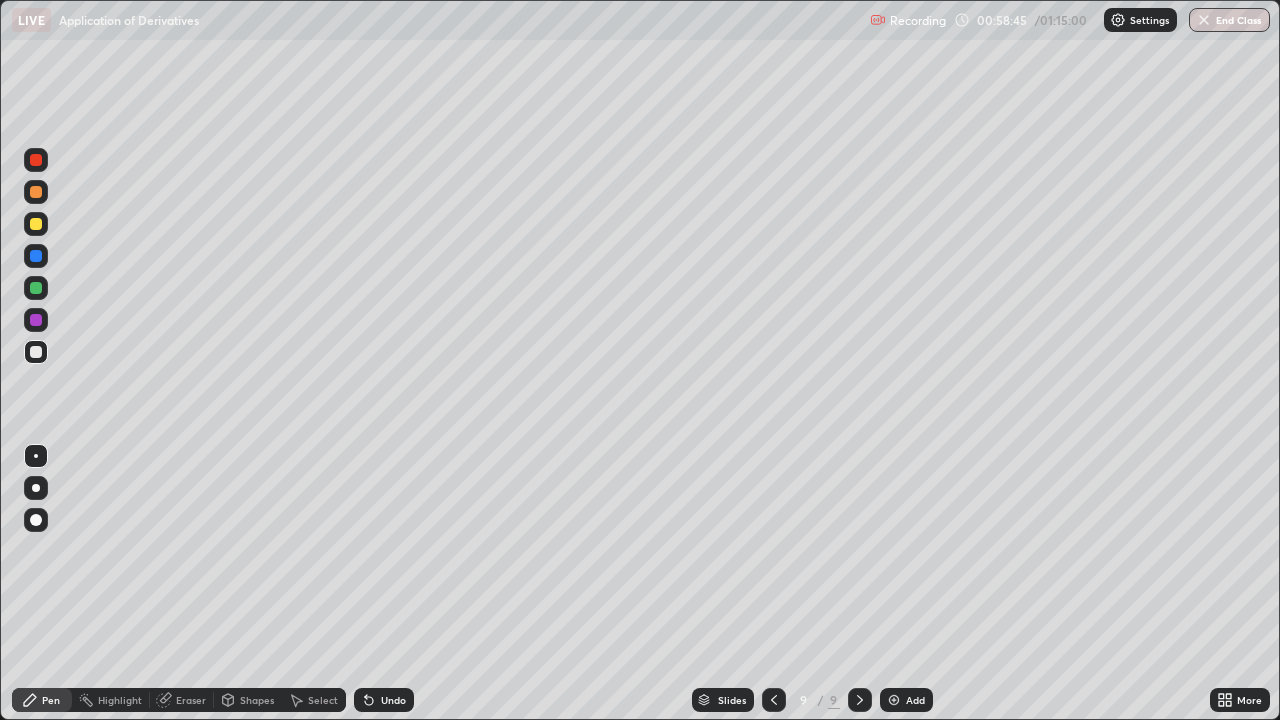 click on "Add" at bounding box center (915, 700) 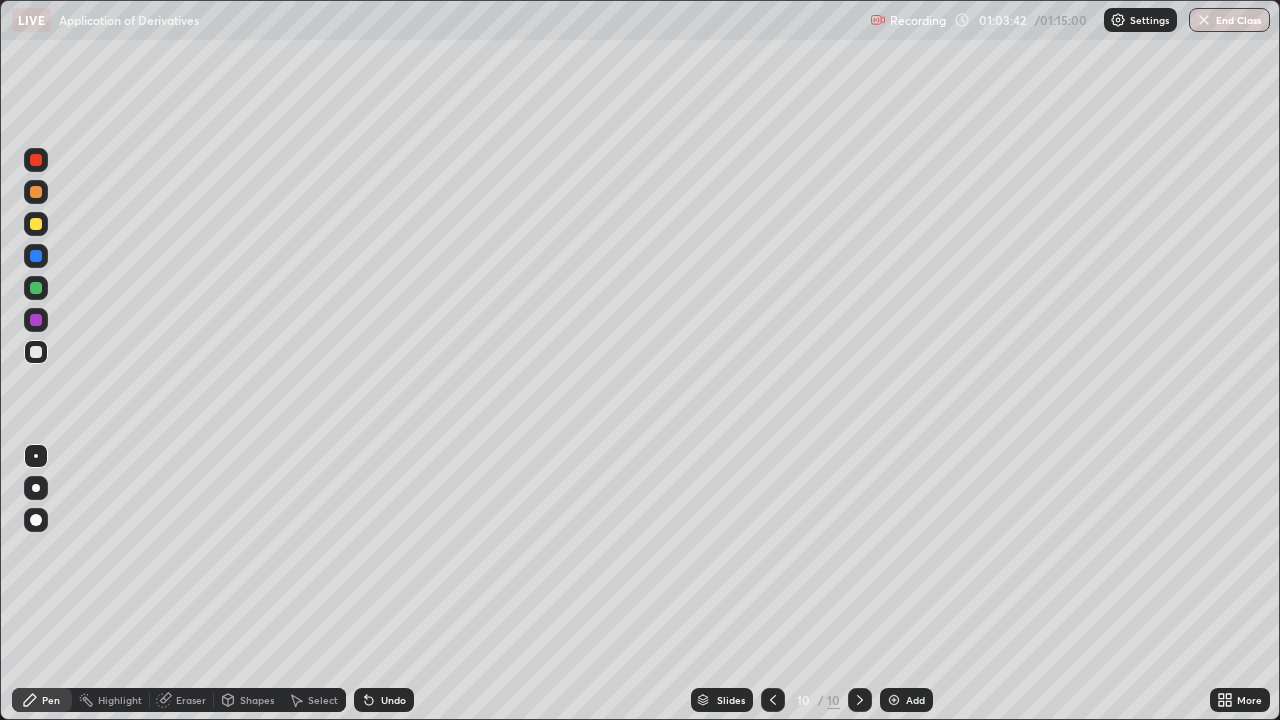click at bounding box center (36, 288) 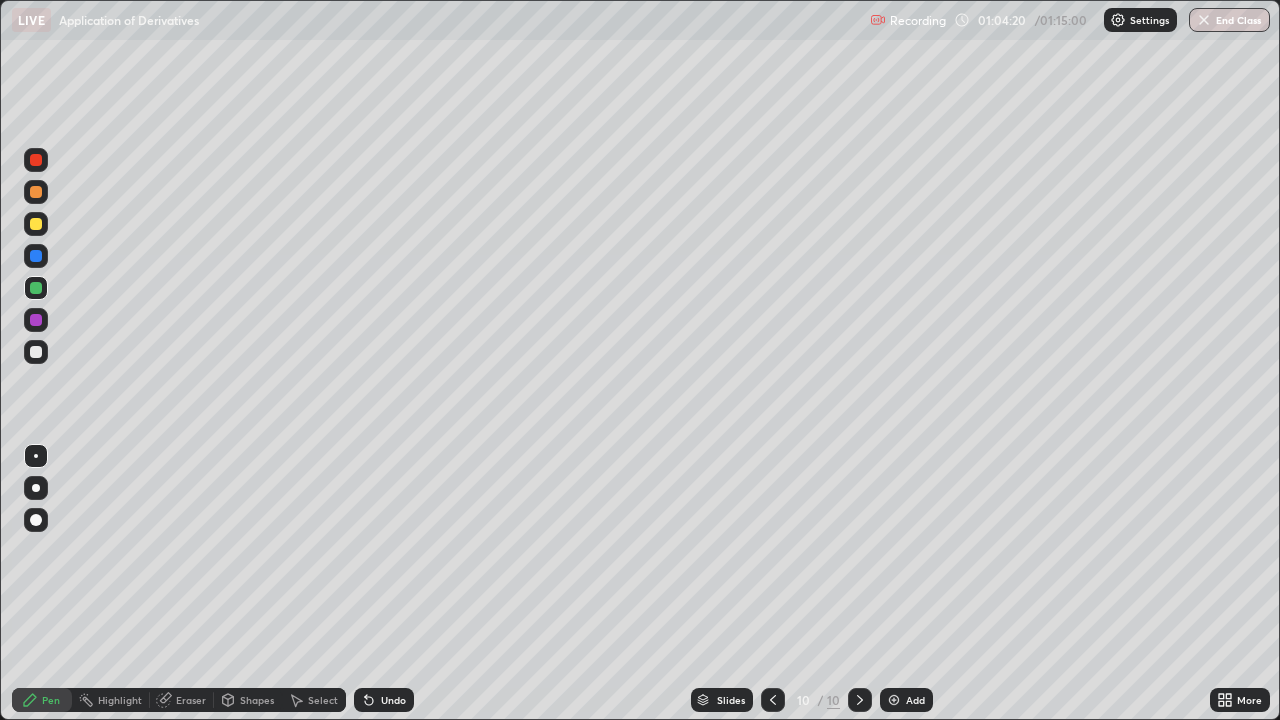 click at bounding box center (36, 352) 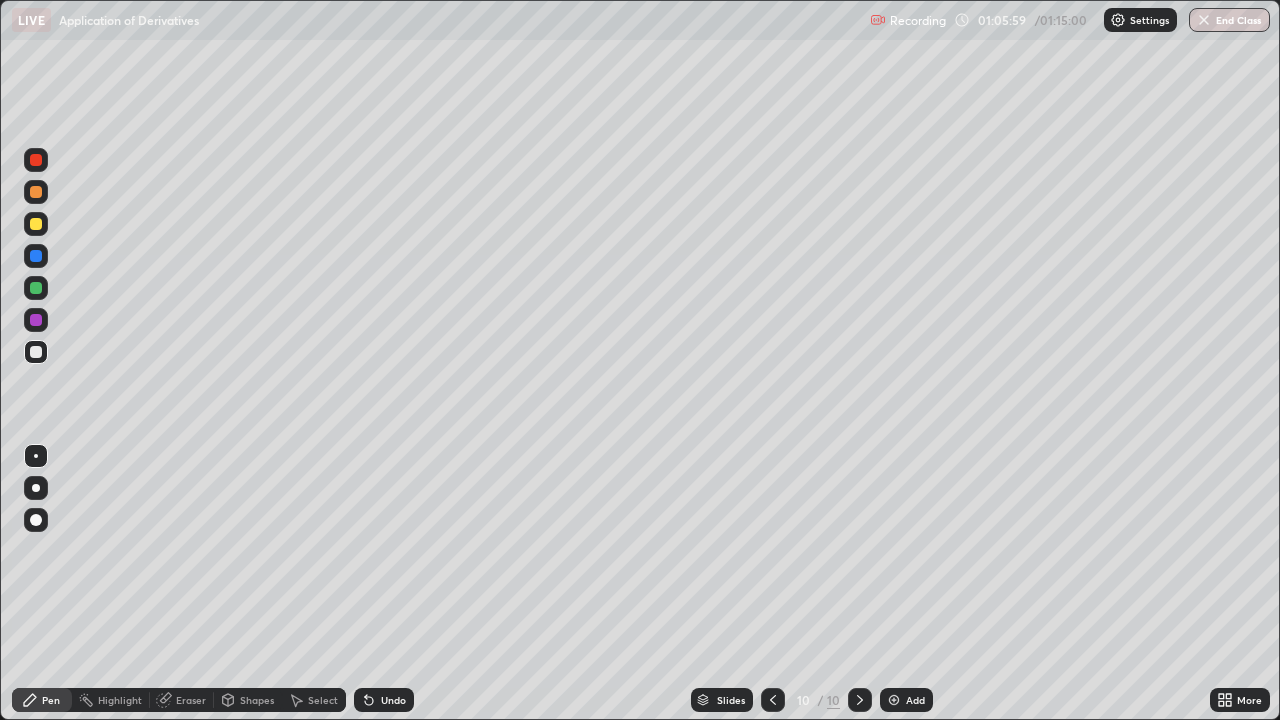 click at bounding box center [36, 224] 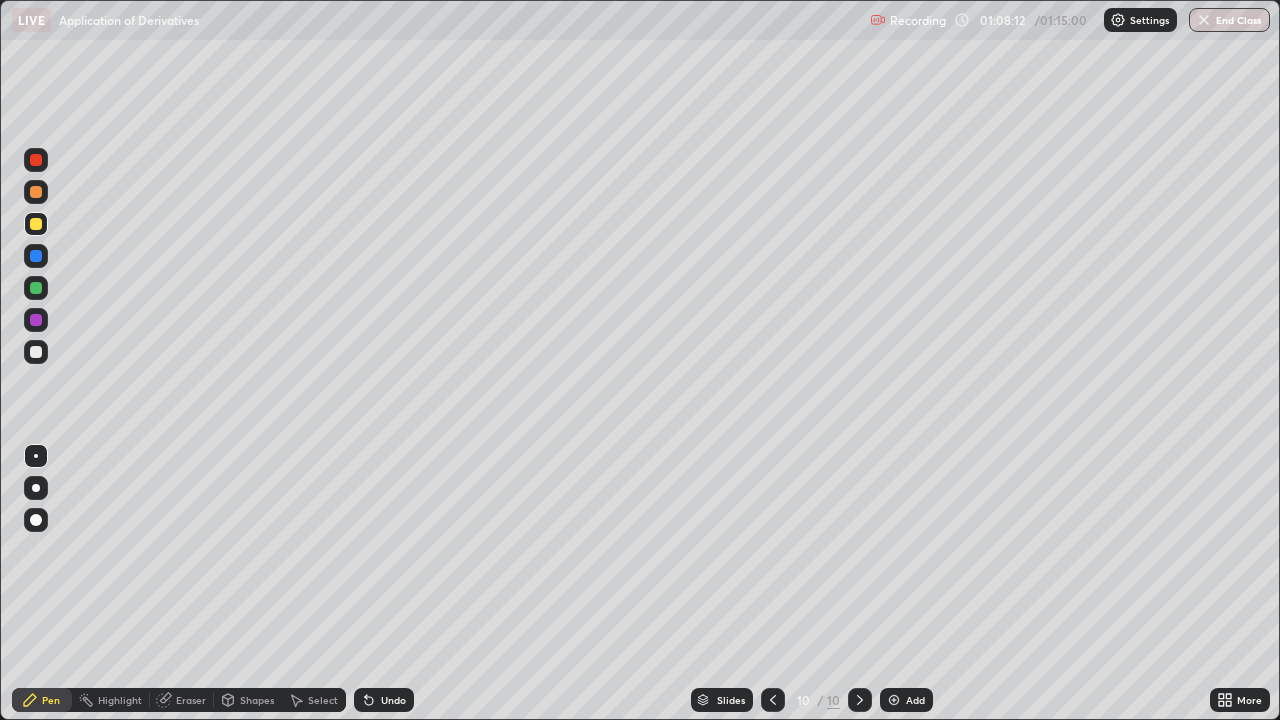 click on "End Class" at bounding box center [1229, 20] 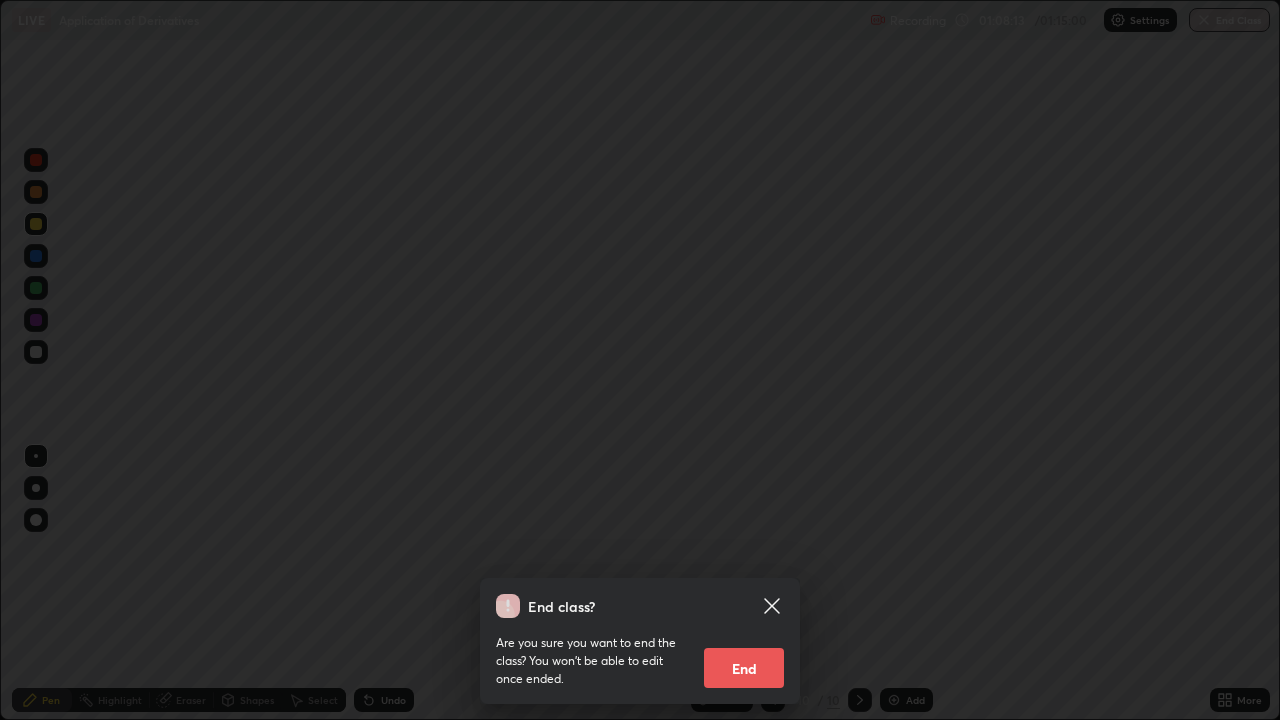click on "End" at bounding box center [744, 668] 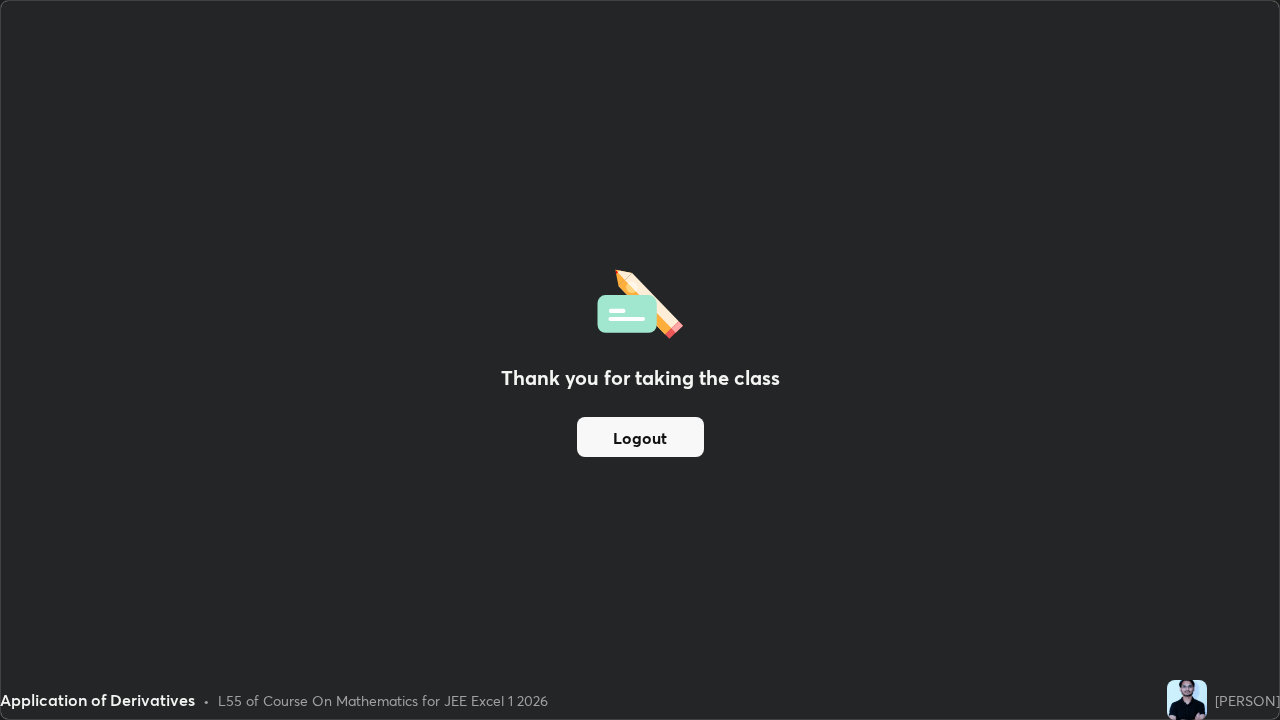 click on "Logout" at bounding box center (640, 437) 